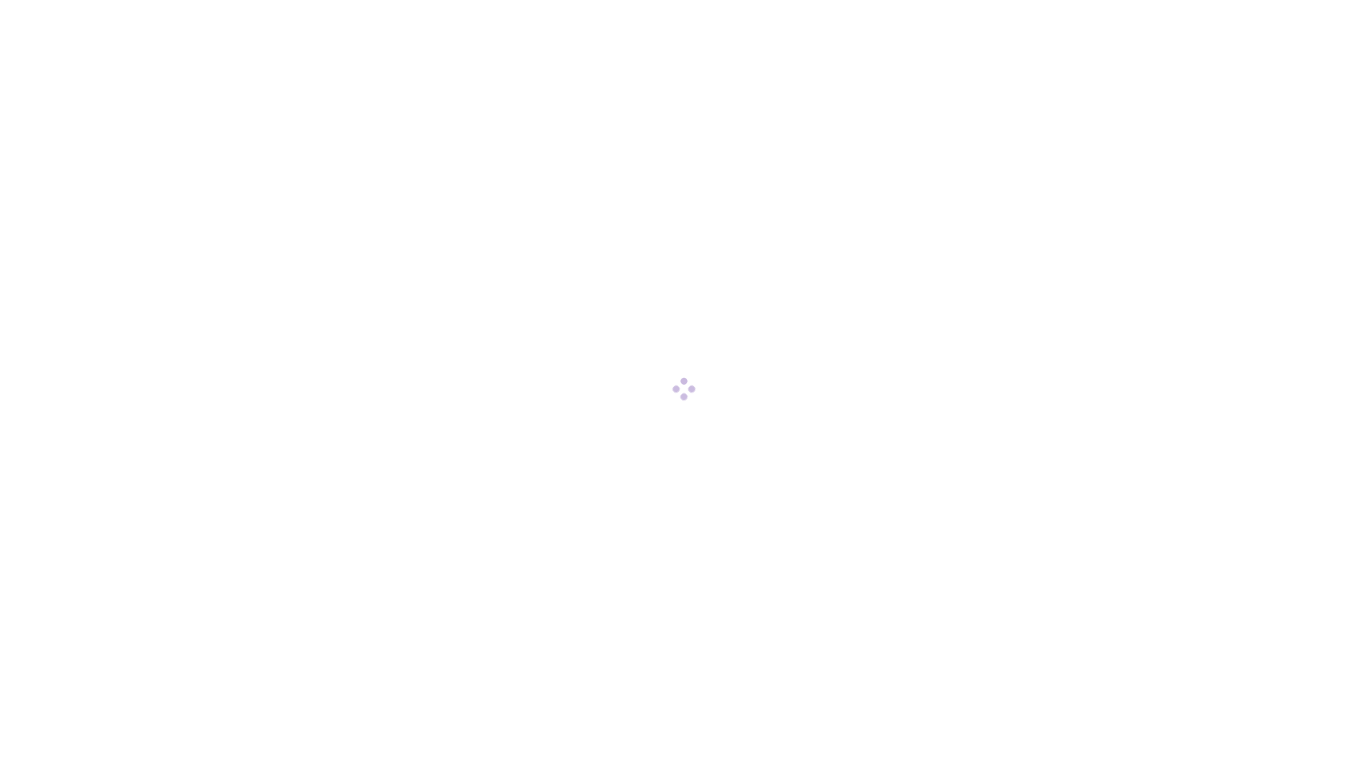 scroll, scrollTop: 0, scrollLeft: 0, axis: both 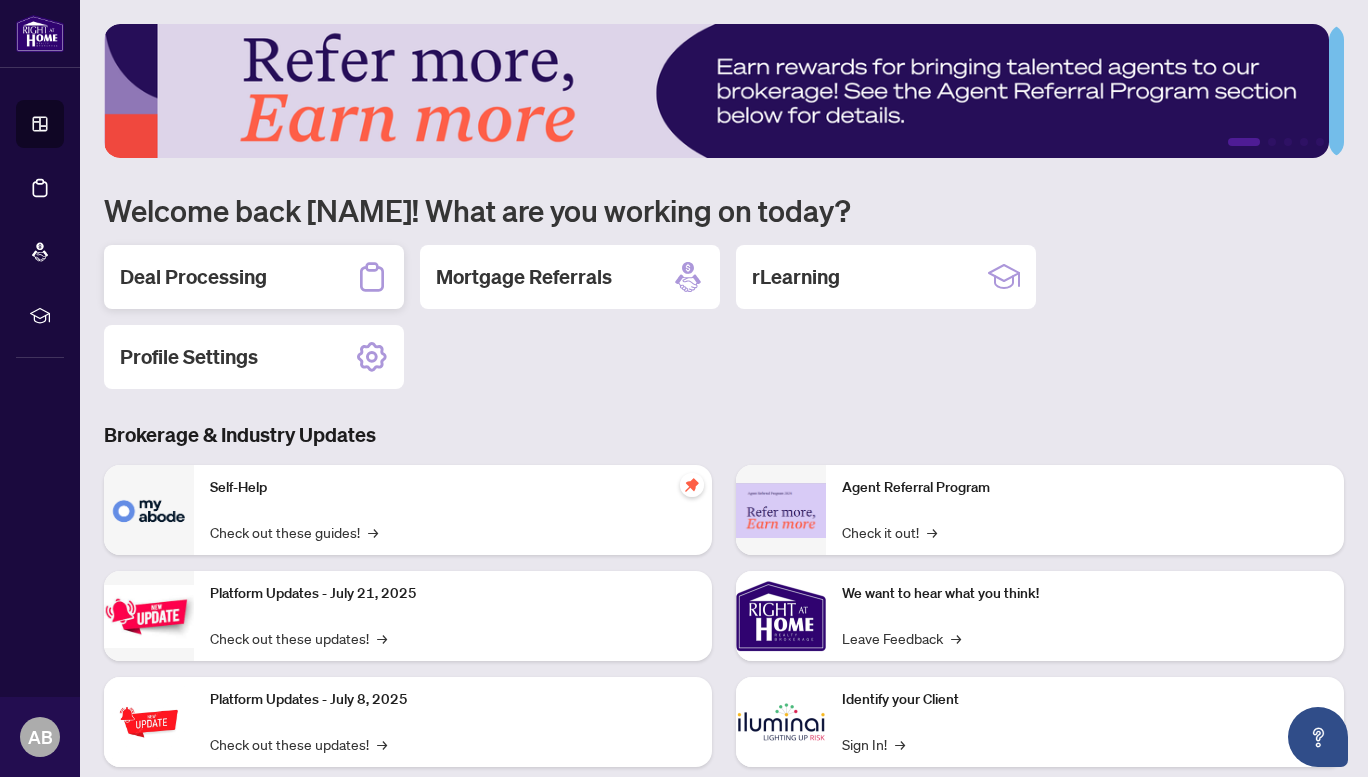 click on "Deal Processing" at bounding box center [193, 277] 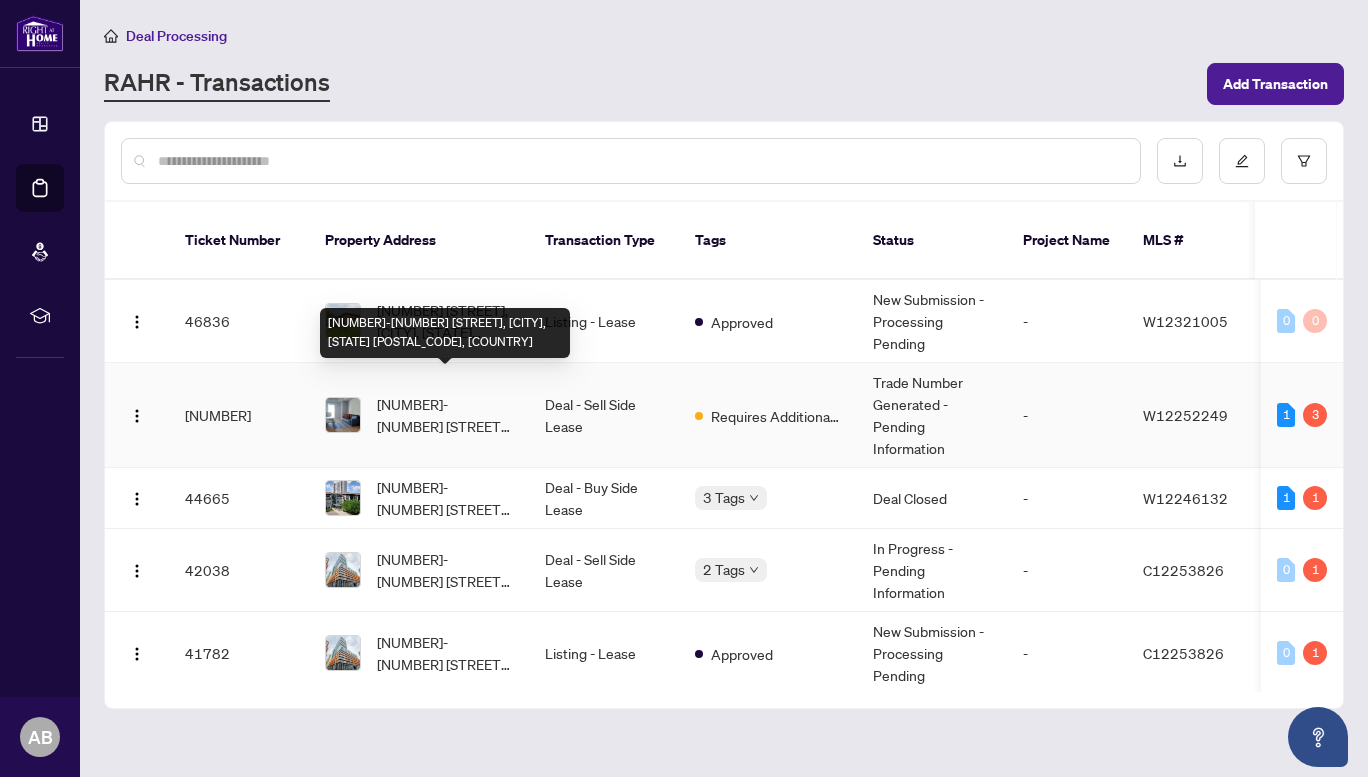 click on "[NUMBER]-[NUMBER] [STREET], [CITY], [STATE] [POSTAL_CODE], [COUNTRY]" at bounding box center (445, 415) 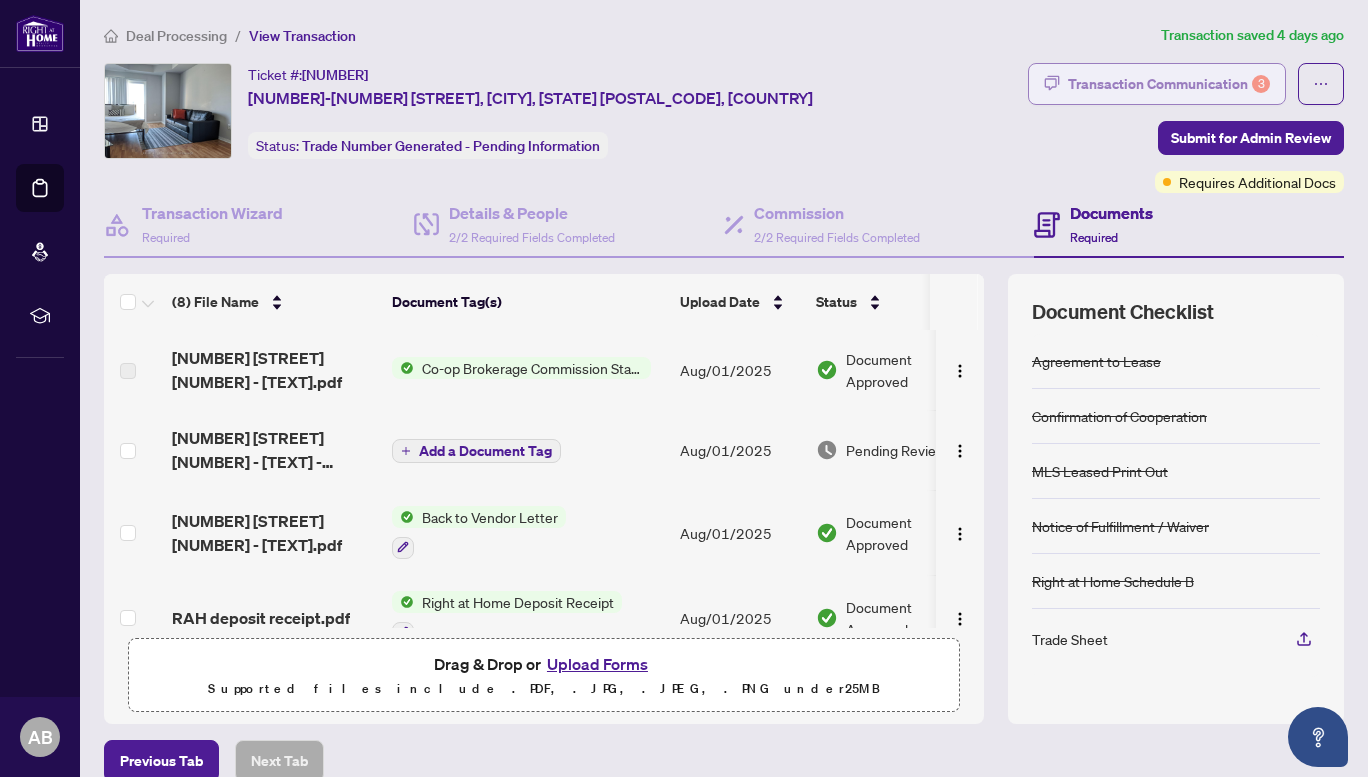 click on "Transaction Communication 3" at bounding box center [1169, 84] 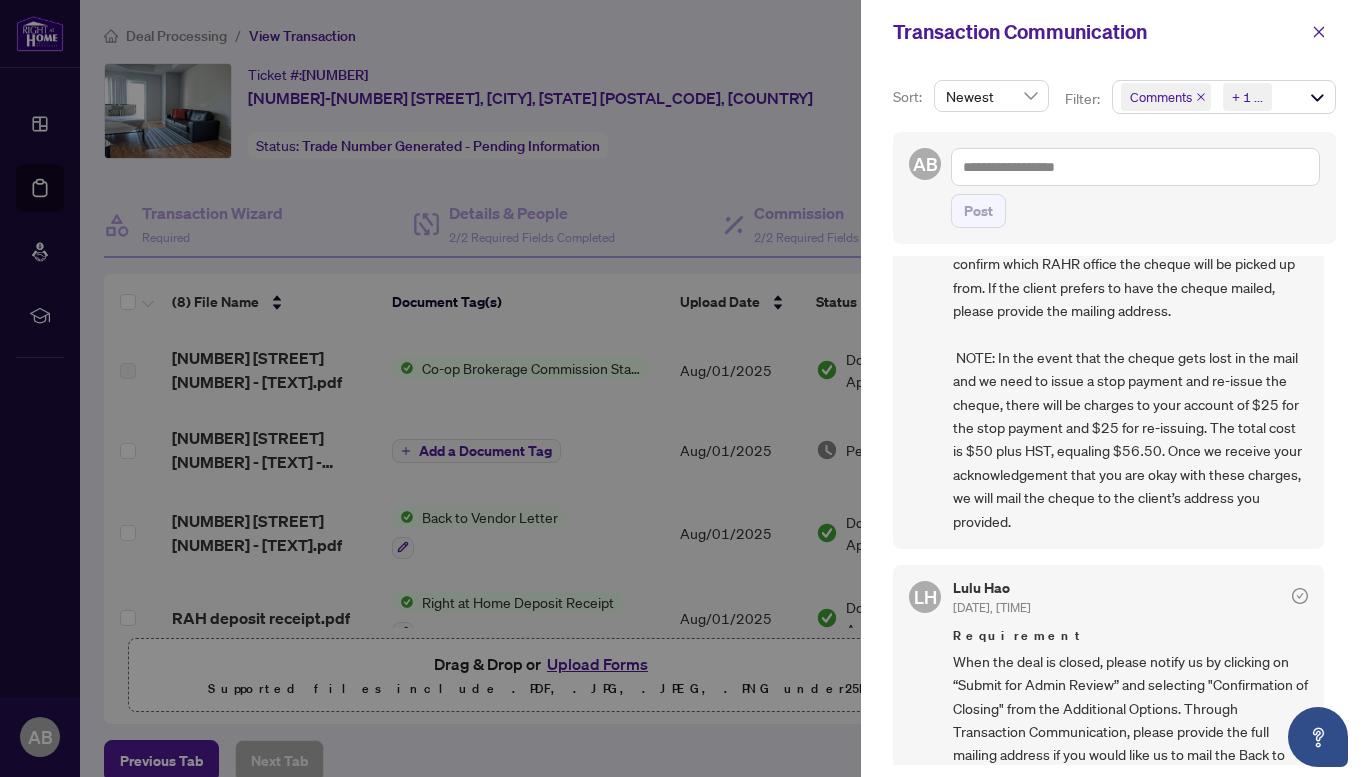 scroll, scrollTop: 0, scrollLeft: 0, axis: both 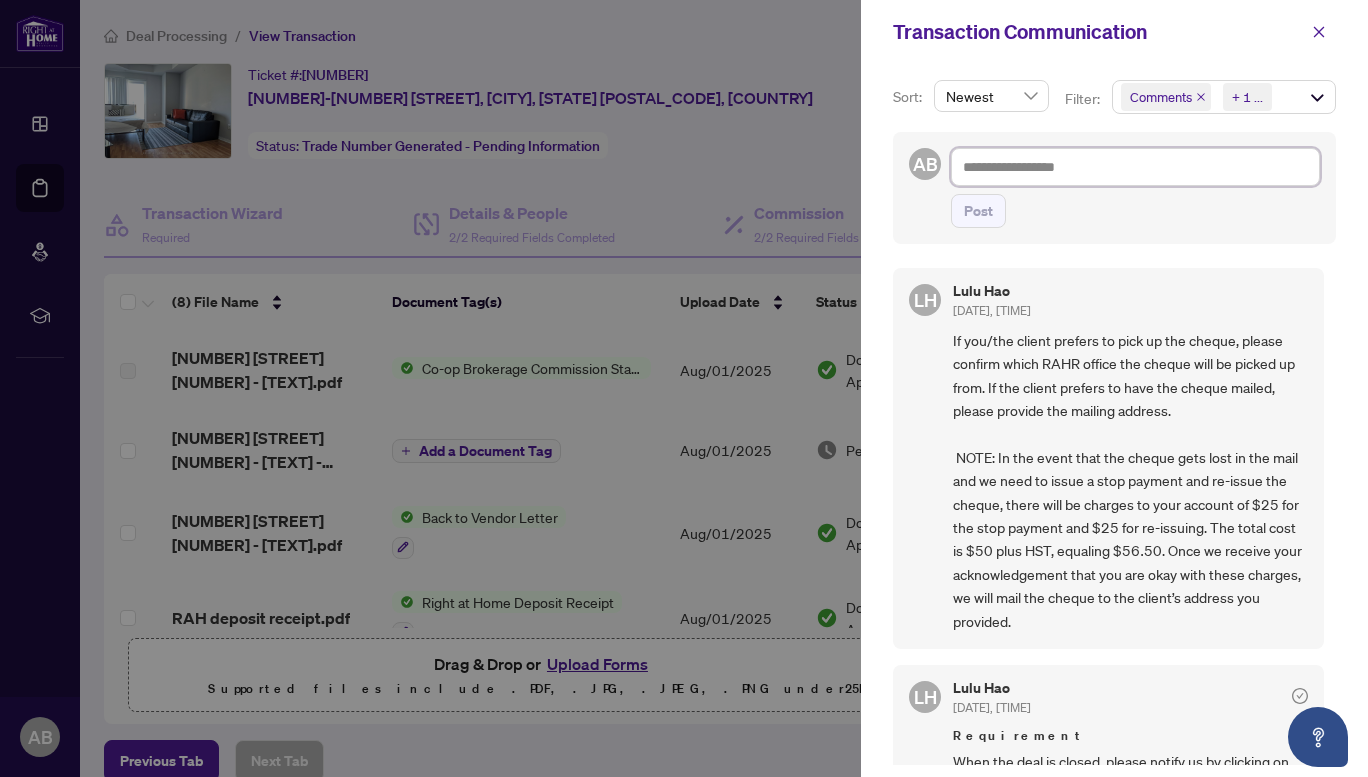 click at bounding box center [1135, 167] 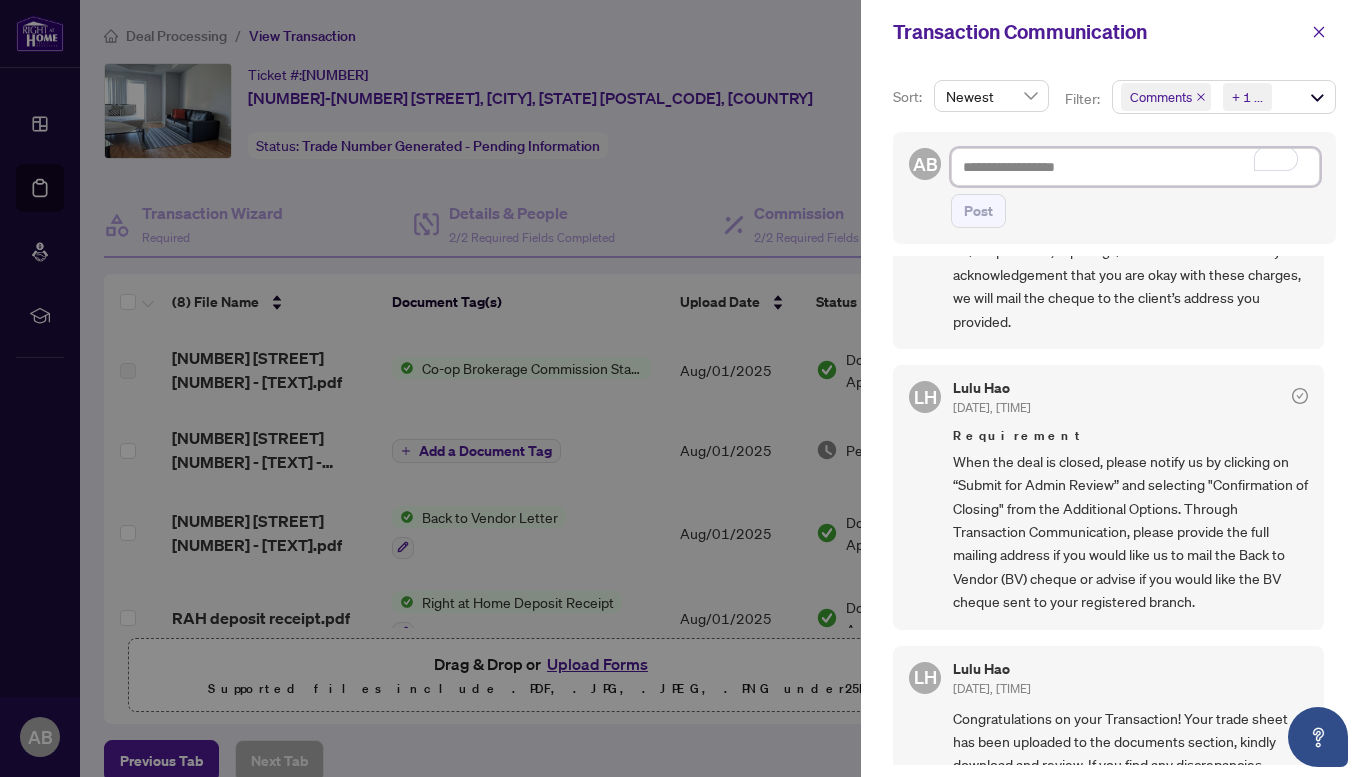 scroll, scrollTop: 0, scrollLeft: 0, axis: both 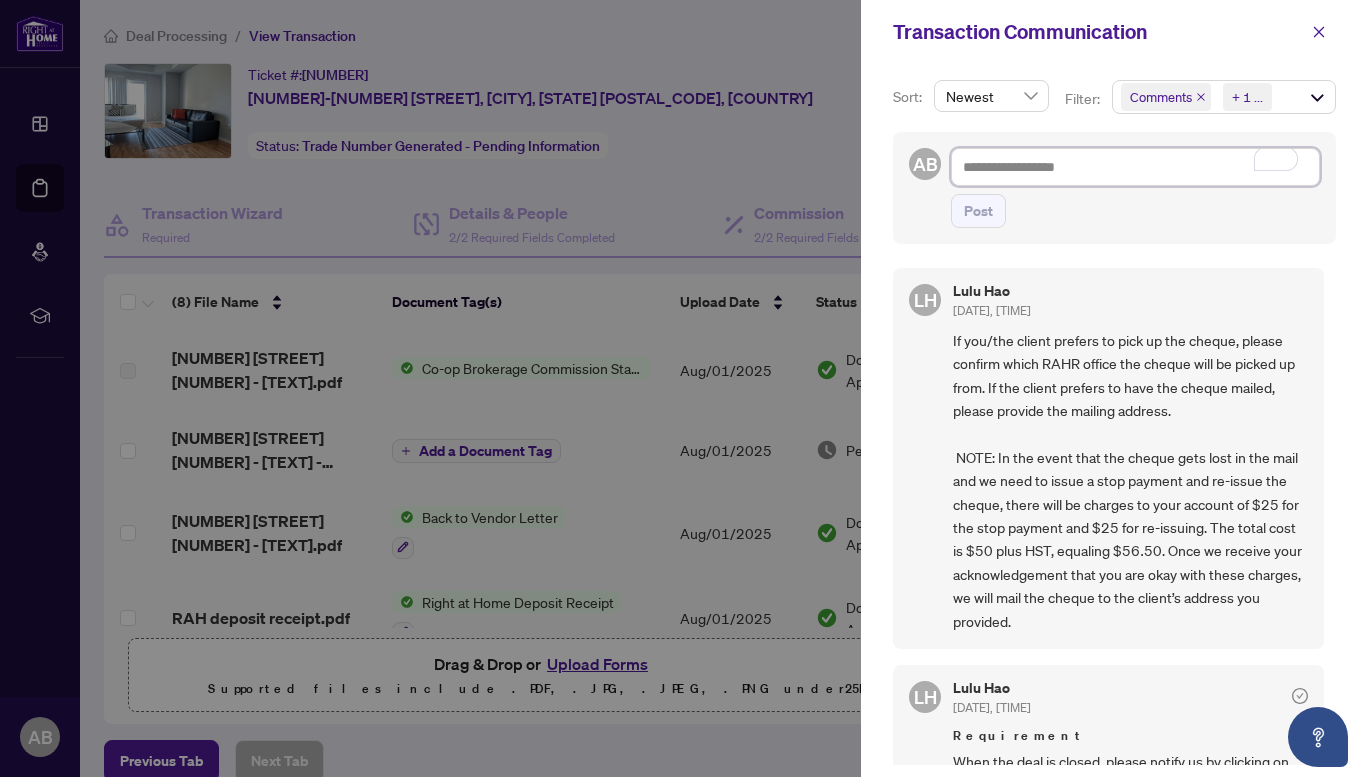type on "*" 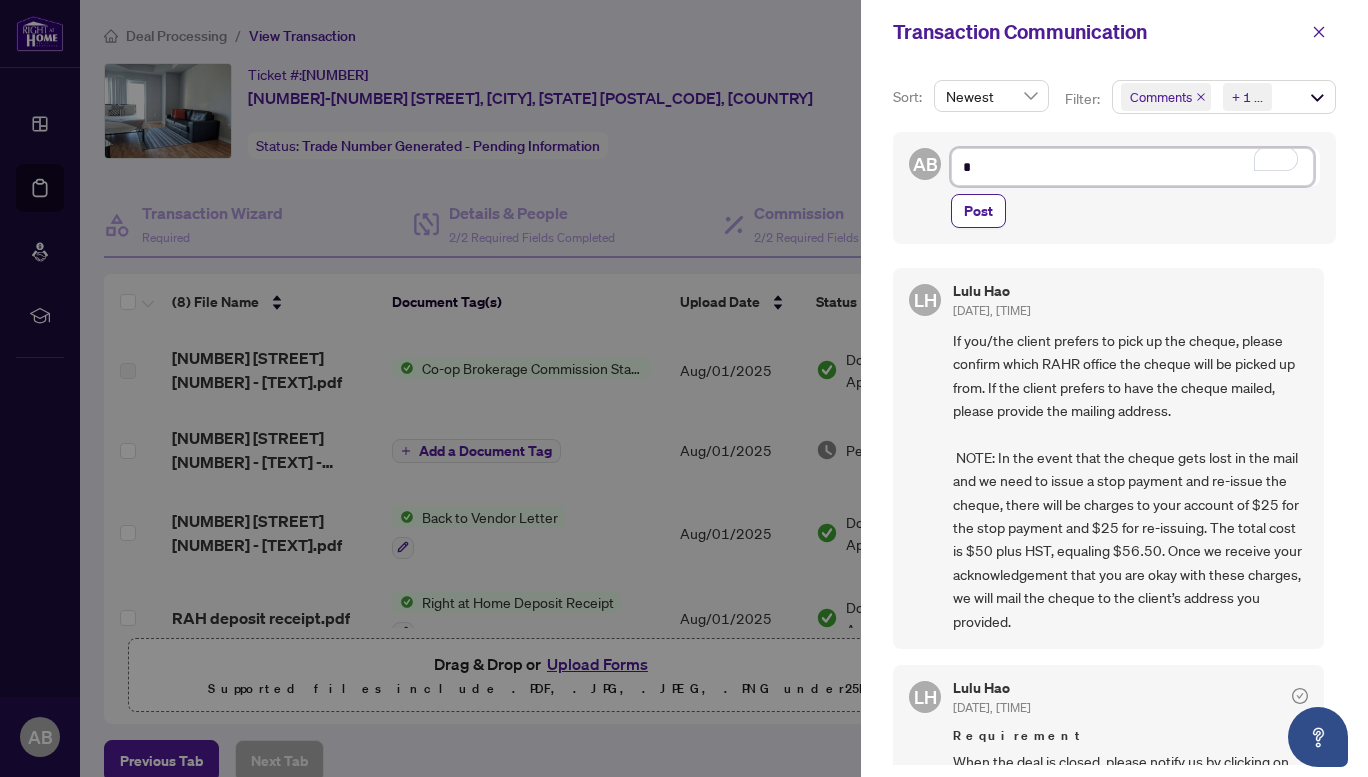 type on "**" 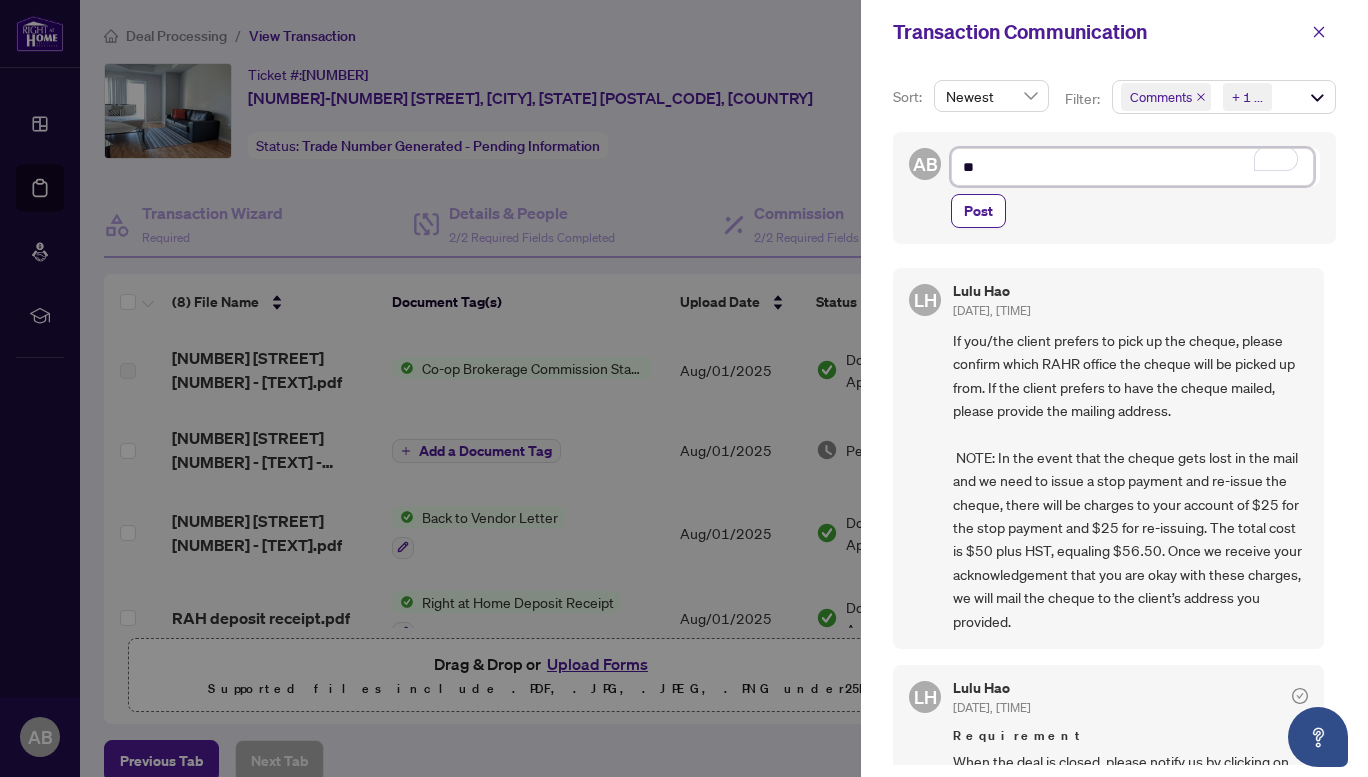 type on "***" 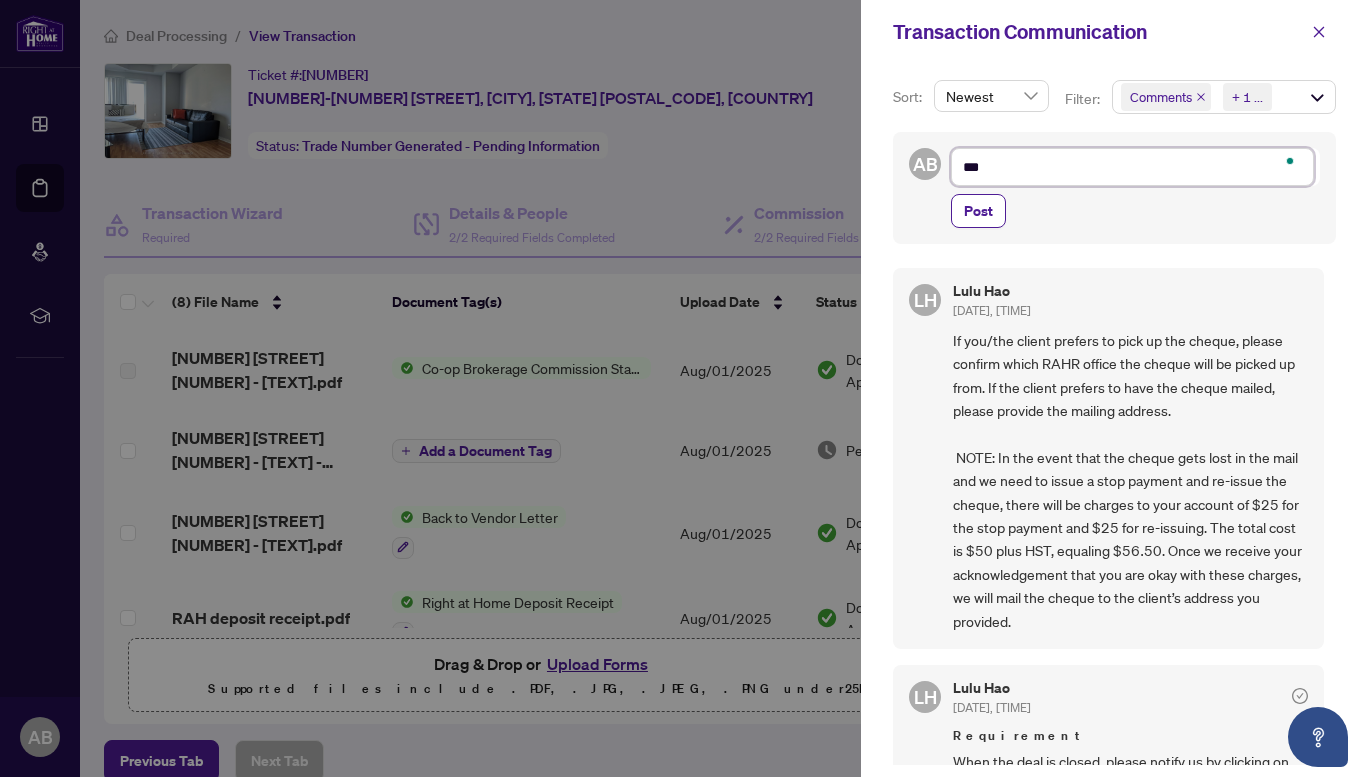 type on "****" 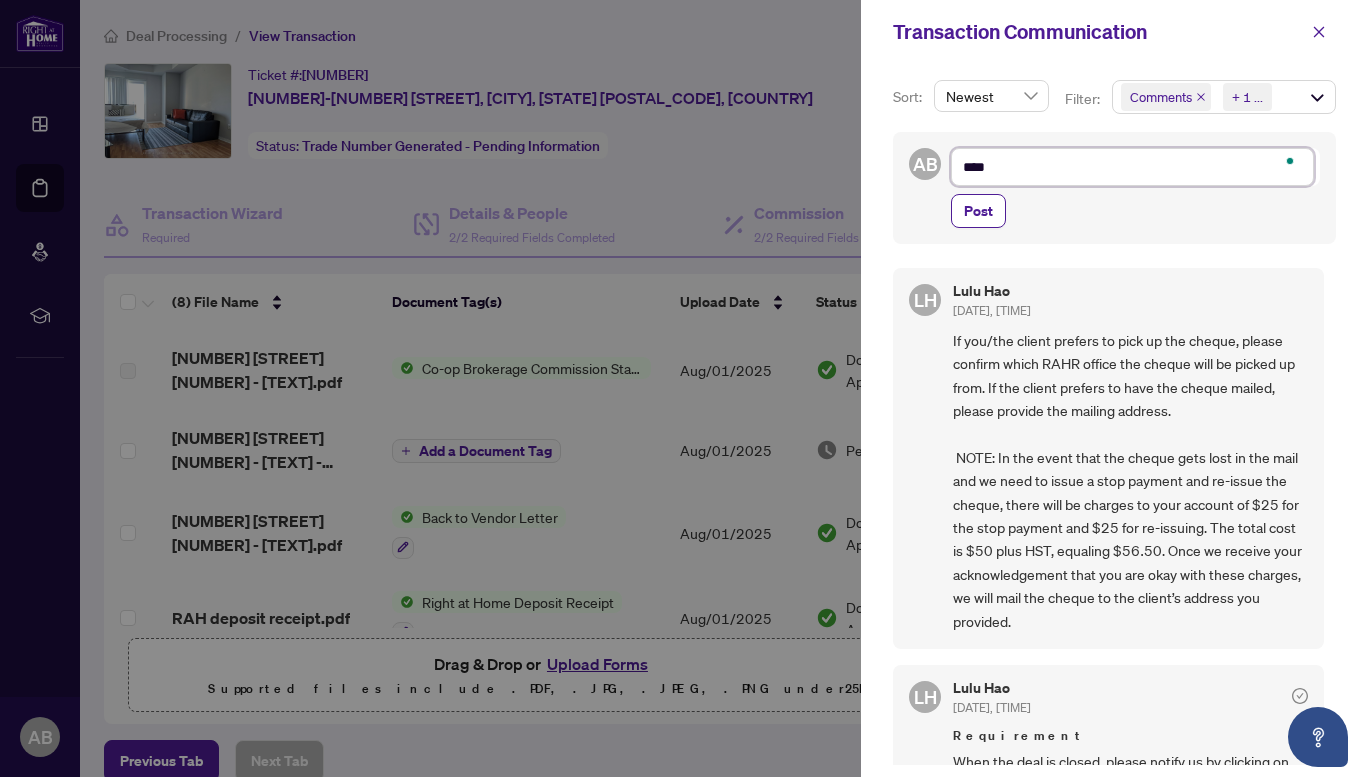 type on "*****" 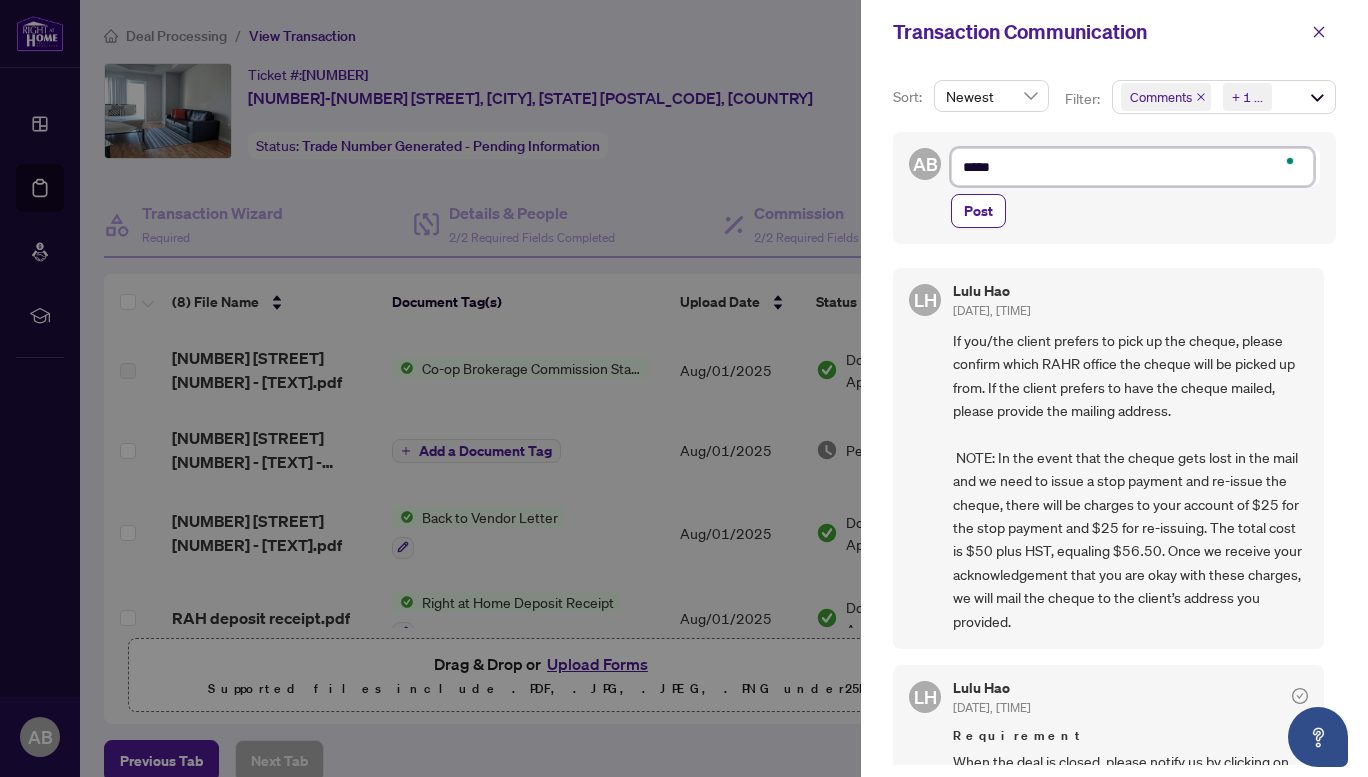 type on "******" 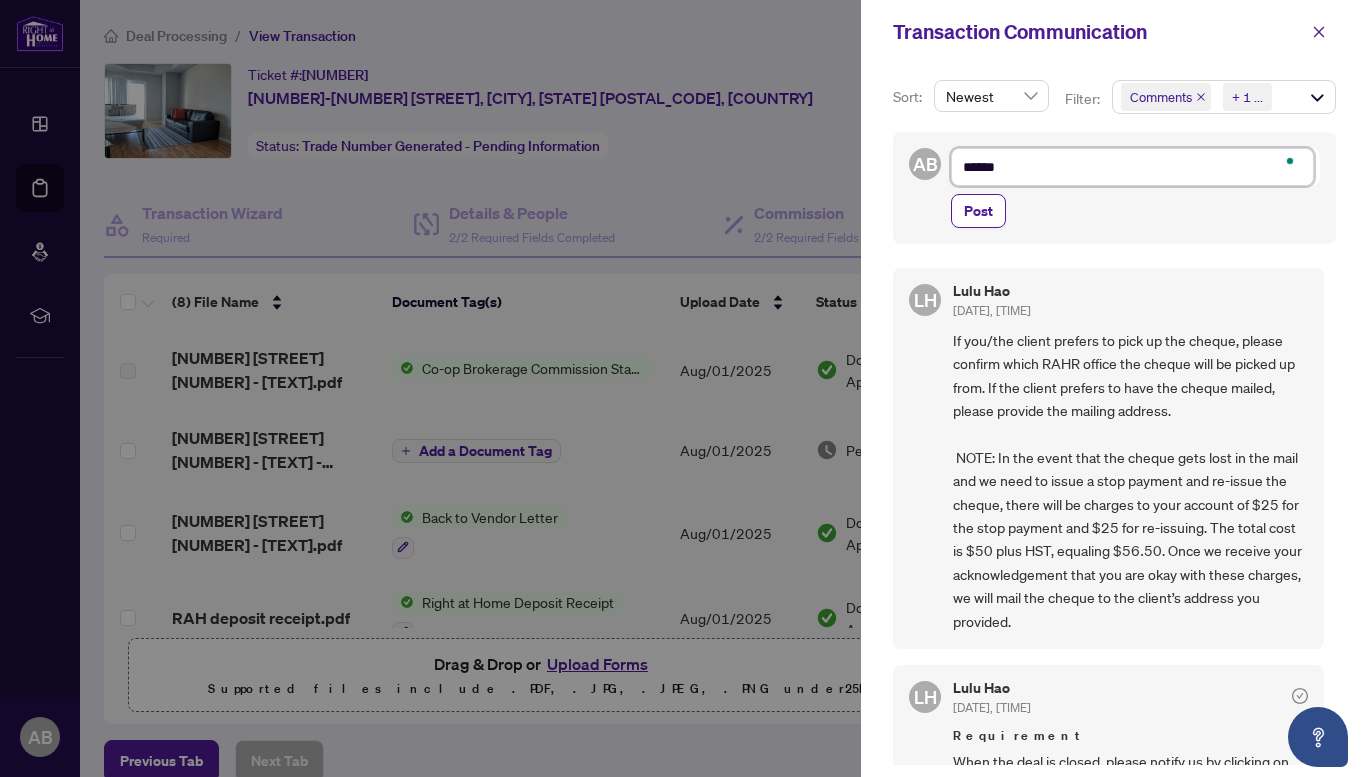 type on "******" 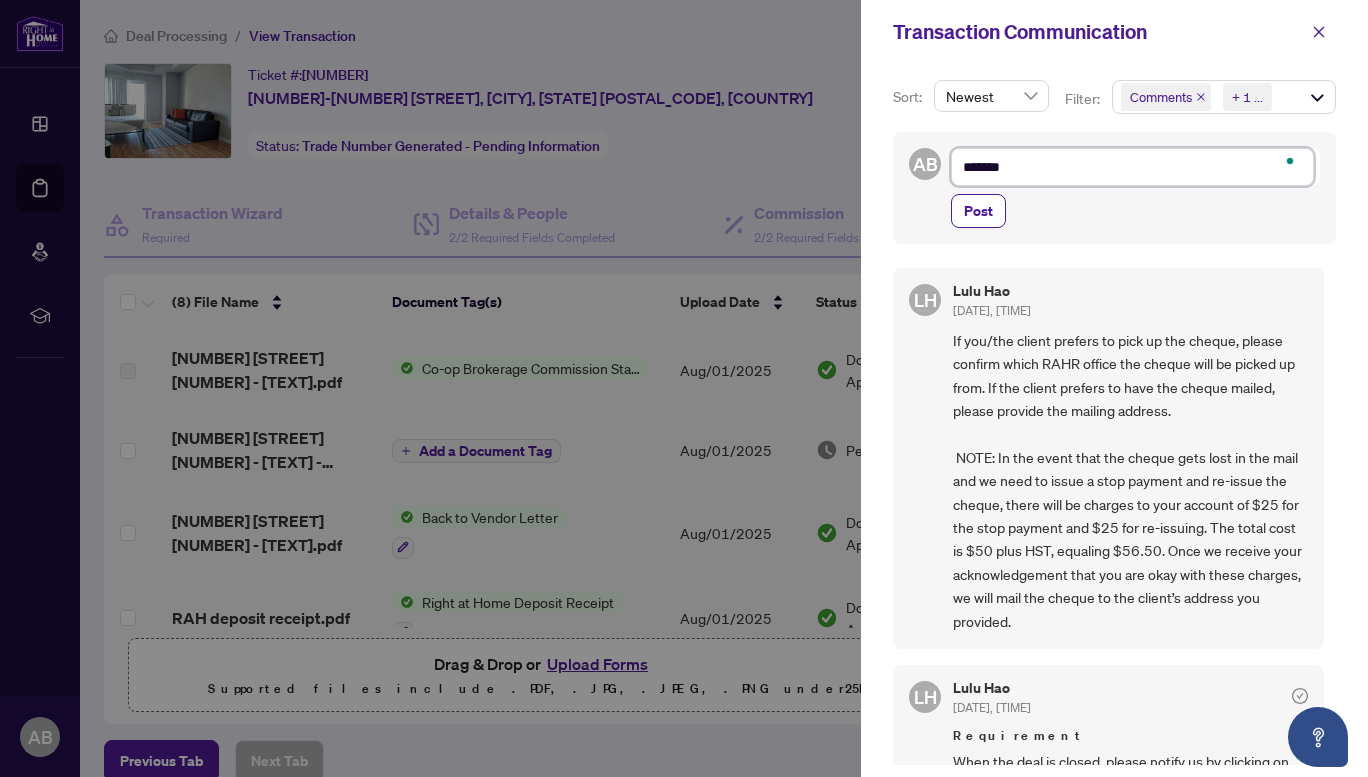 type on "********" 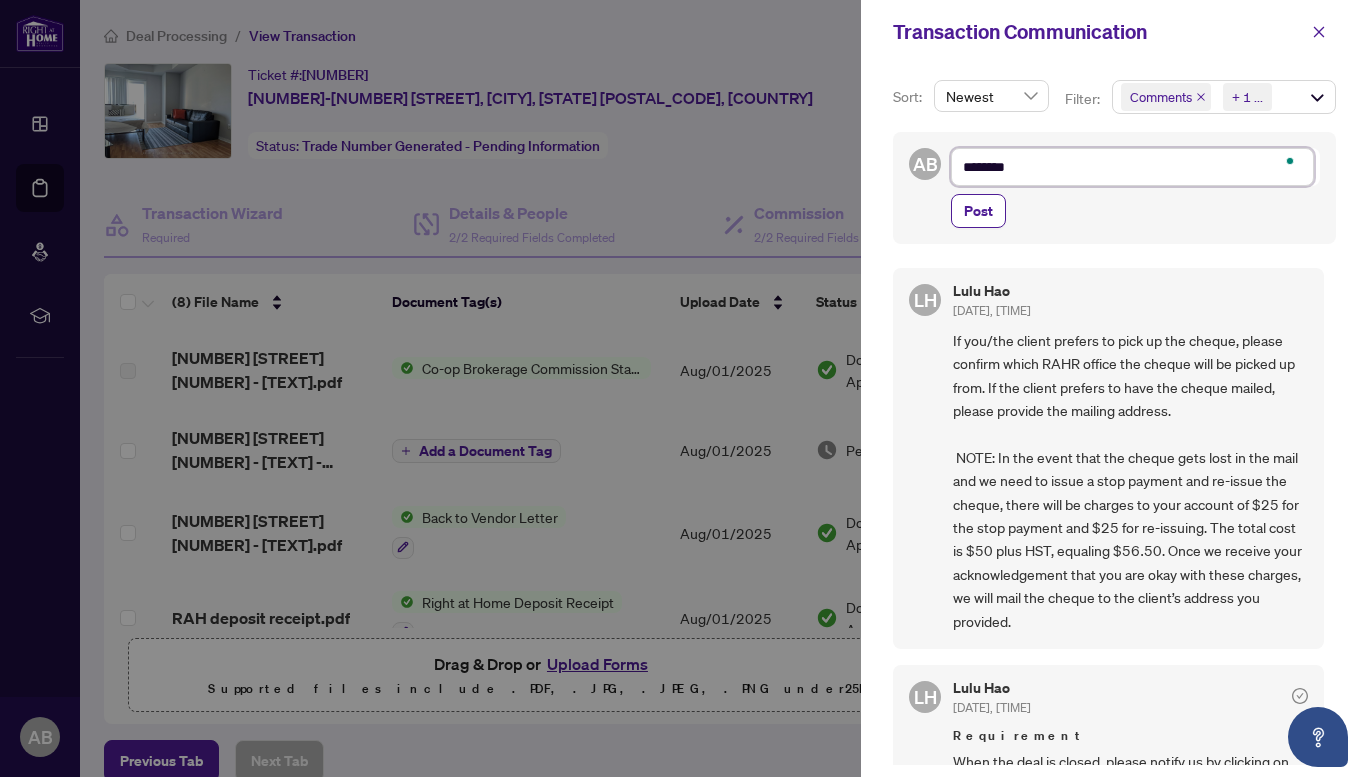 type on "*********" 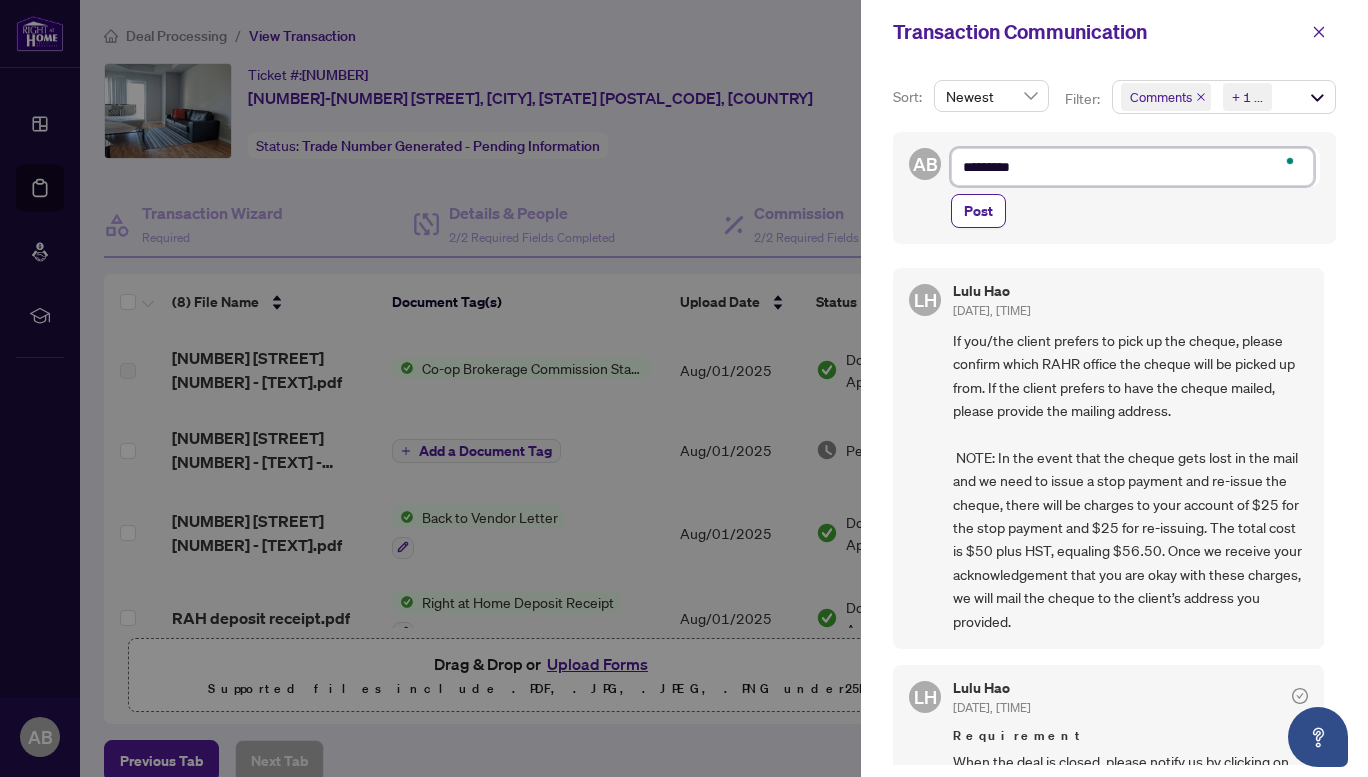 type on "**********" 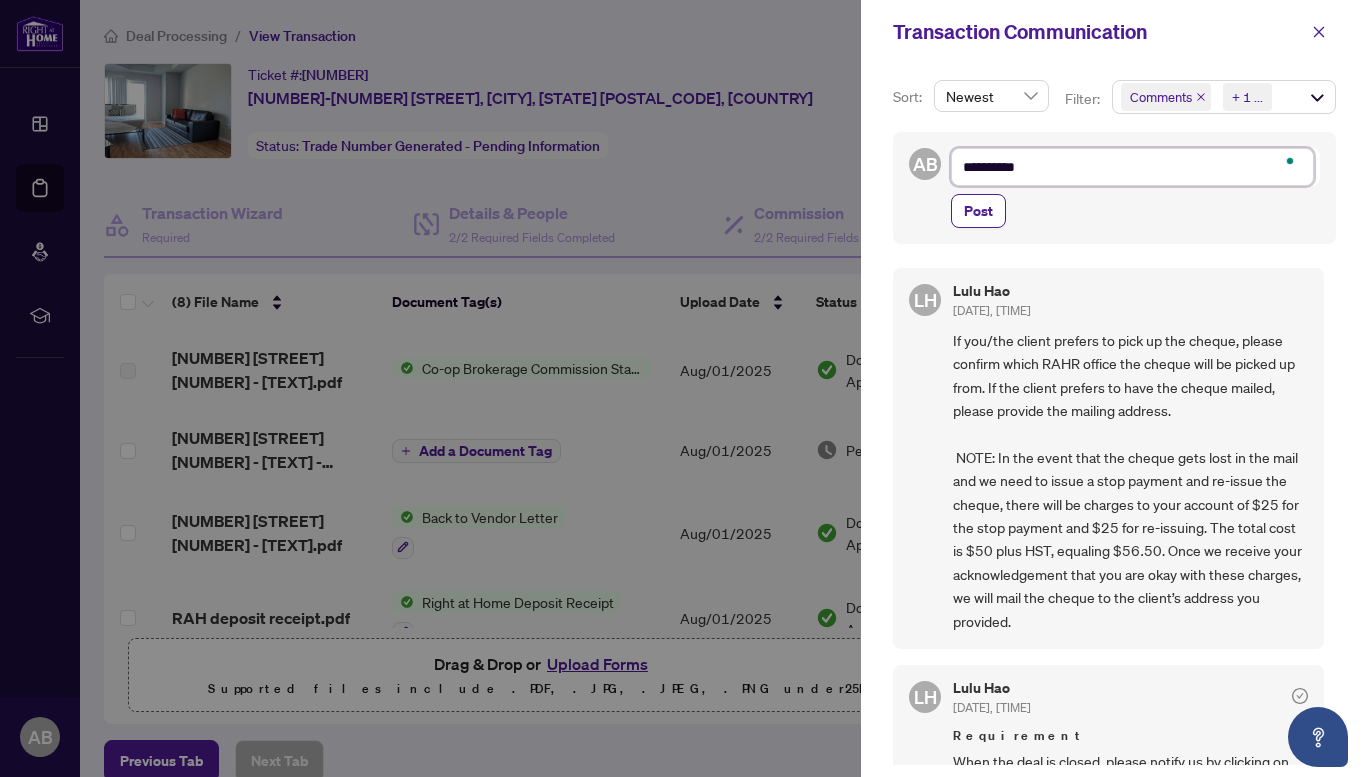 type on "**********" 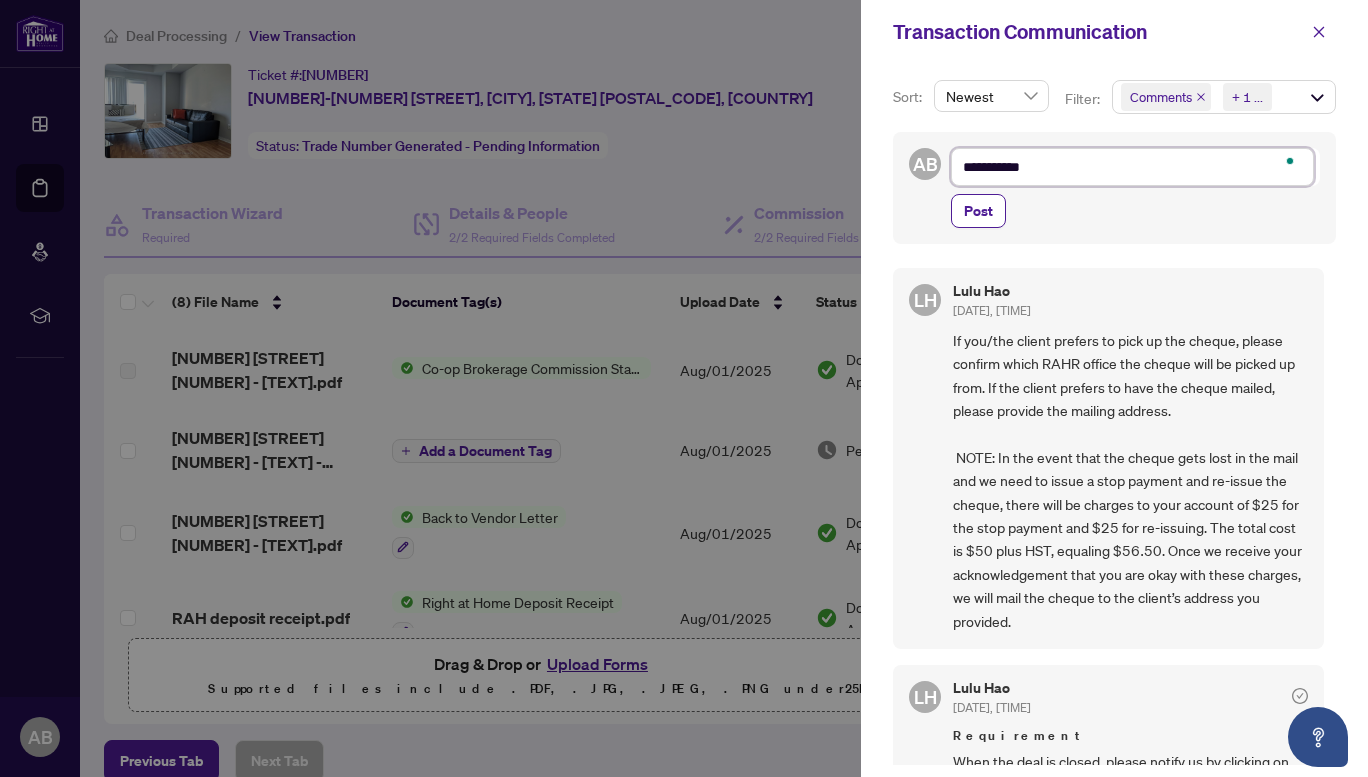 type on "**********" 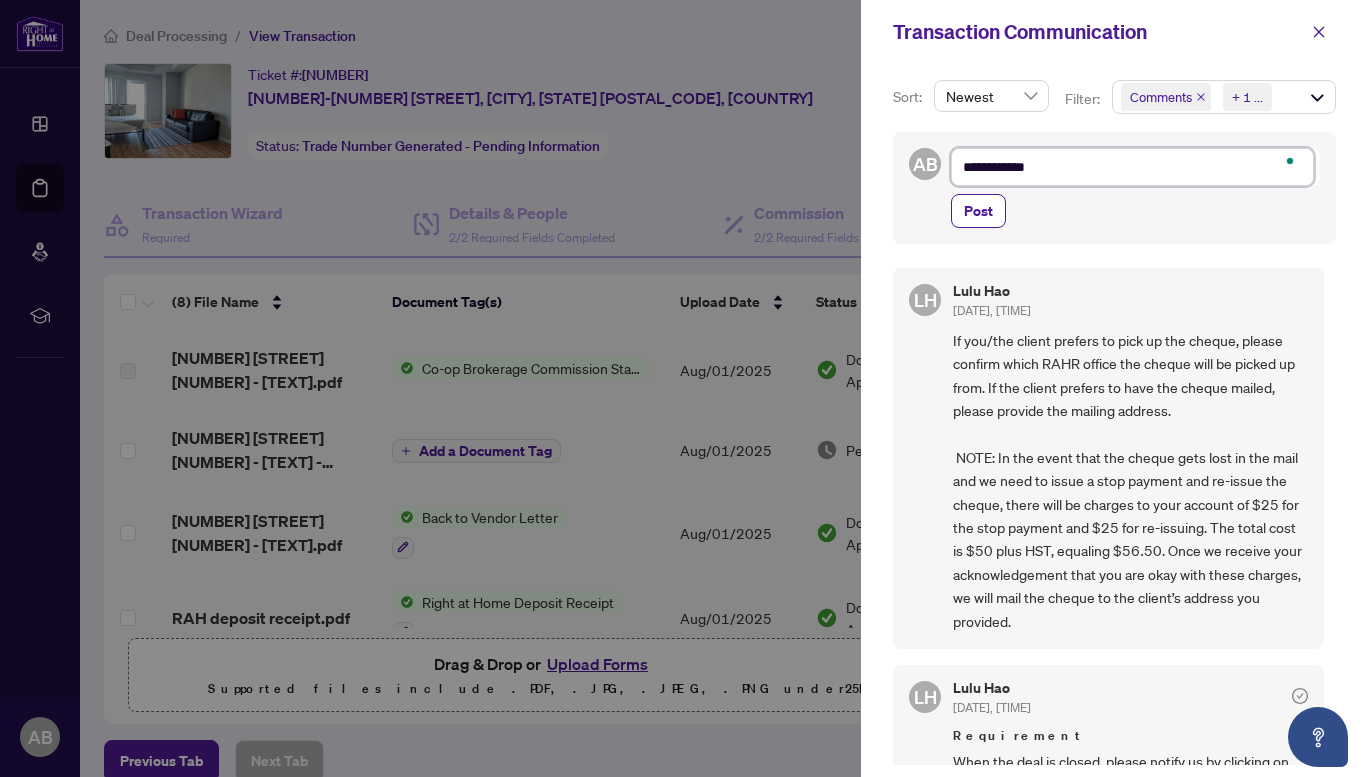 type on "**********" 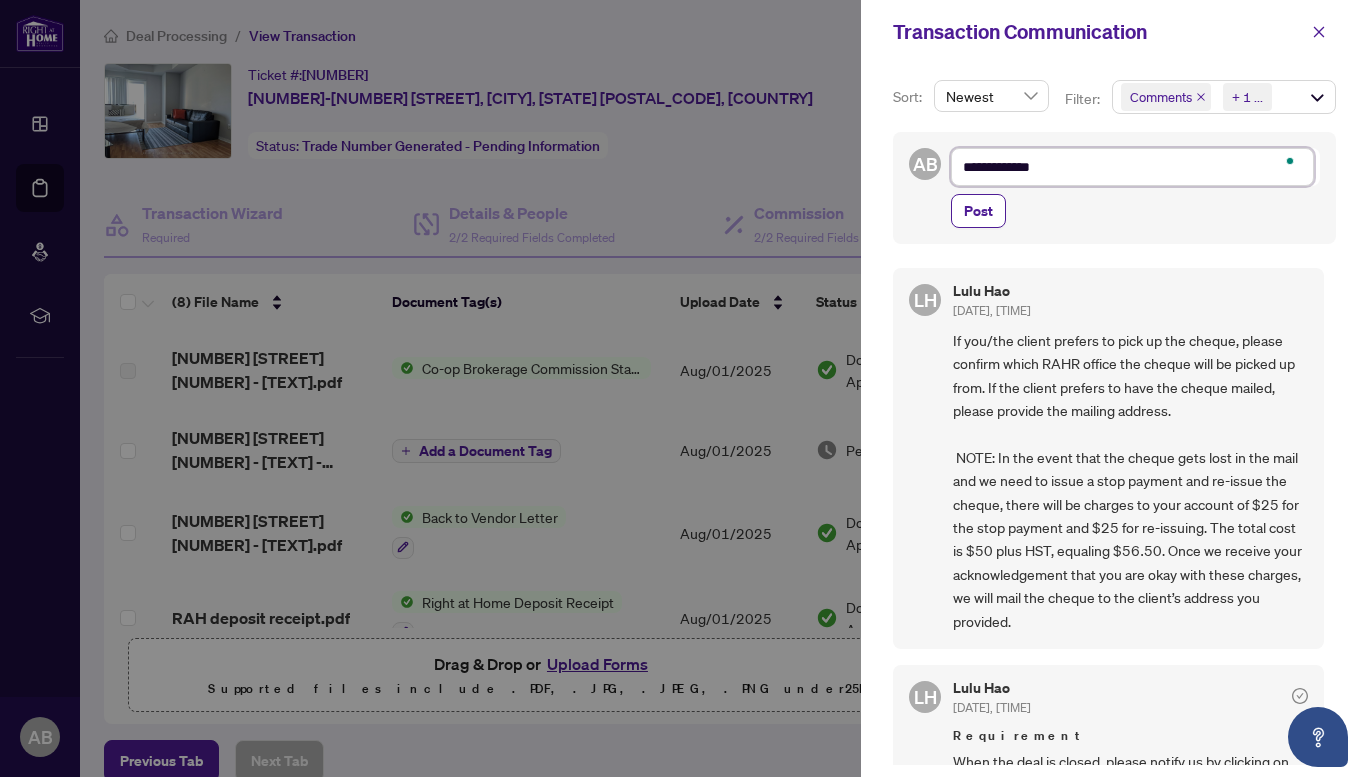 type on "**********" 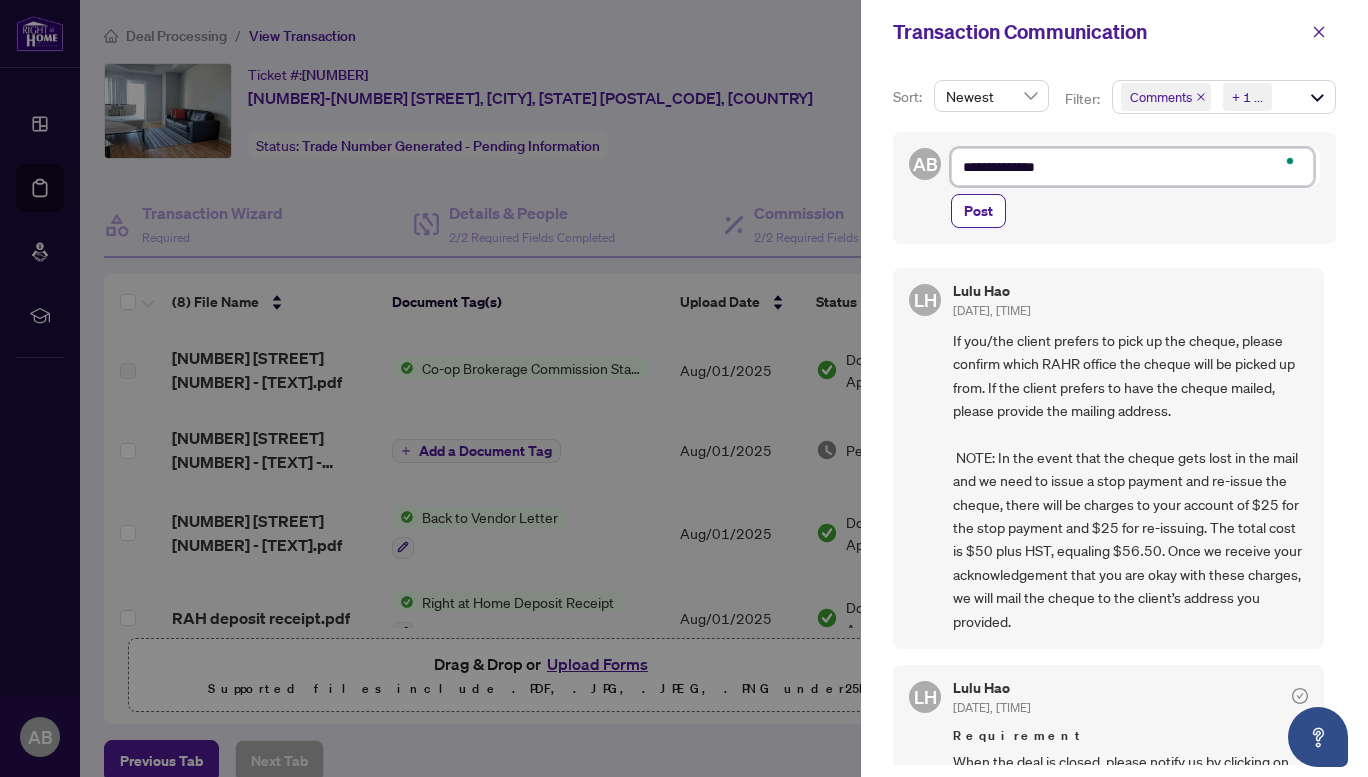 type on "**********" 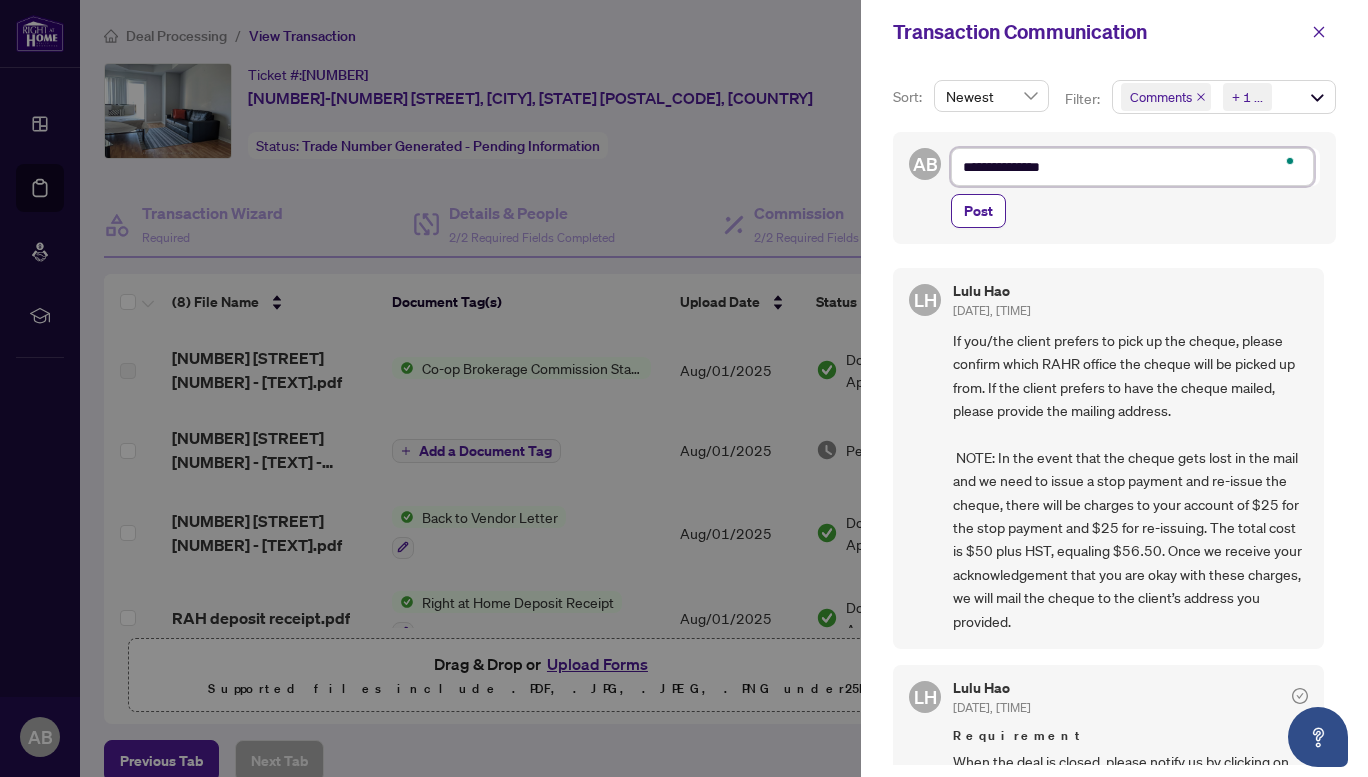 type on "**********" 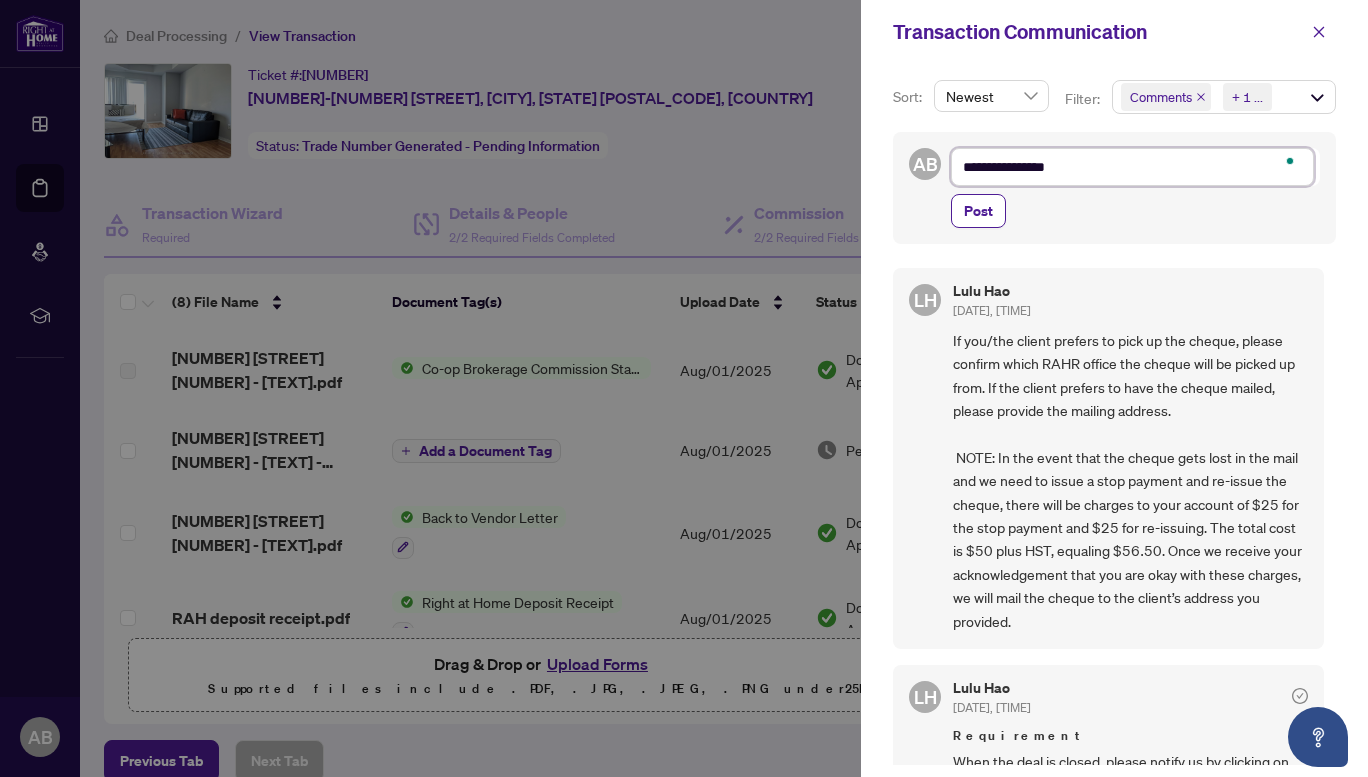 type on "**********" 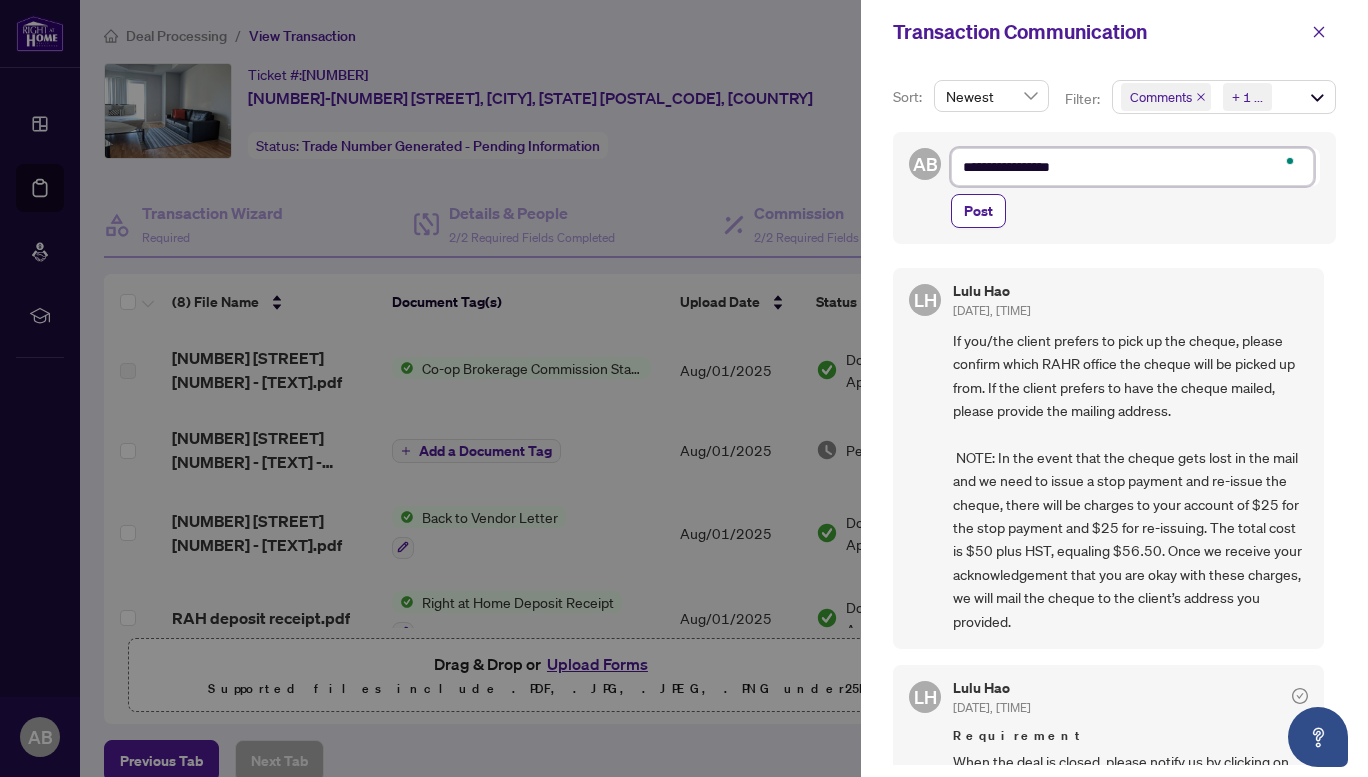 type on "**********" 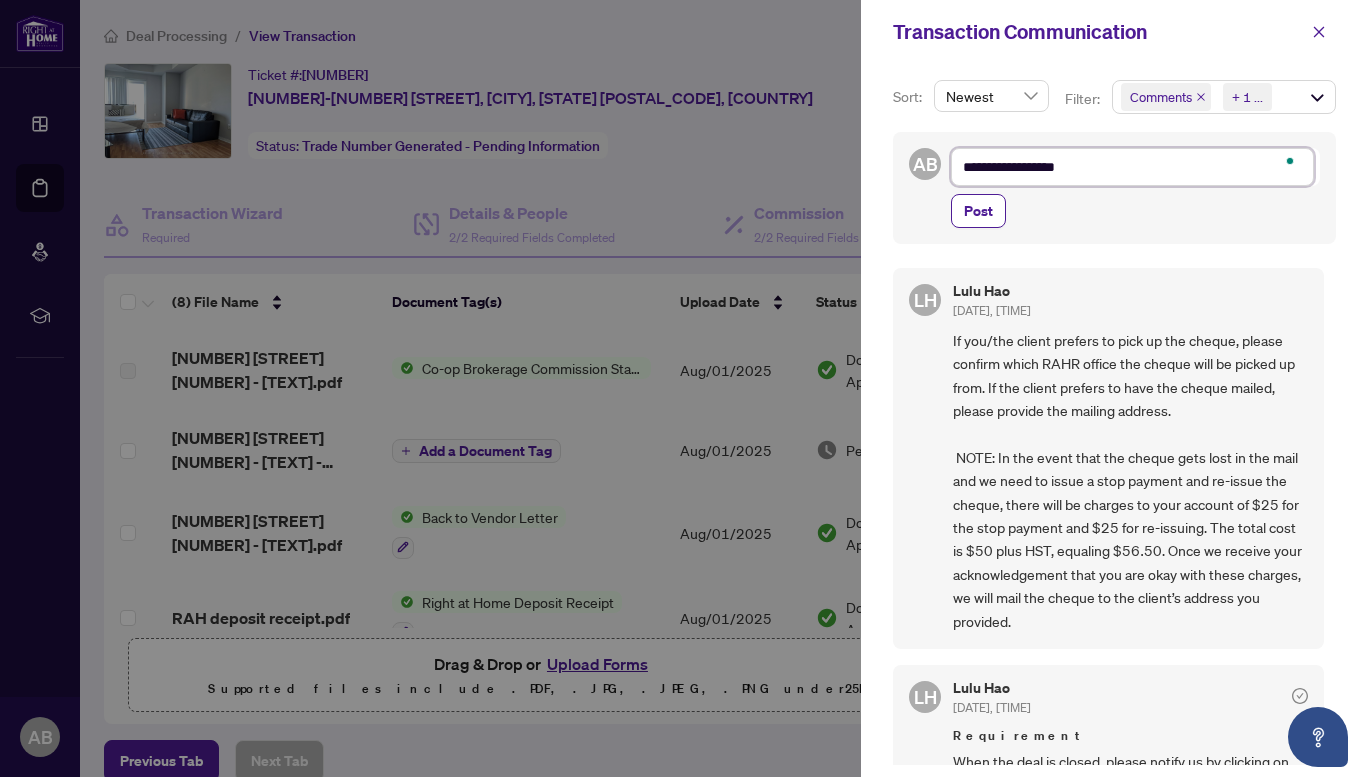 type on "**********" 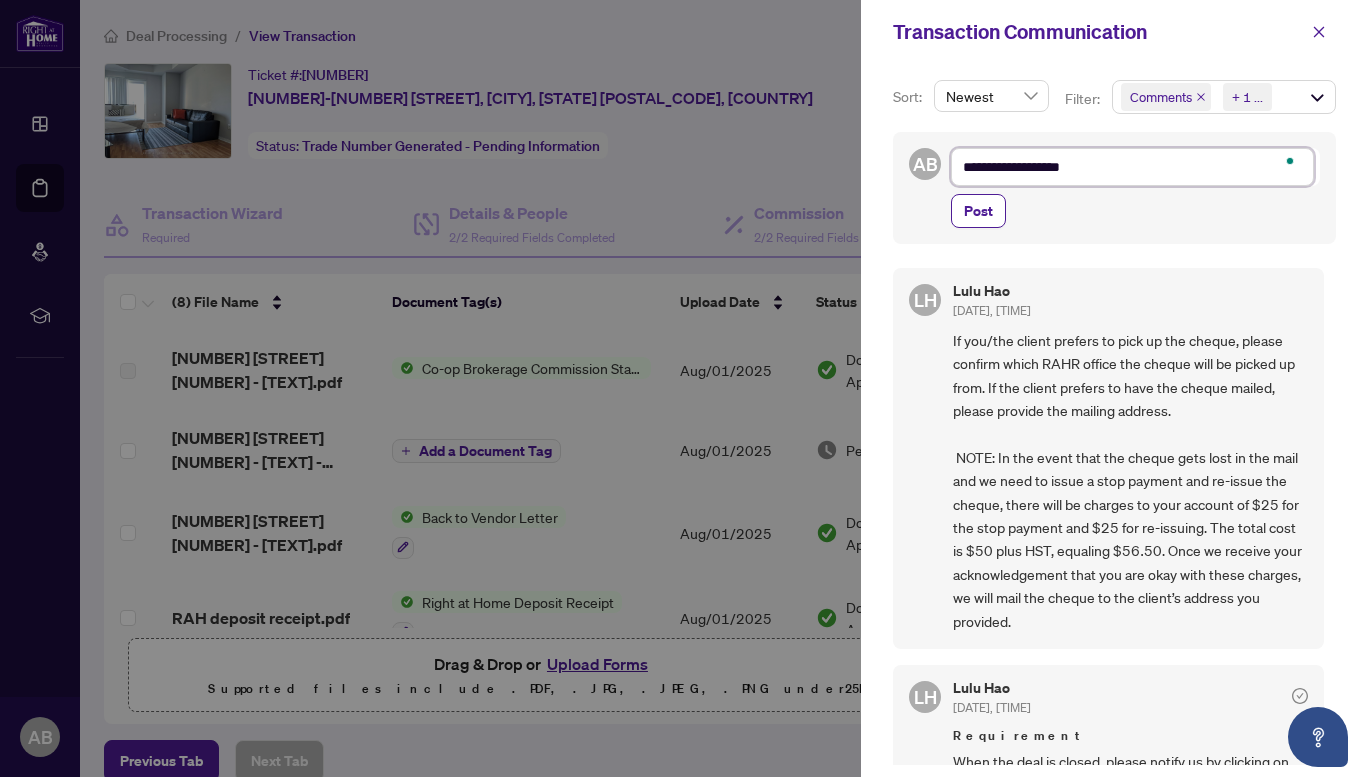 type on "**********" 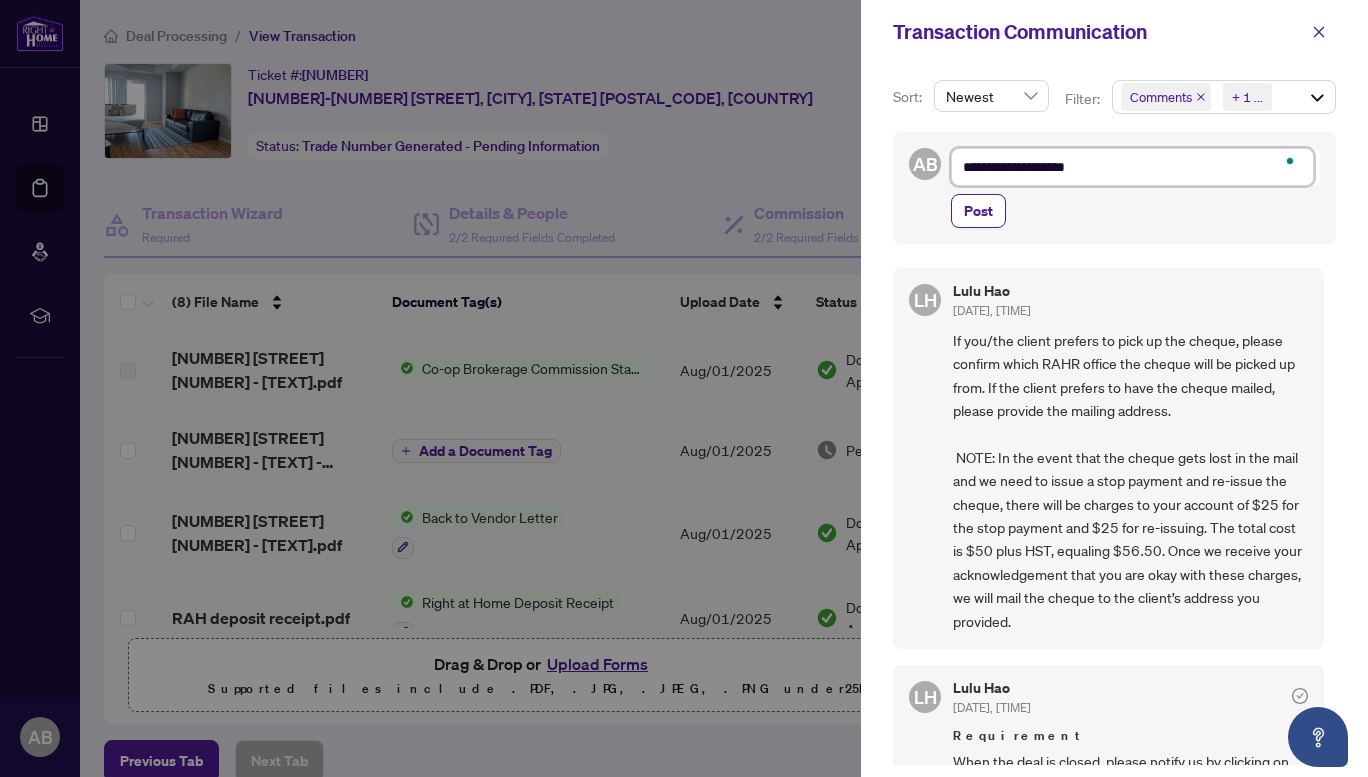 type on "**********" 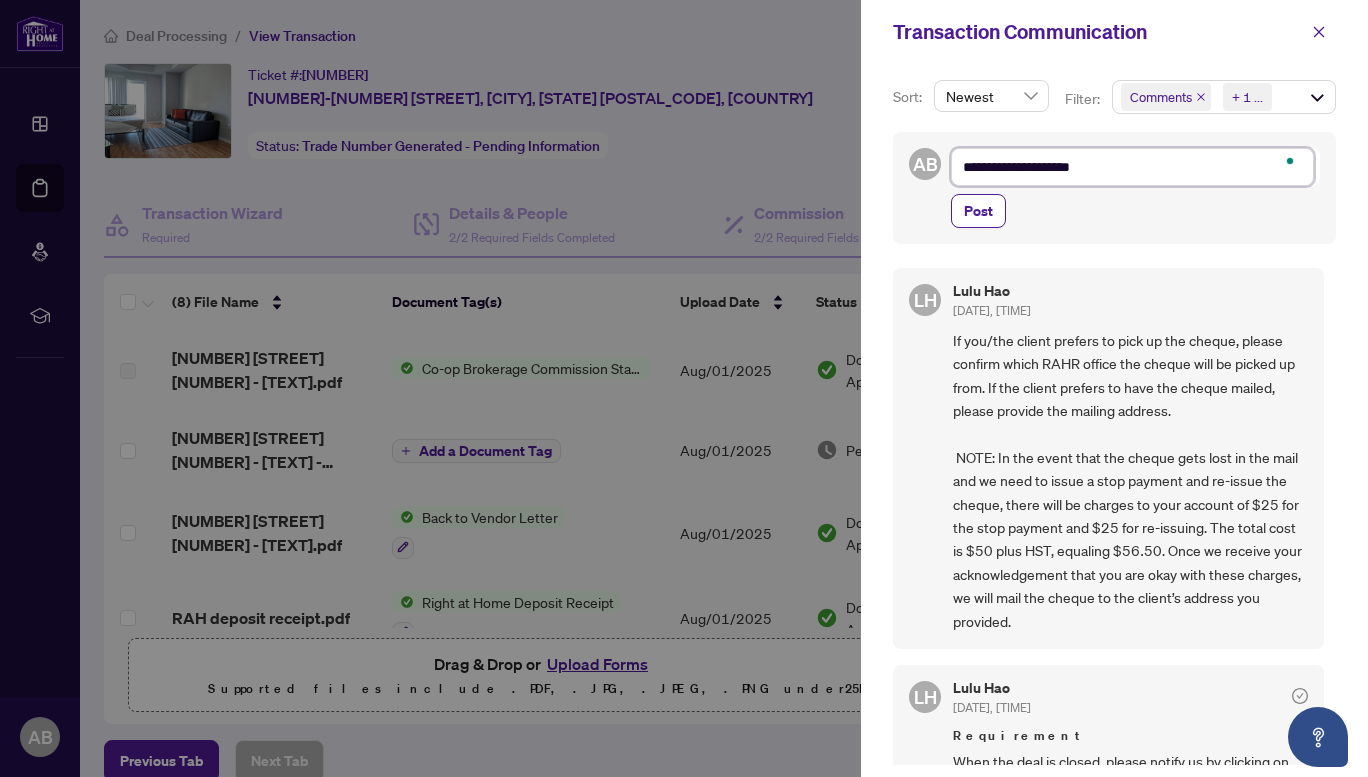 type on "**********" 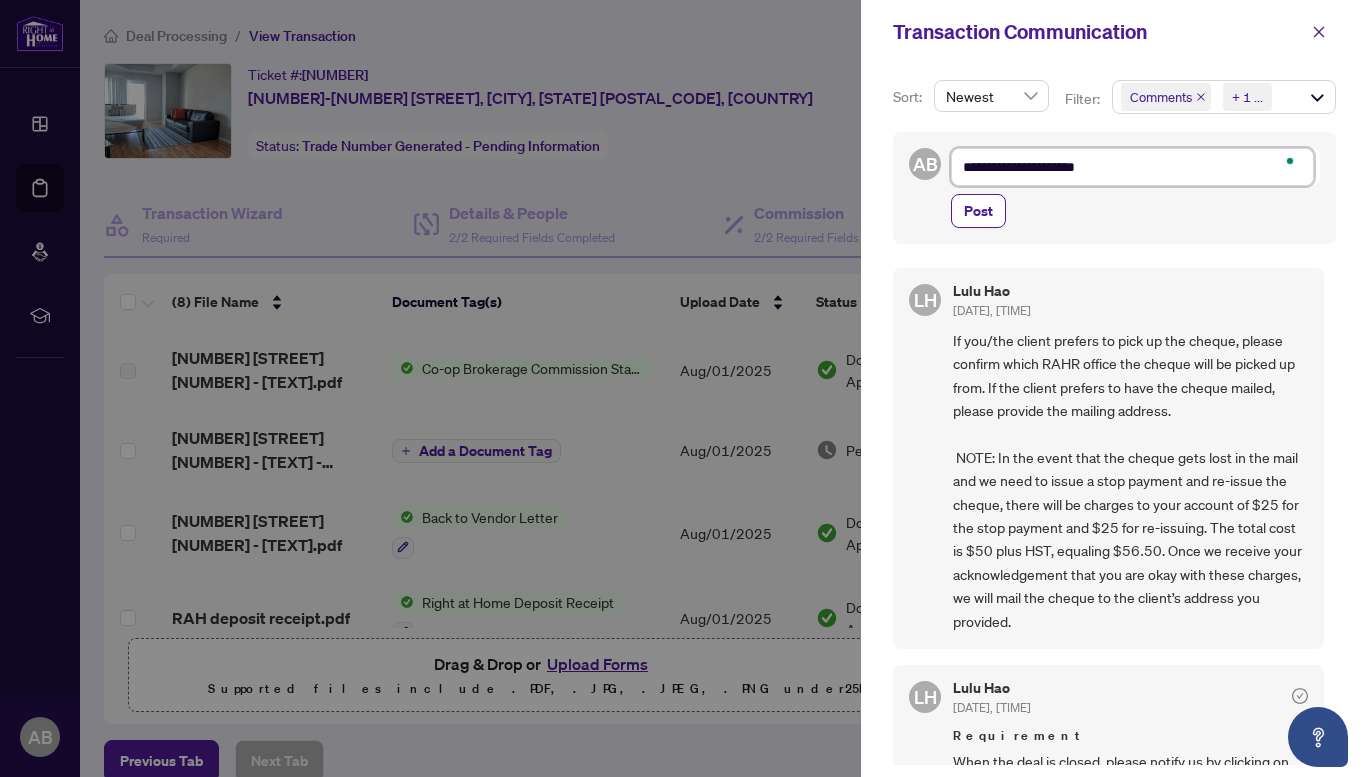type on "**********" 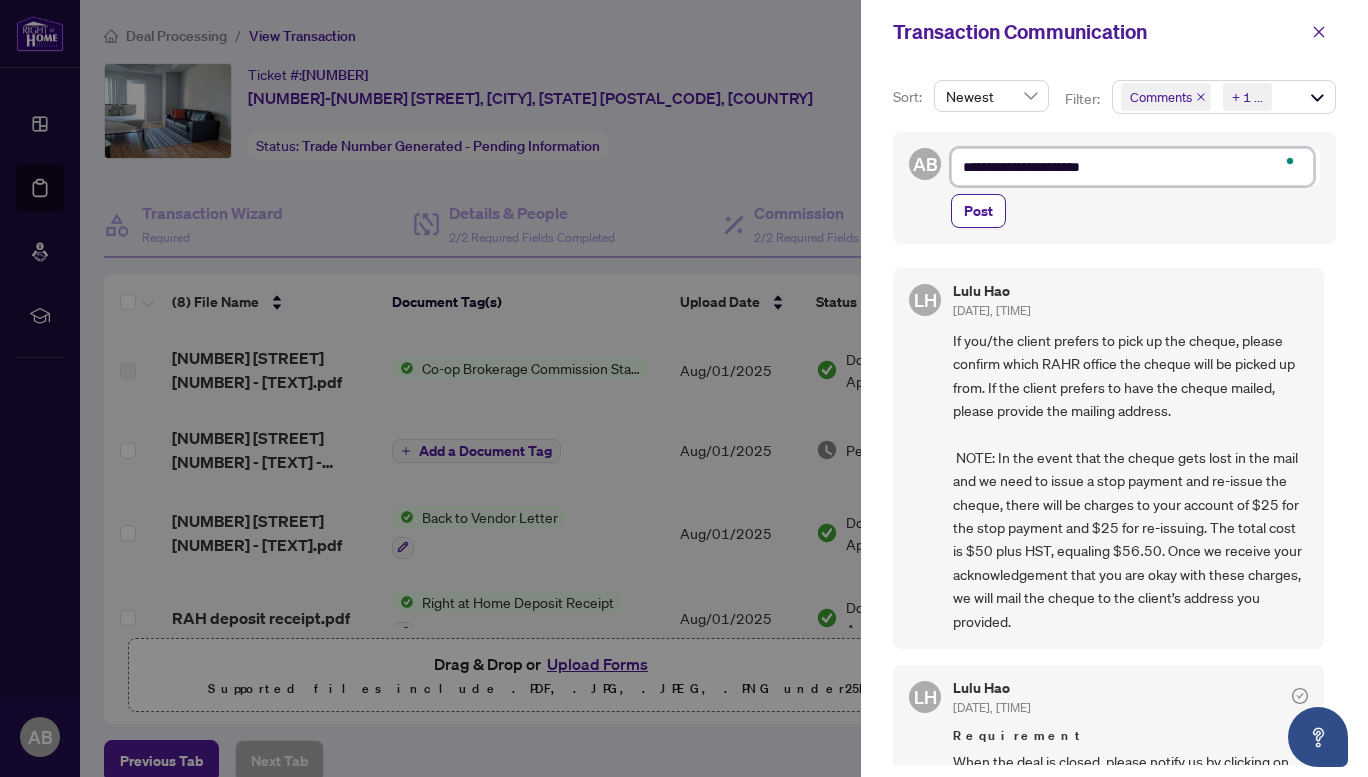type on "**********" 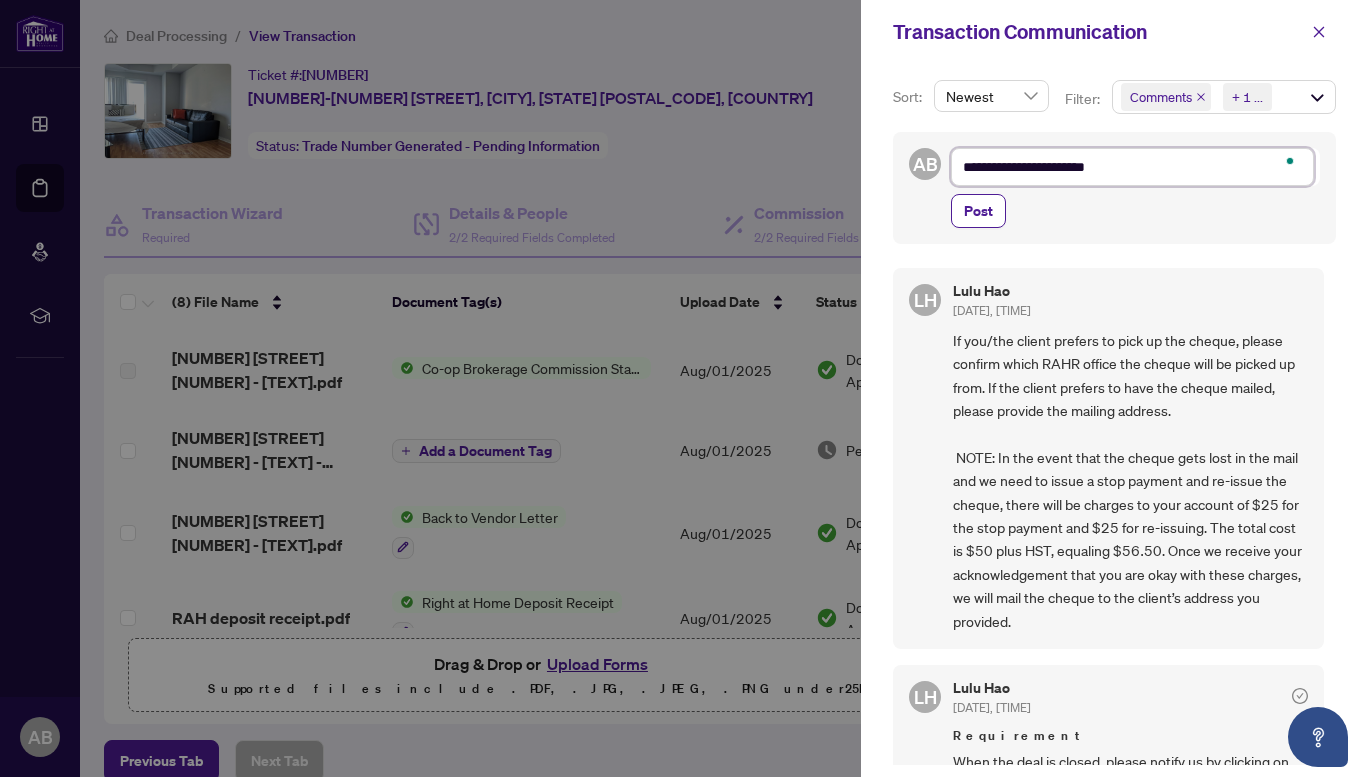 type on "**********" 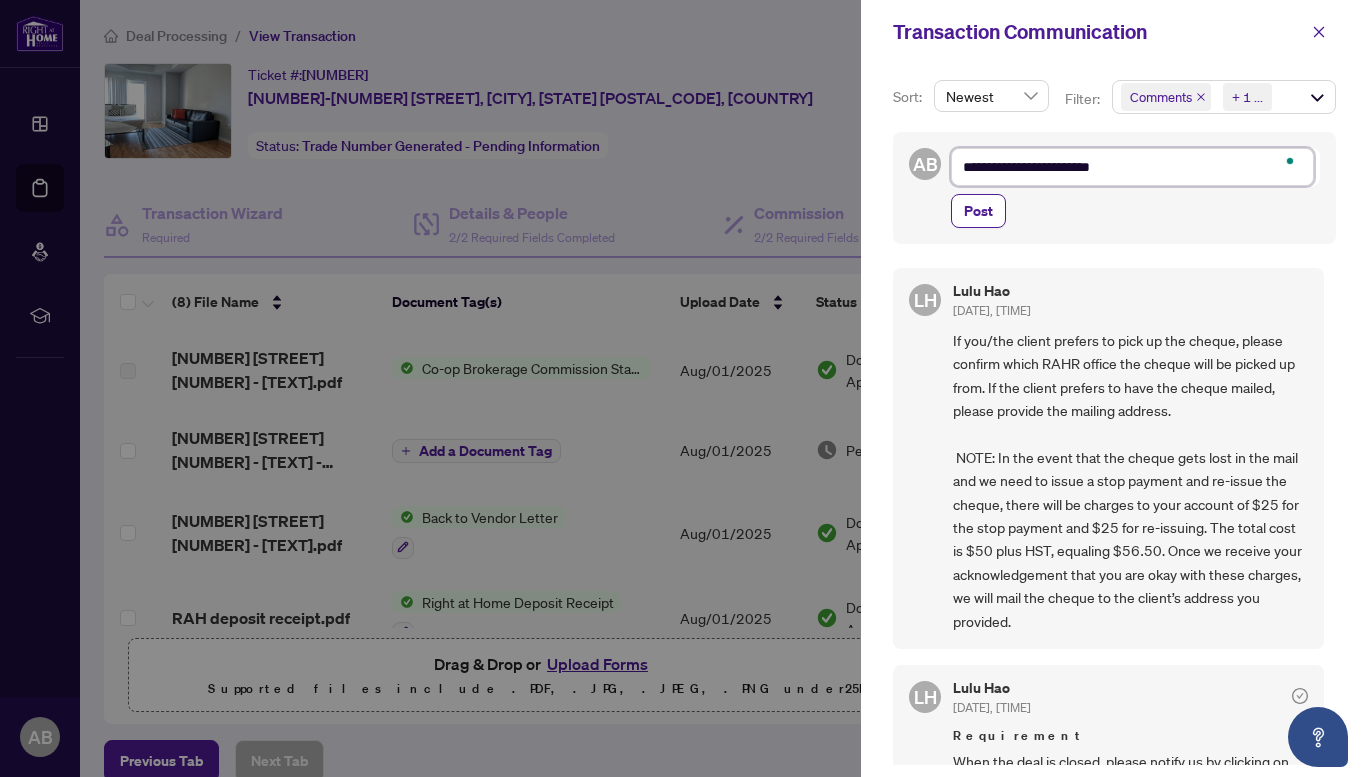 type on "**********" 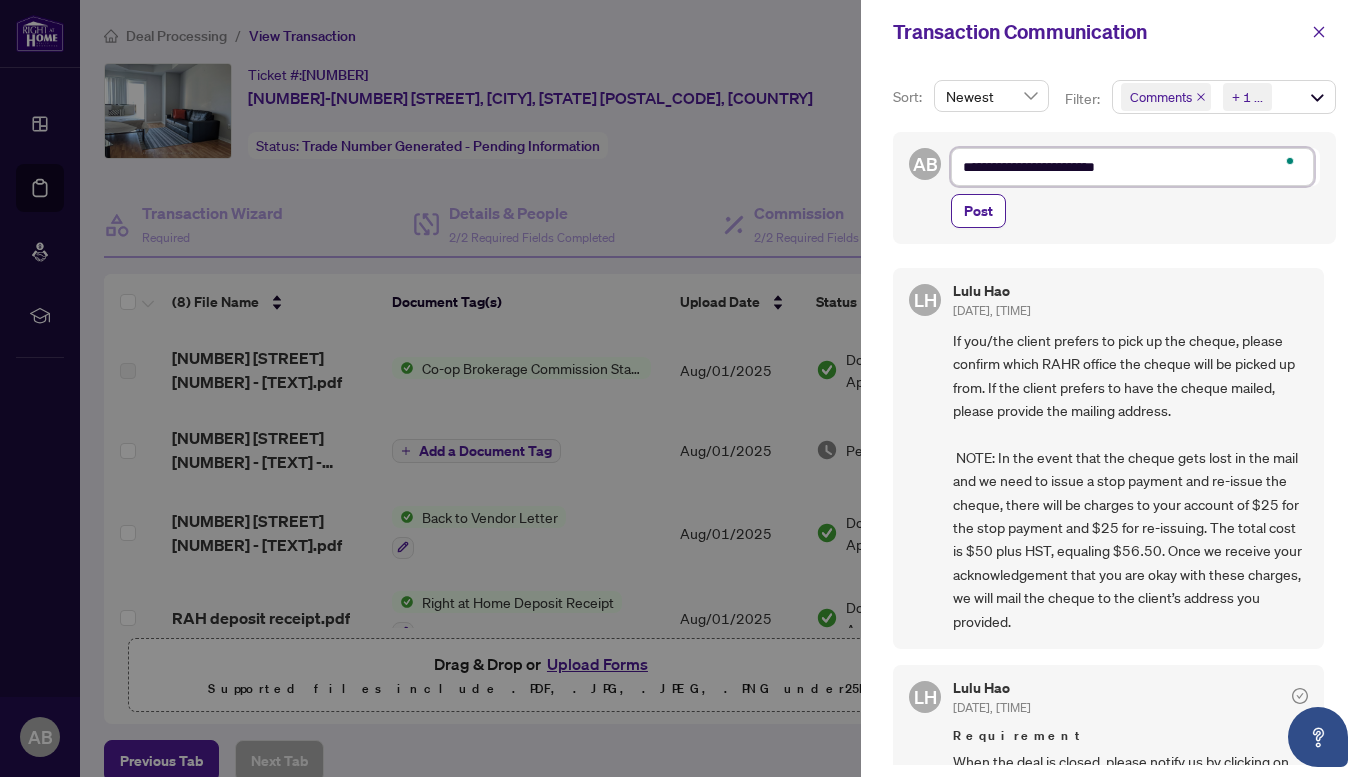 type on "**********" 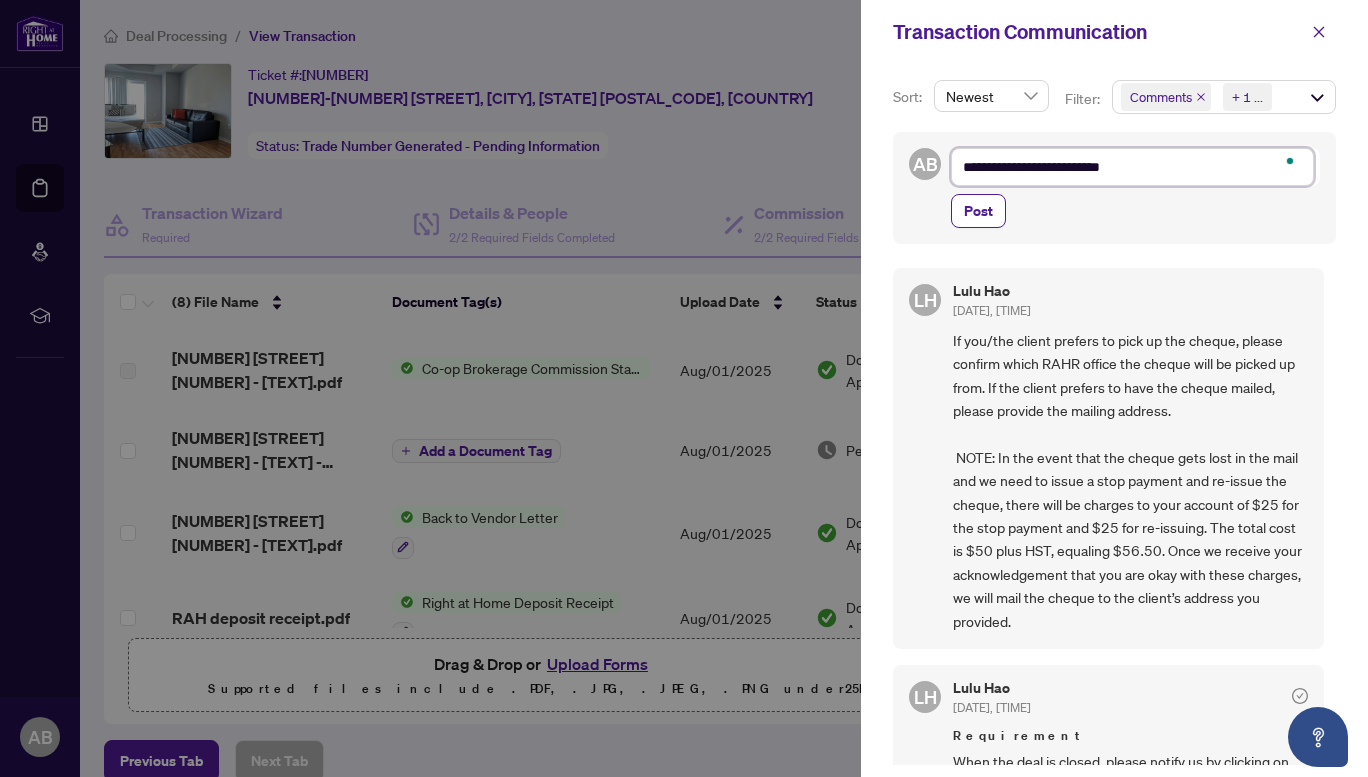 type on "**********" 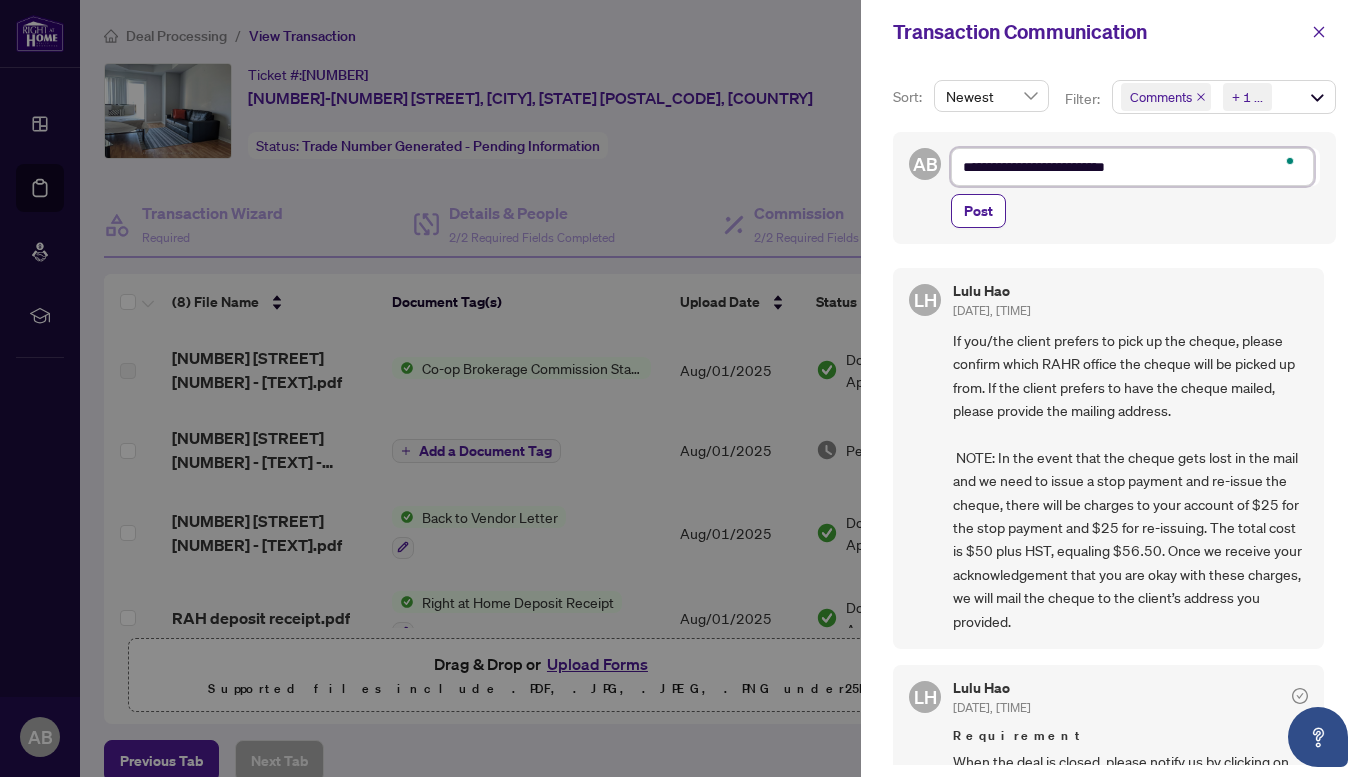 type on "**********" 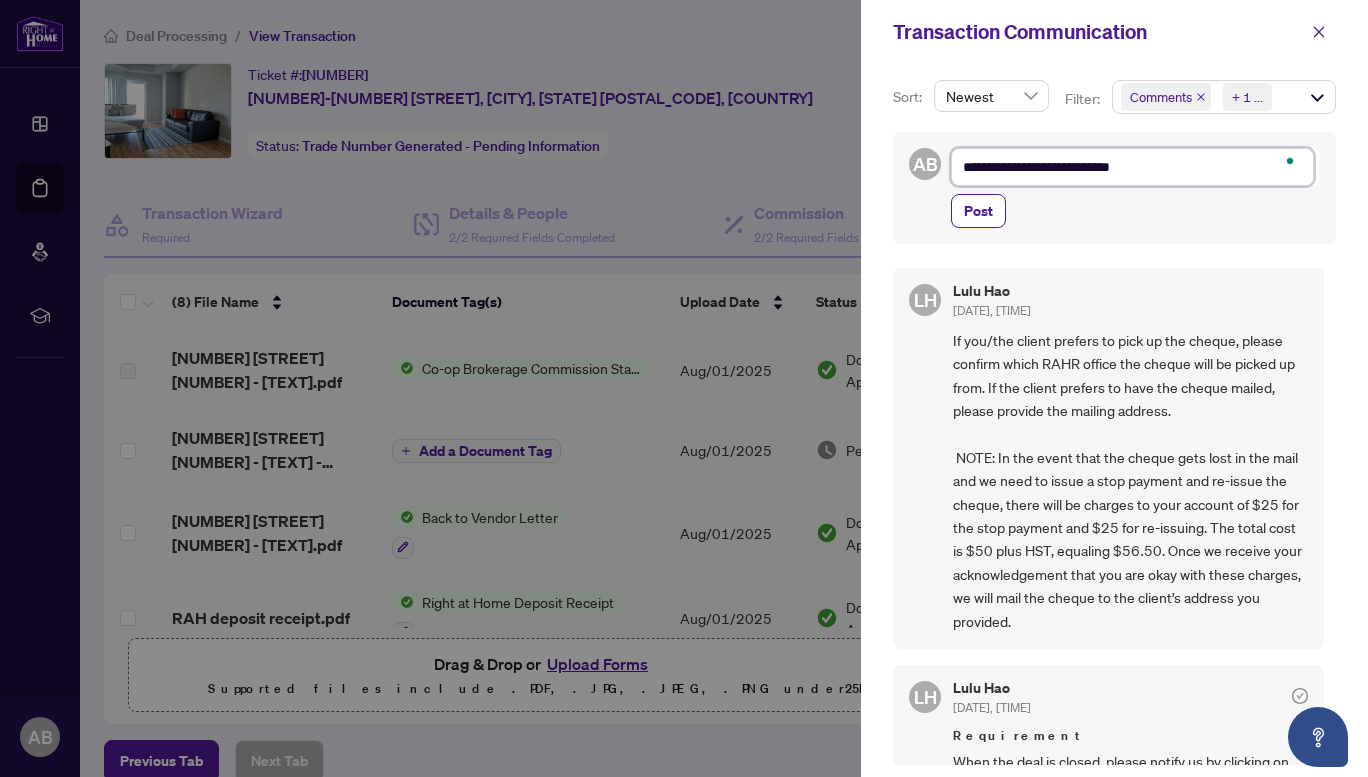 type on "**********" 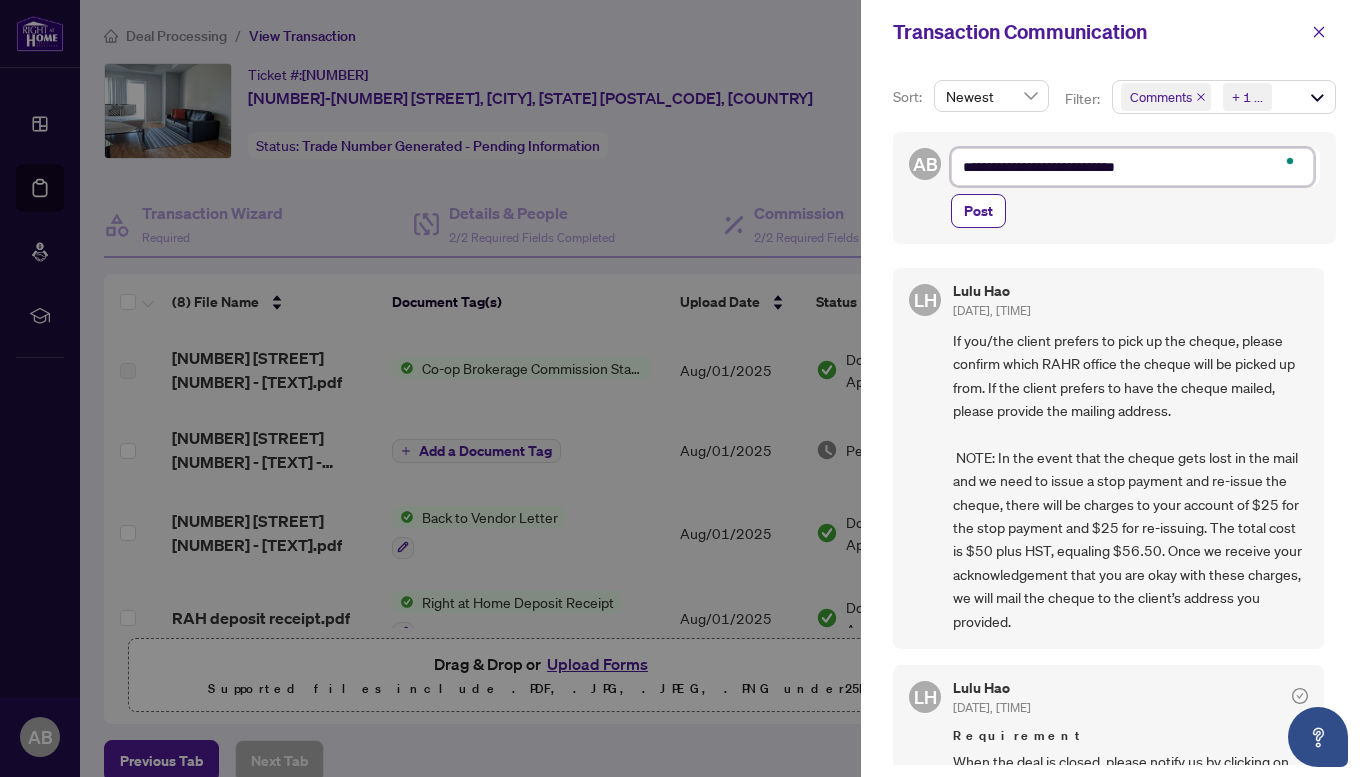 type on "**********" 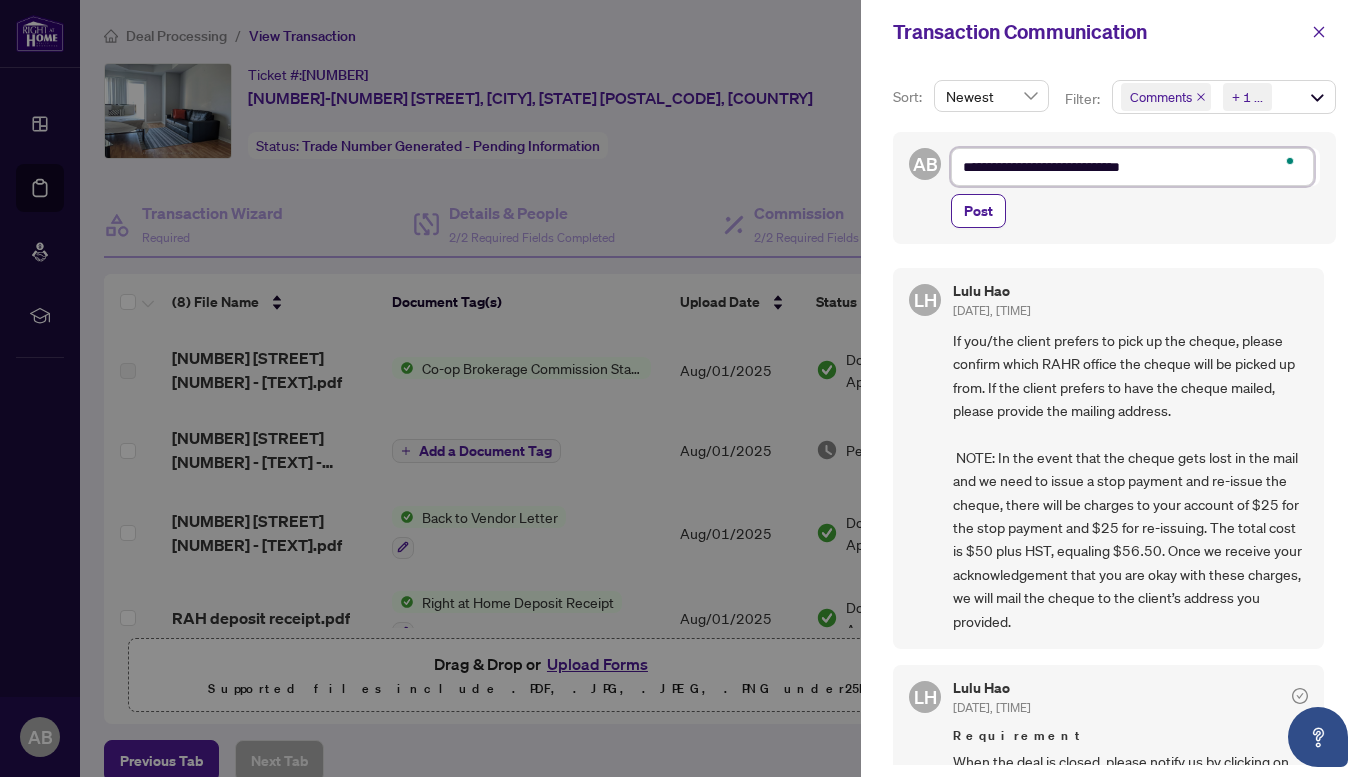 type on "**********" 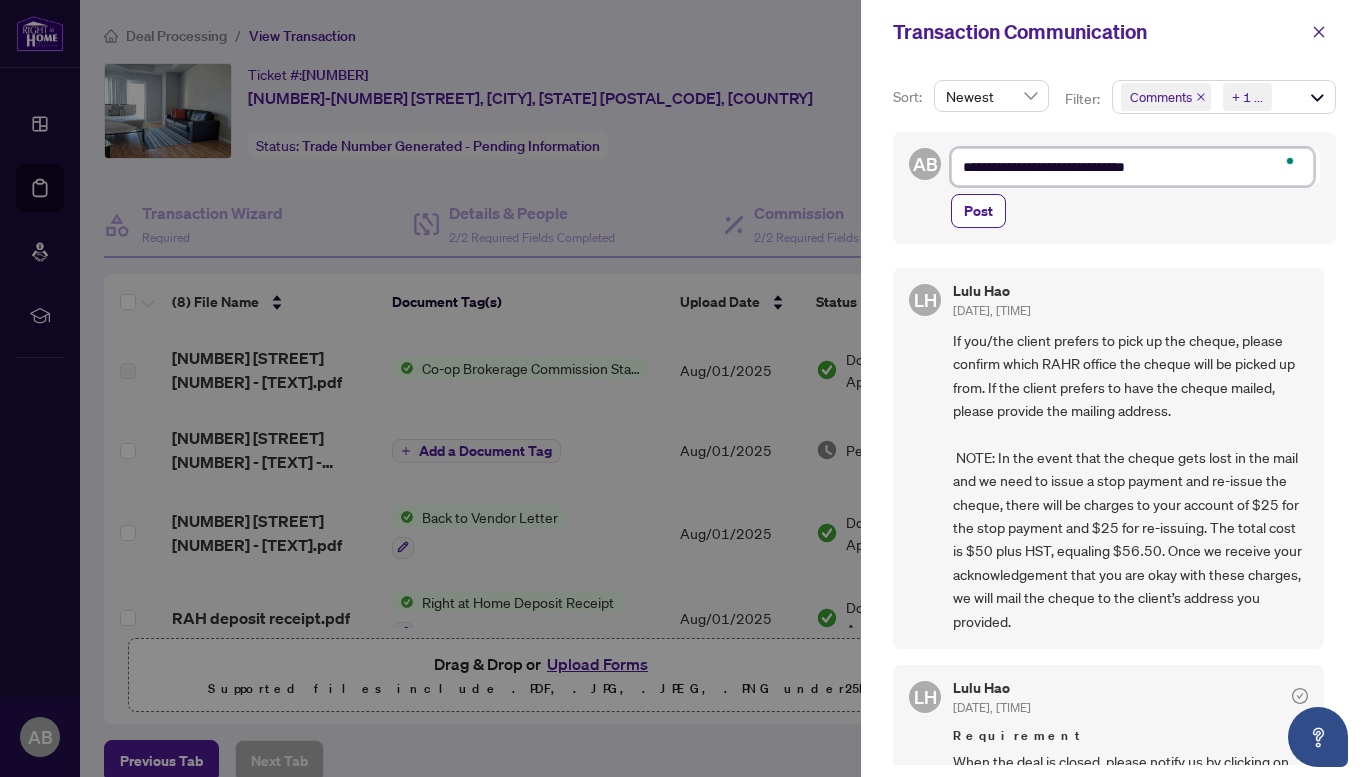 type on "**********" 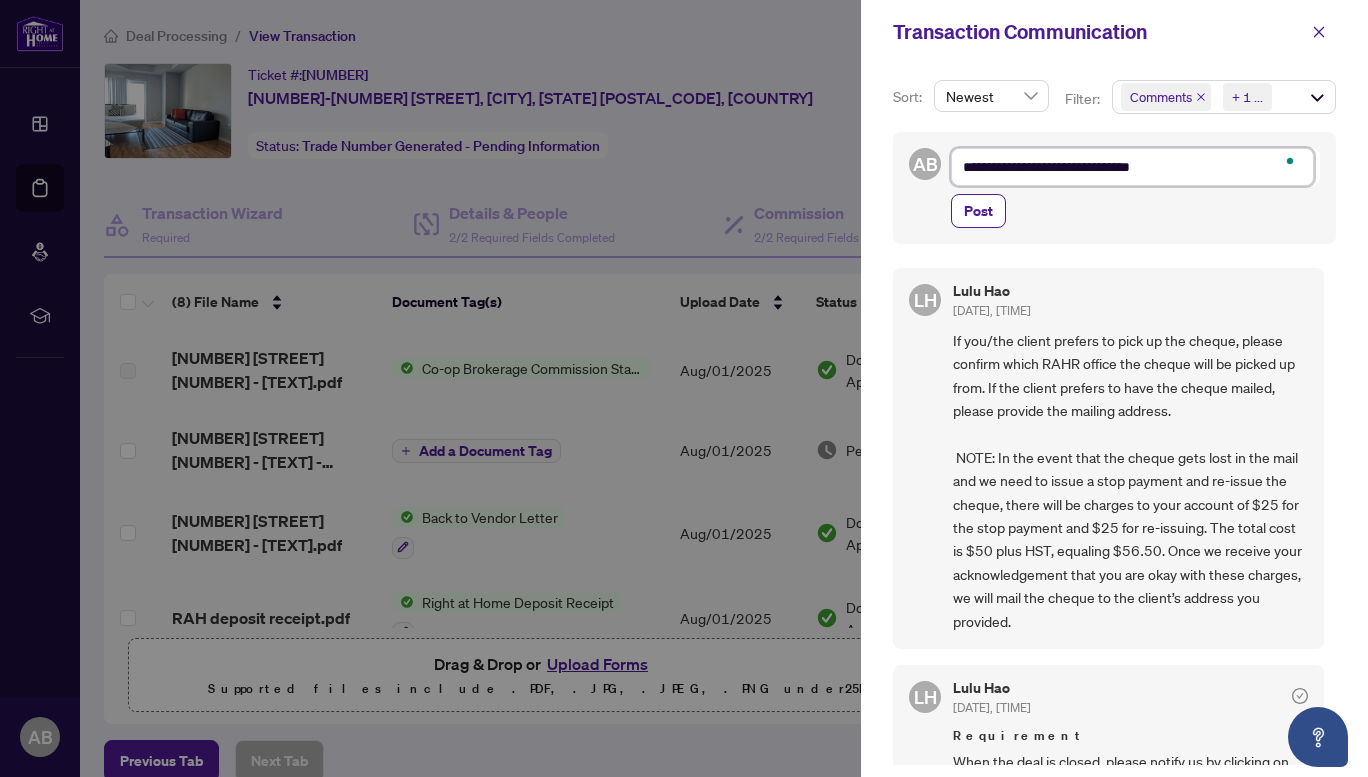 type on "**********" 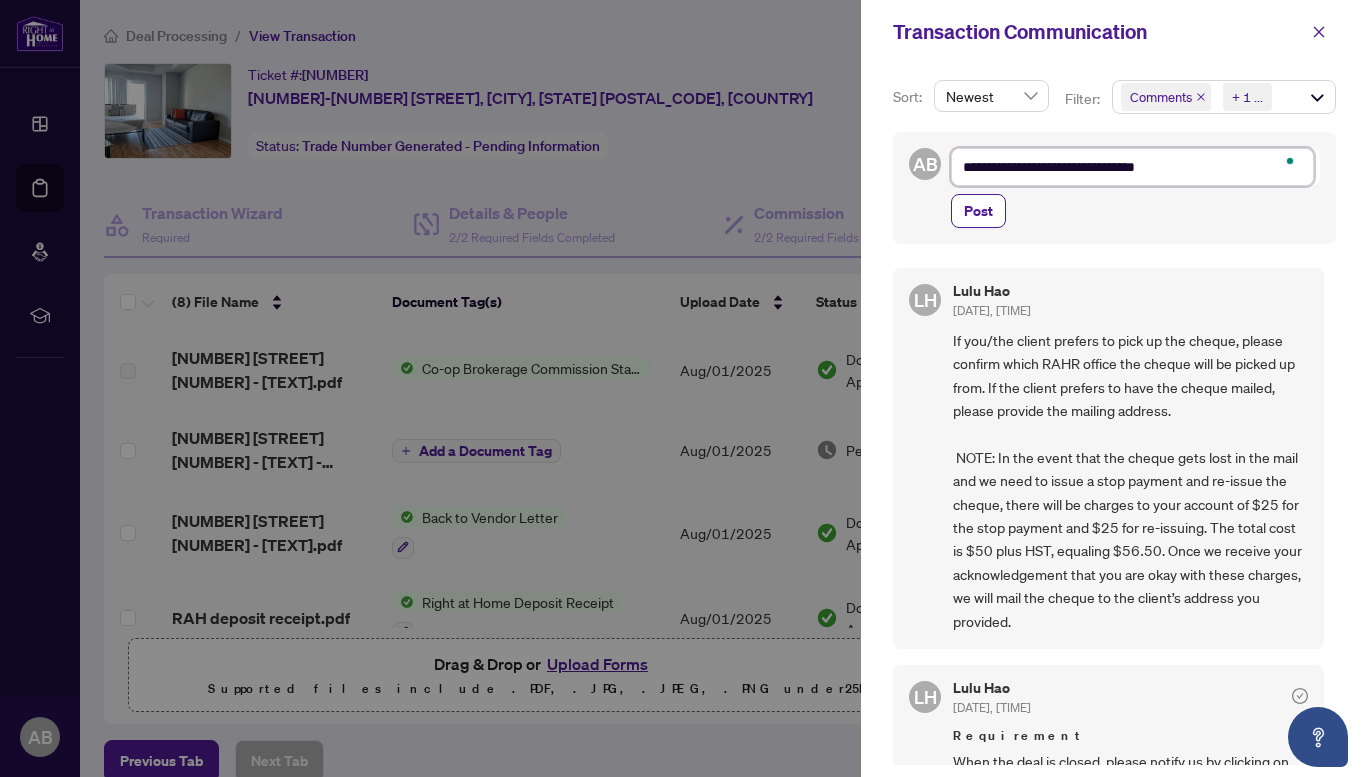 type on "**********" 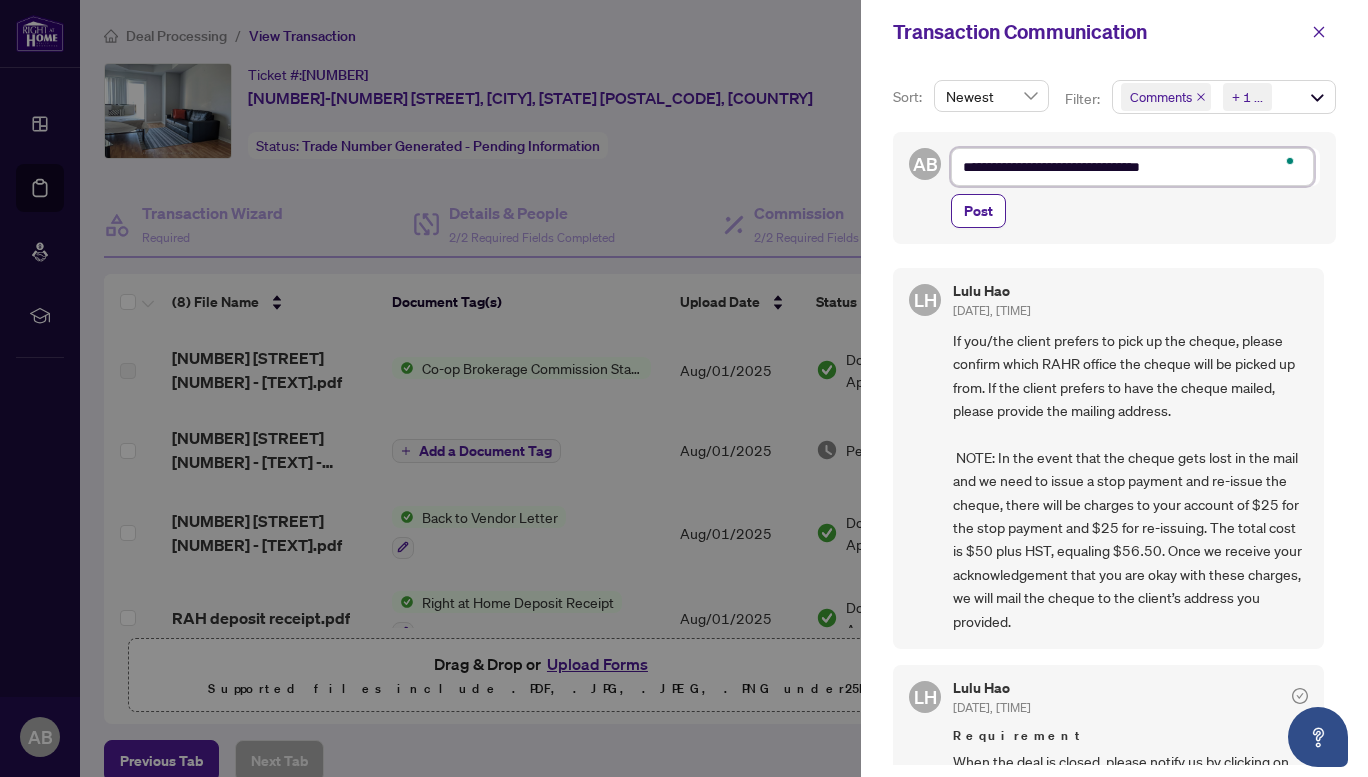 type on "**********" 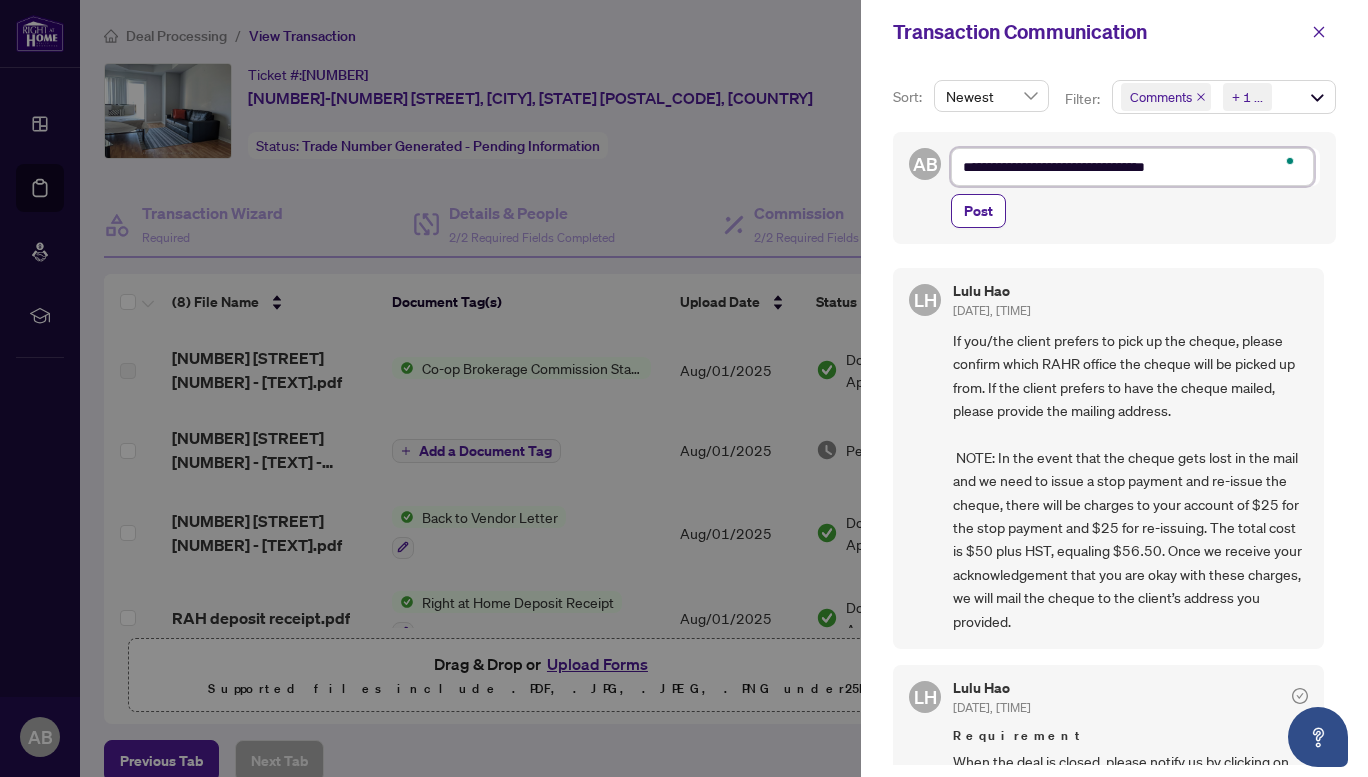 type on "**********" 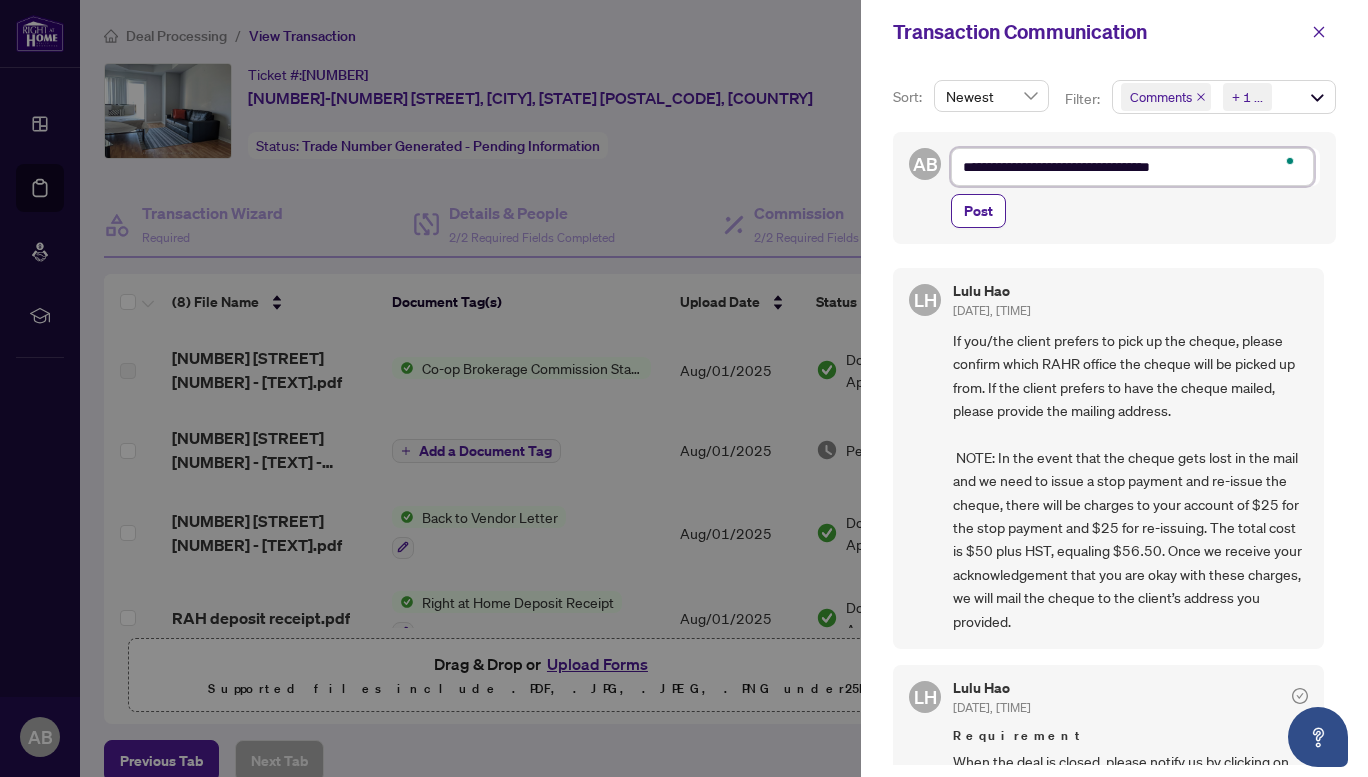type on "**********" 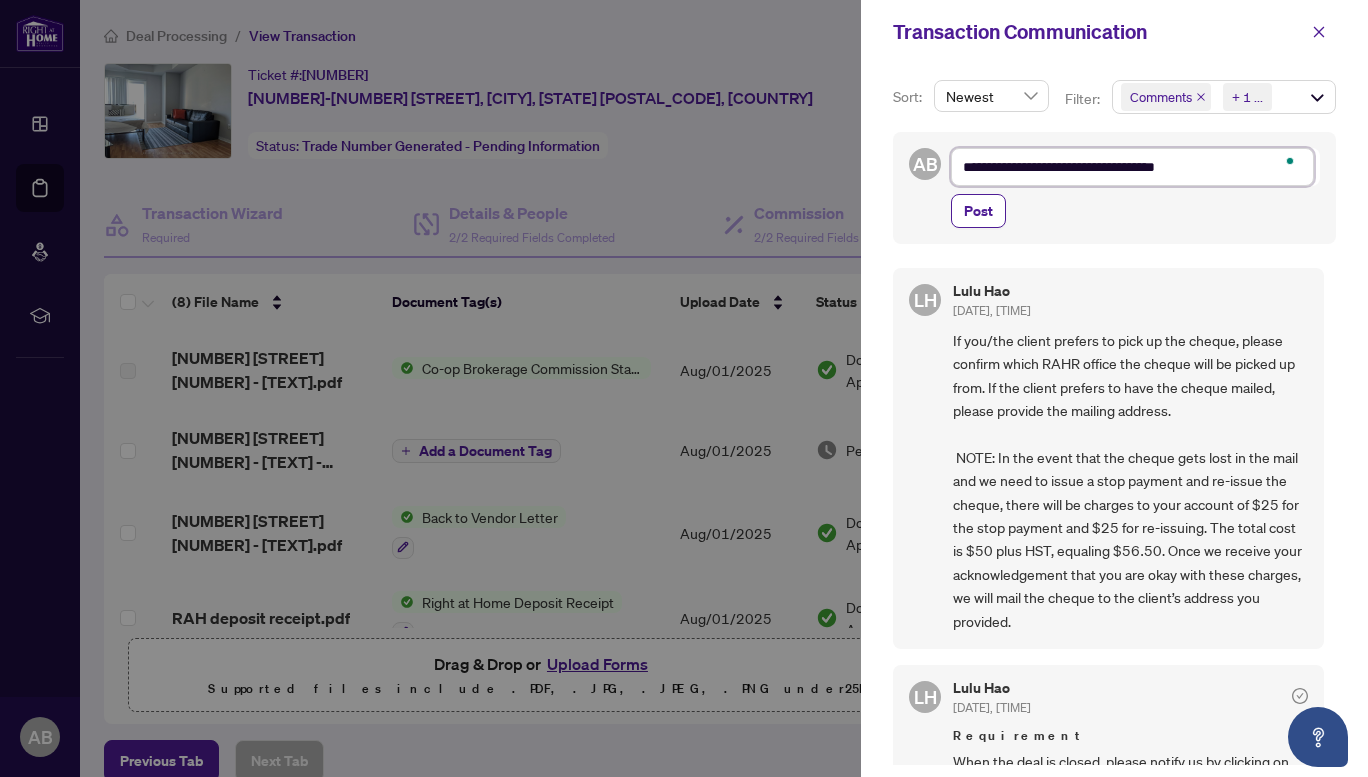 type on "**********" 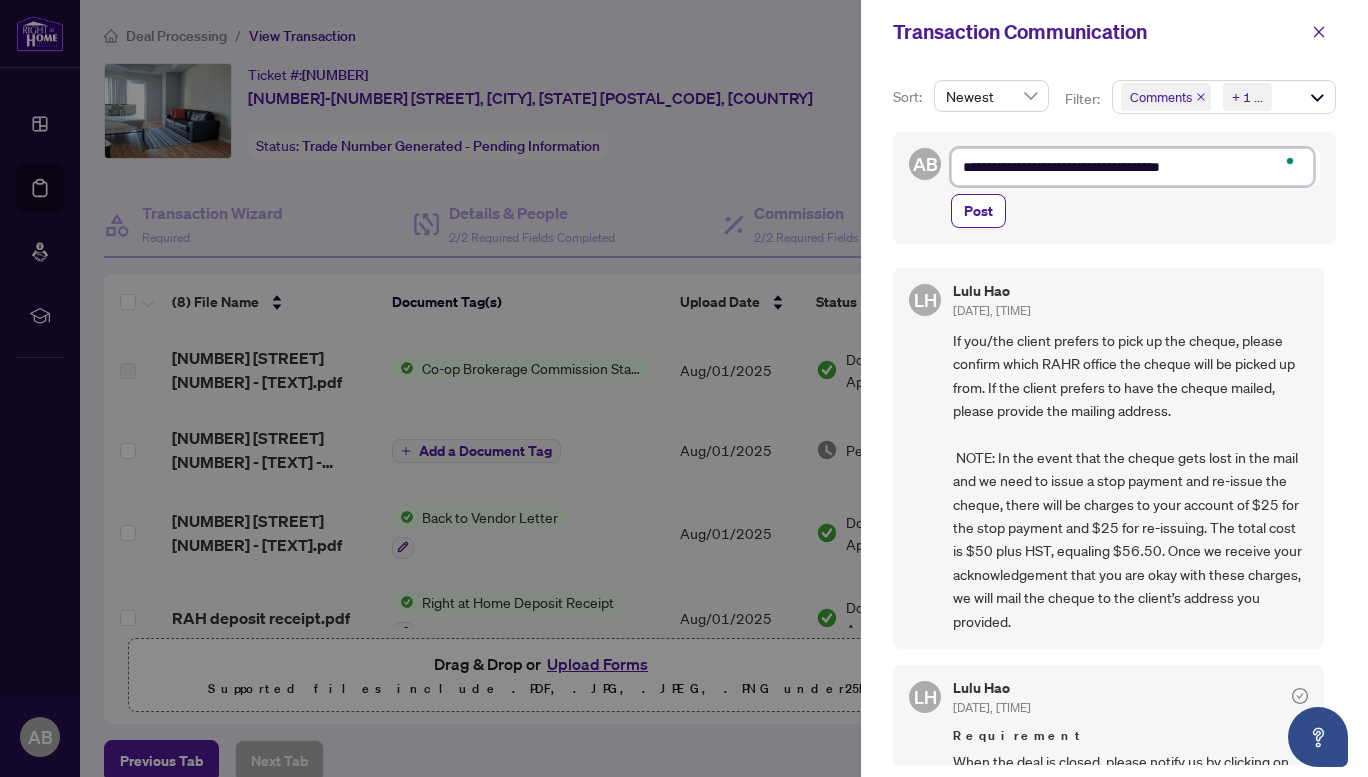 type on "**********" 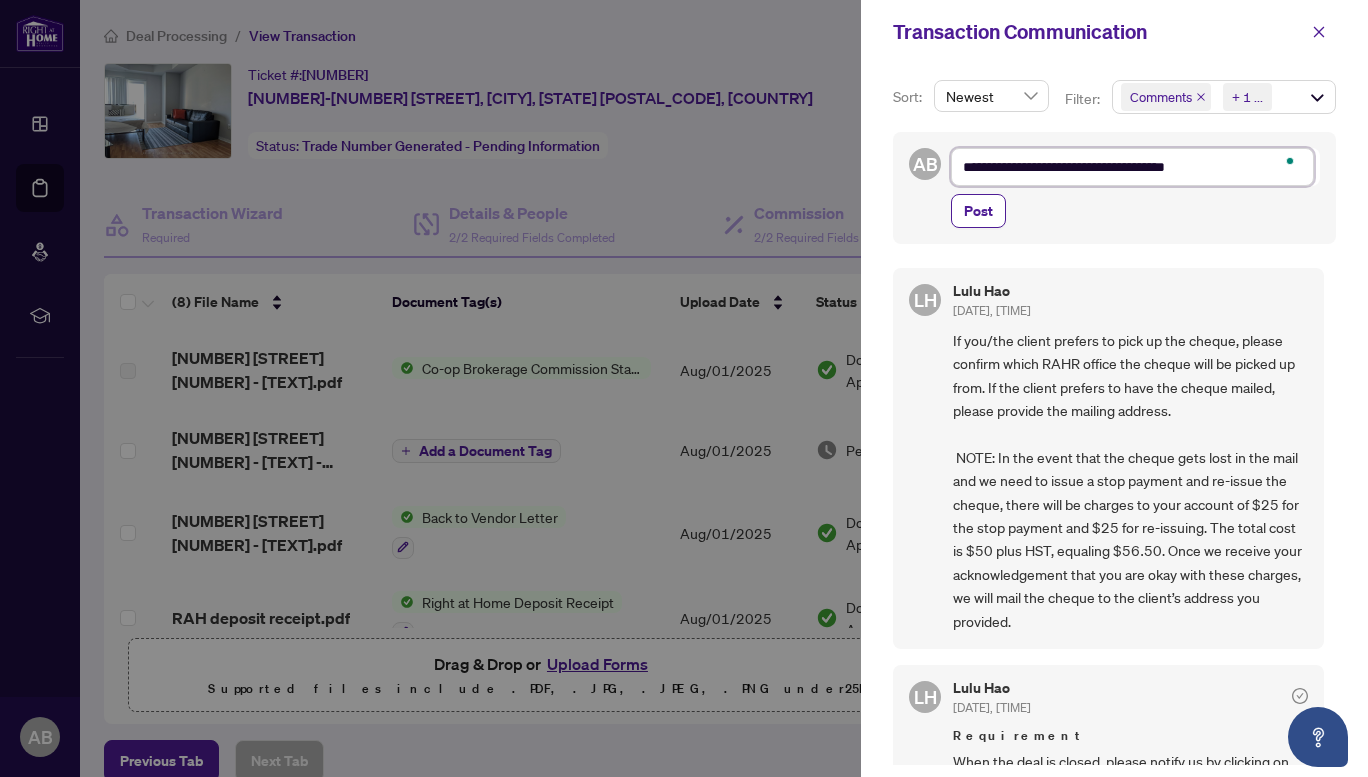 type on "**********" 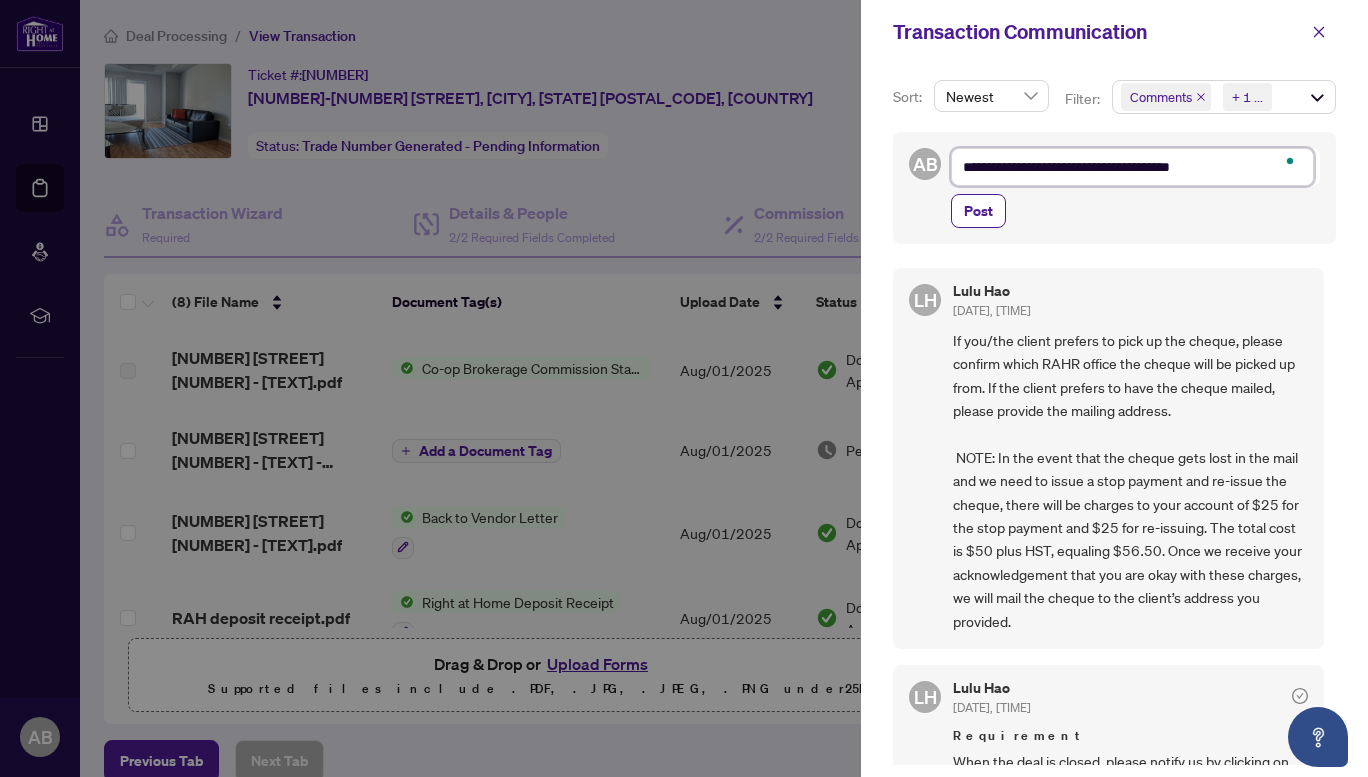 type on "**********" 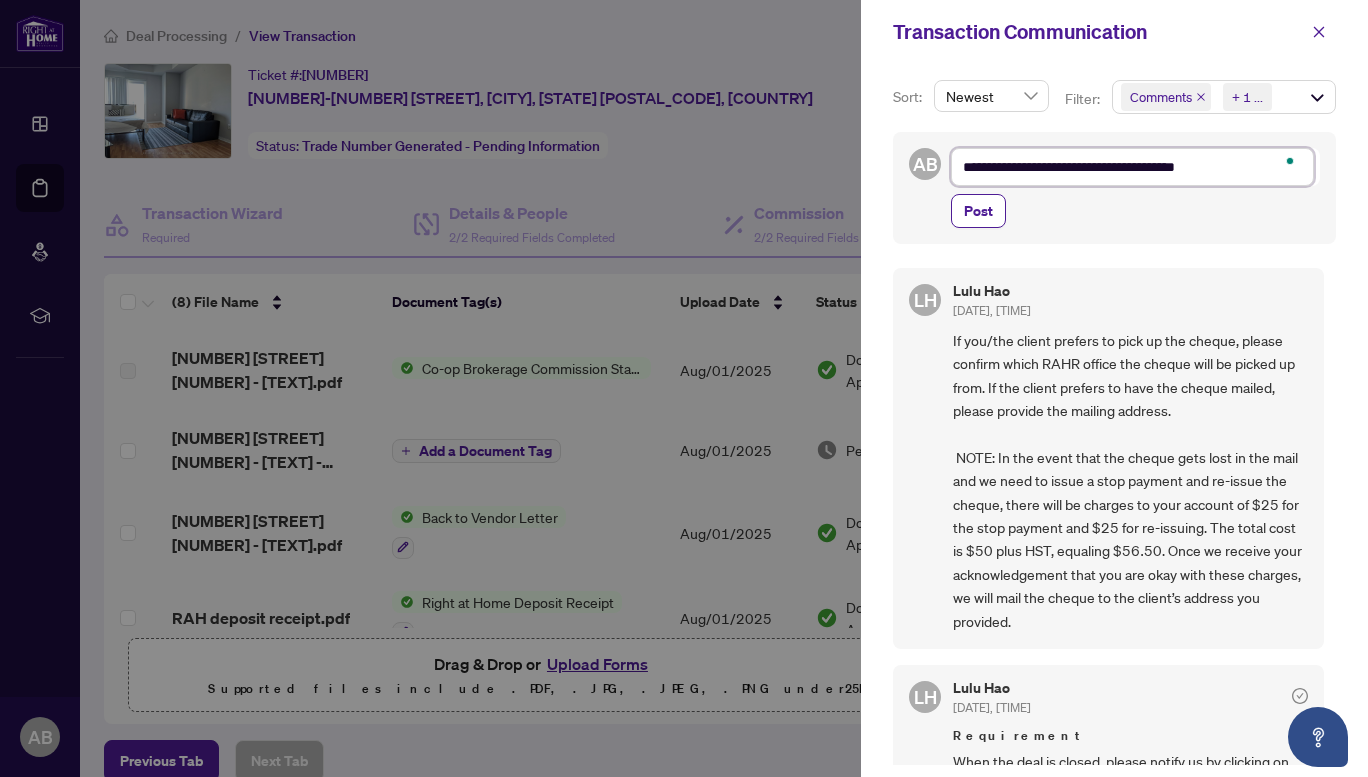type on "**********" 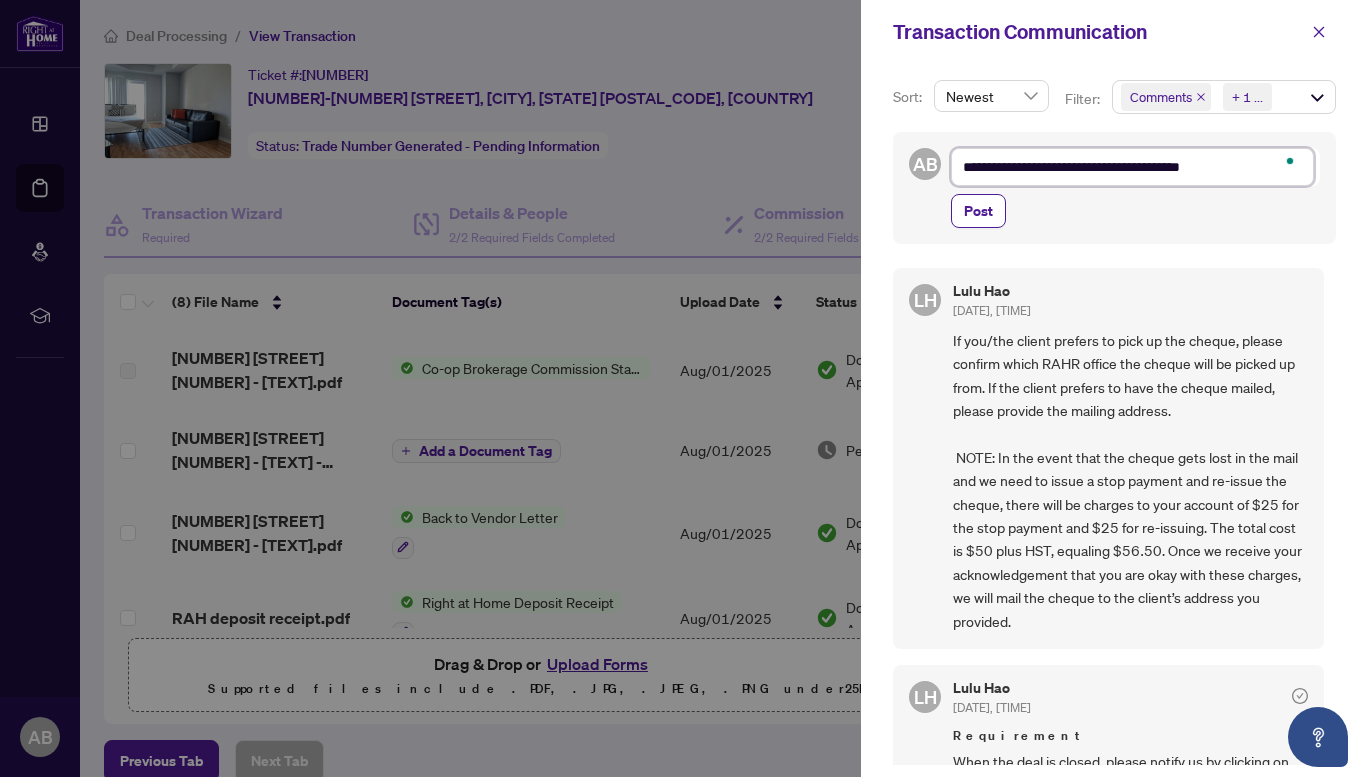 type on "**********" 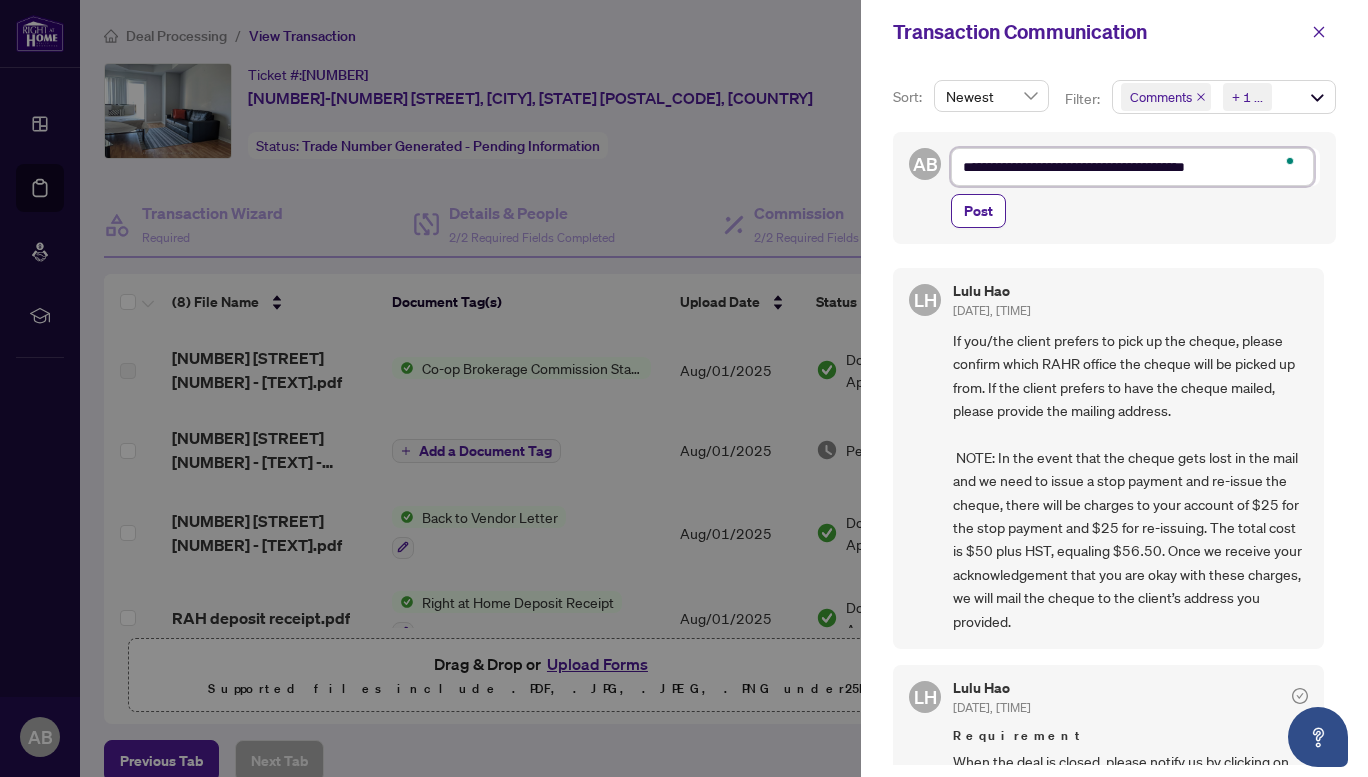 type on "**********" 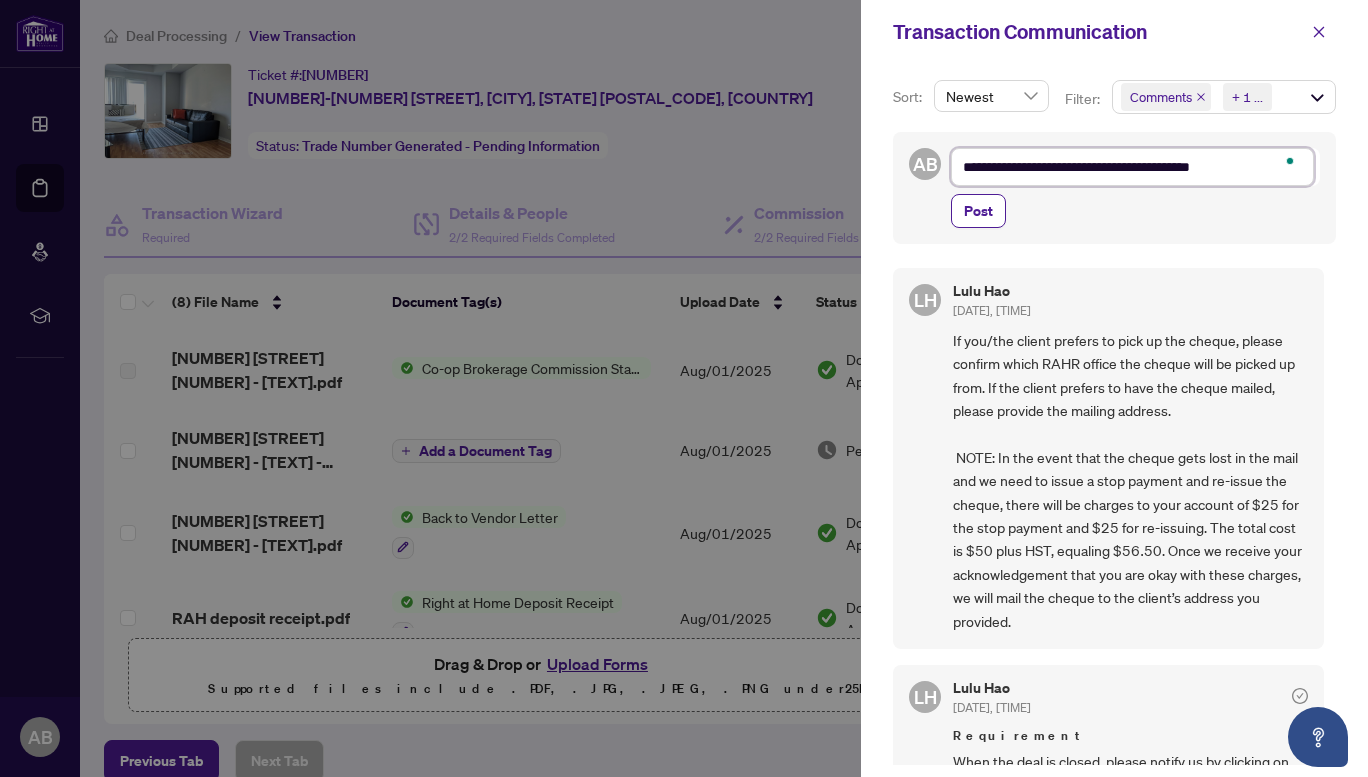 type on "**********" 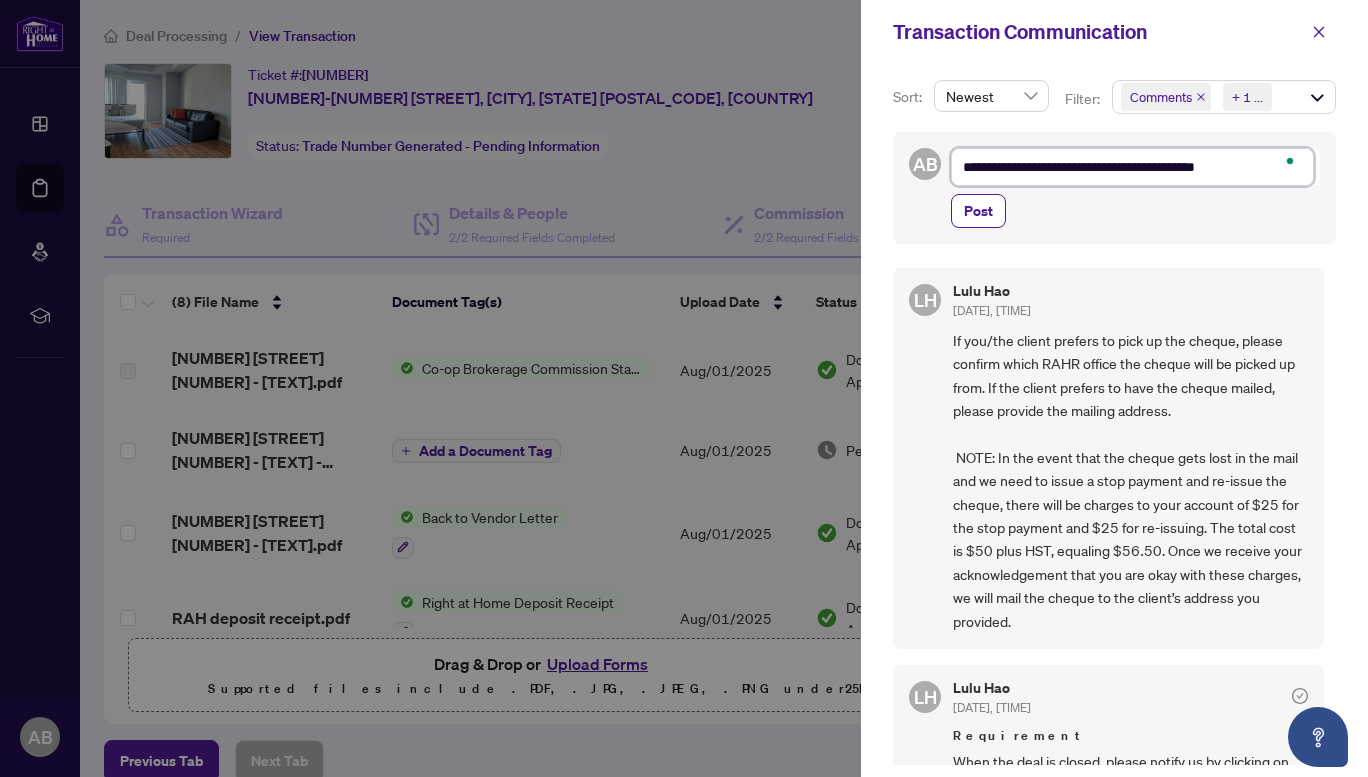 type on "**********" 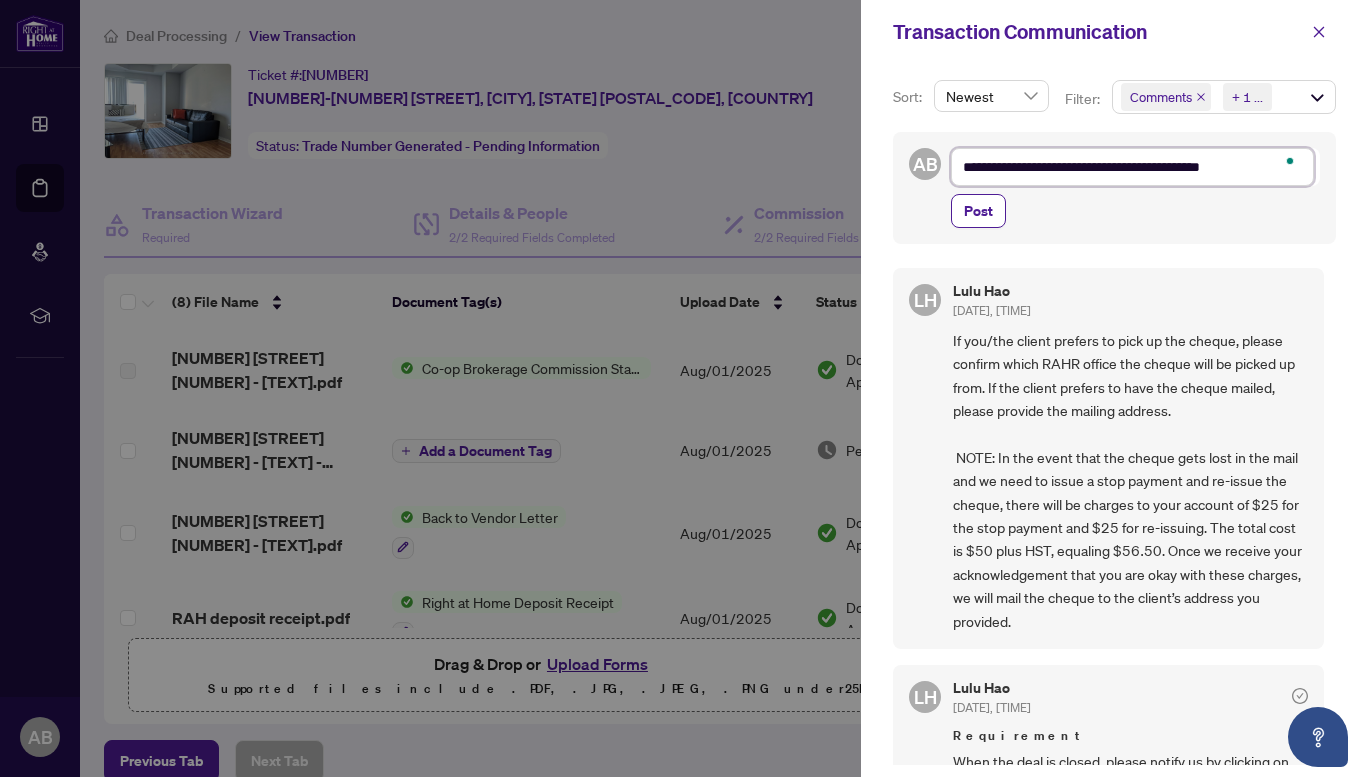 type on "**********" 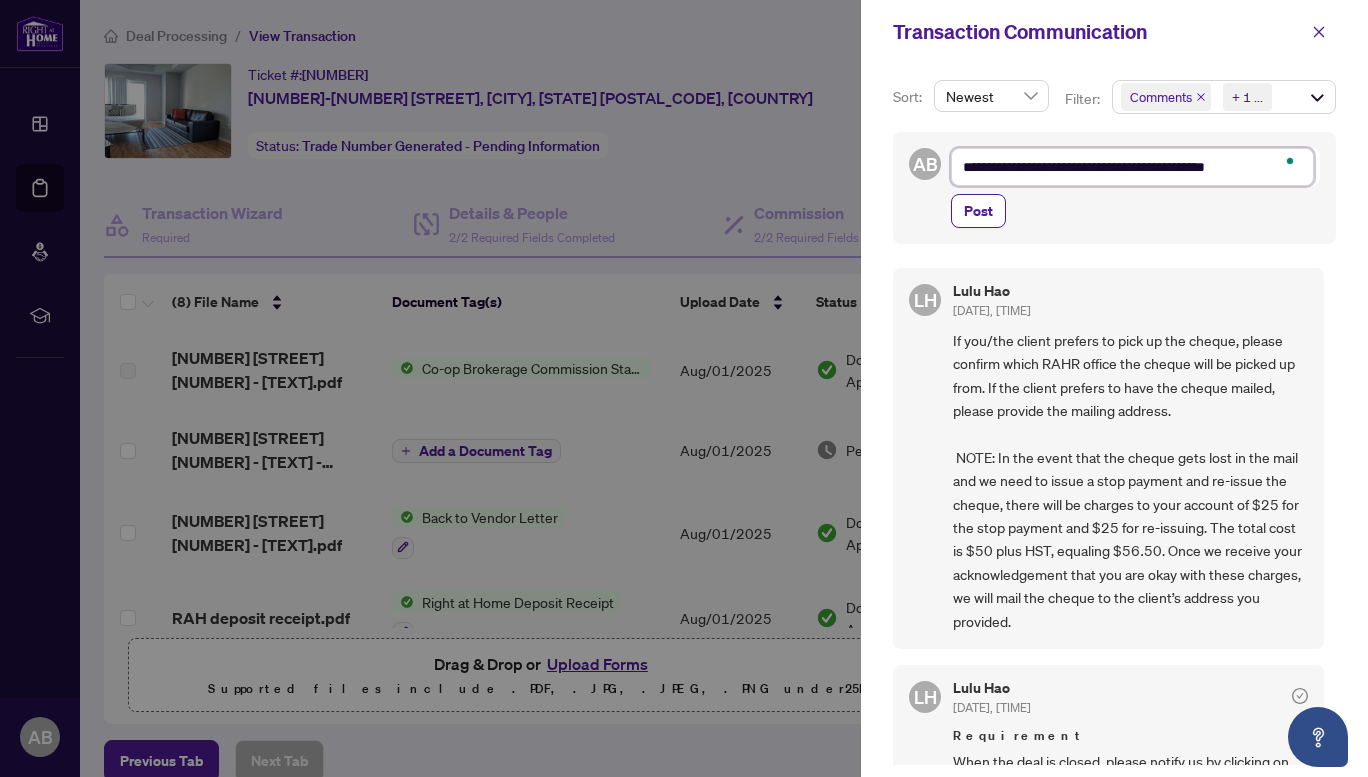 type on "**********" 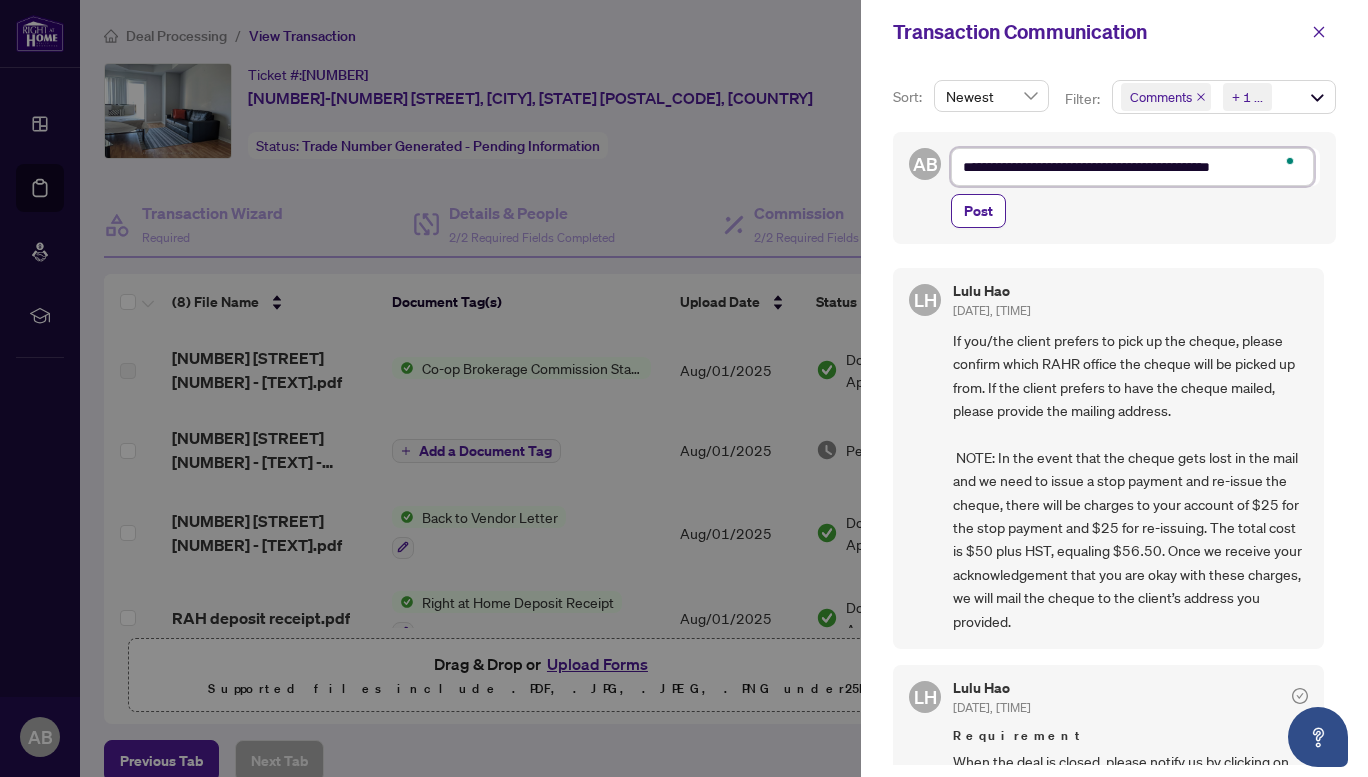 type on "**********" 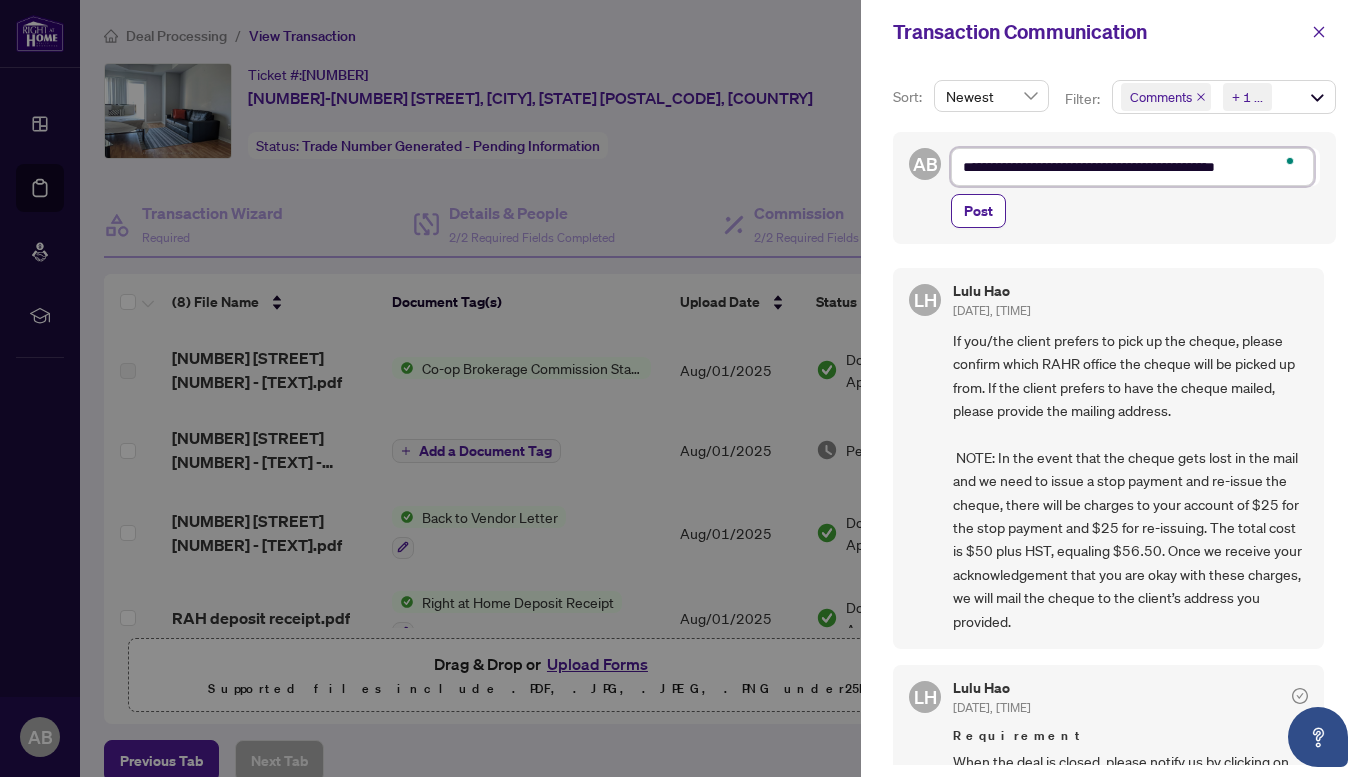 type on "**********" 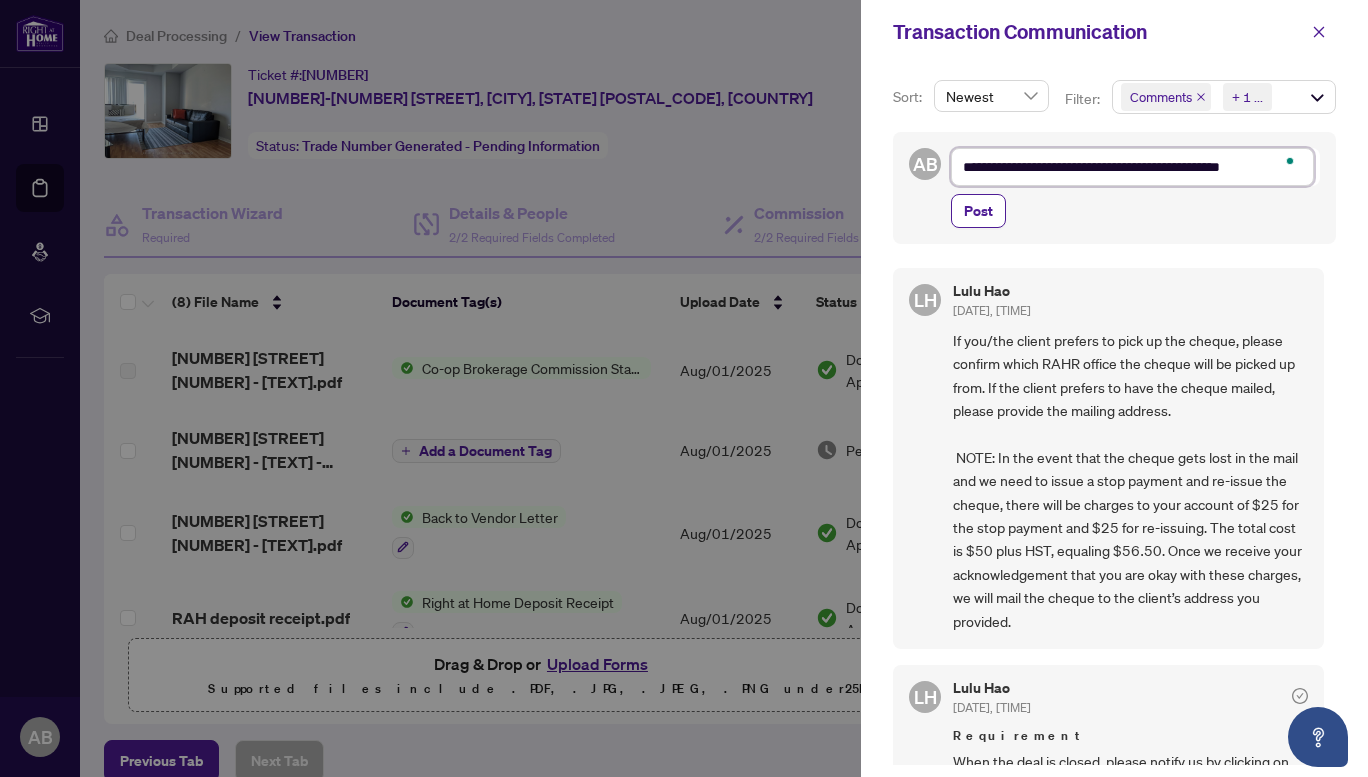 type on "**********" 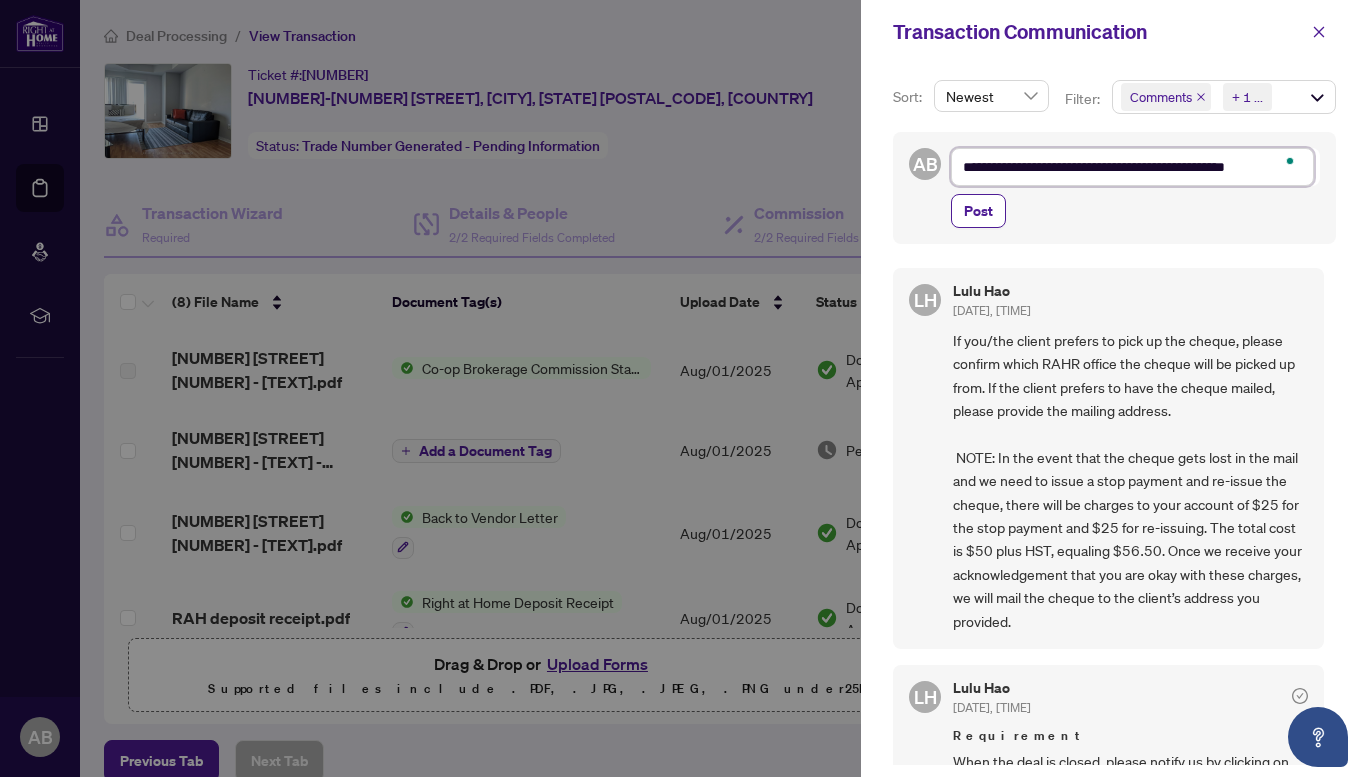 type on "**********" 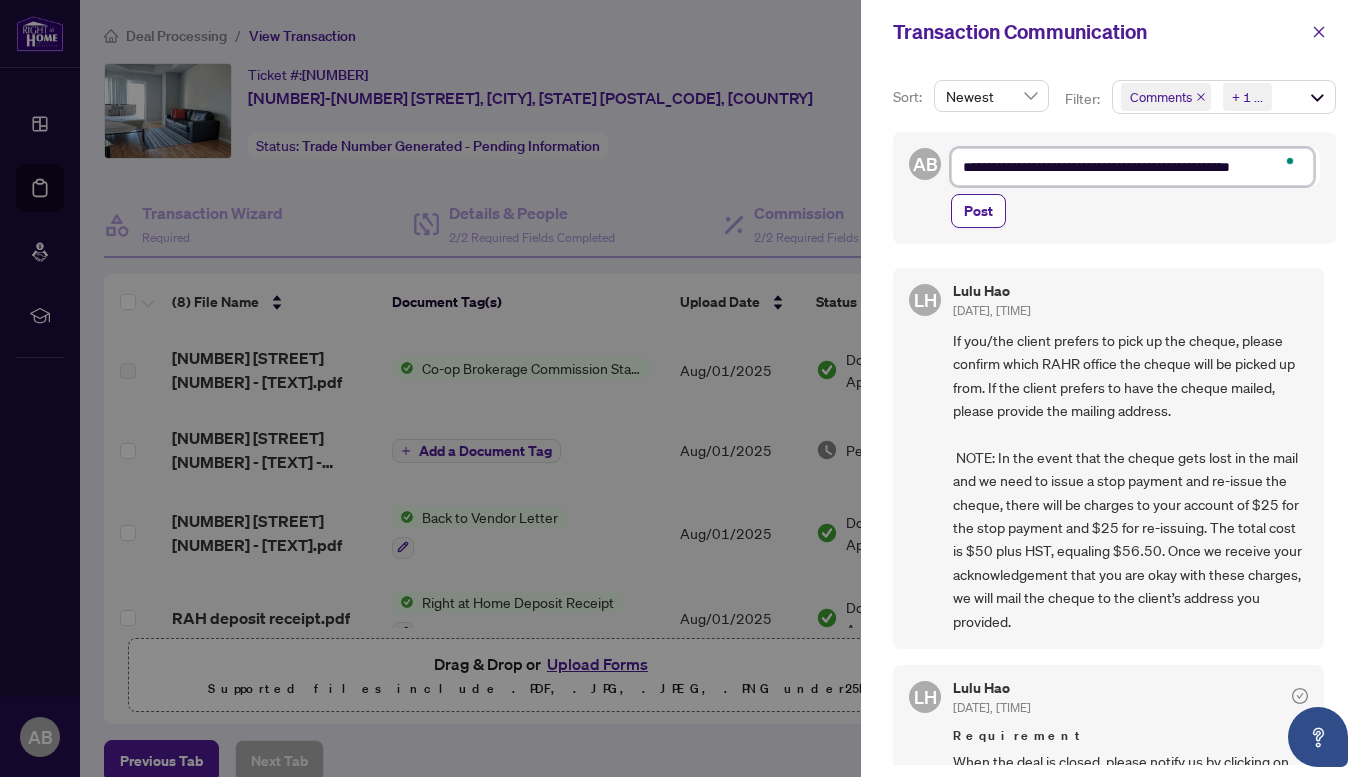 type on "**********" 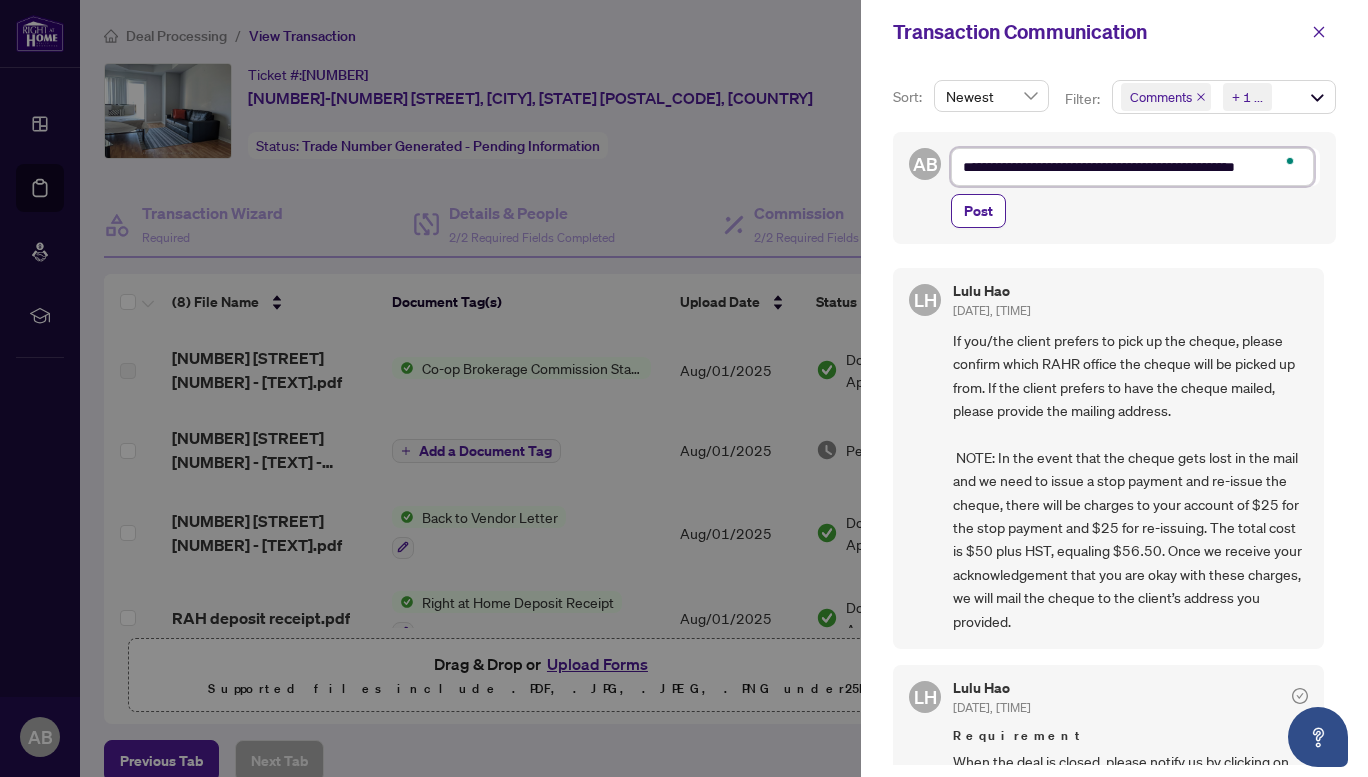 type on "**********" 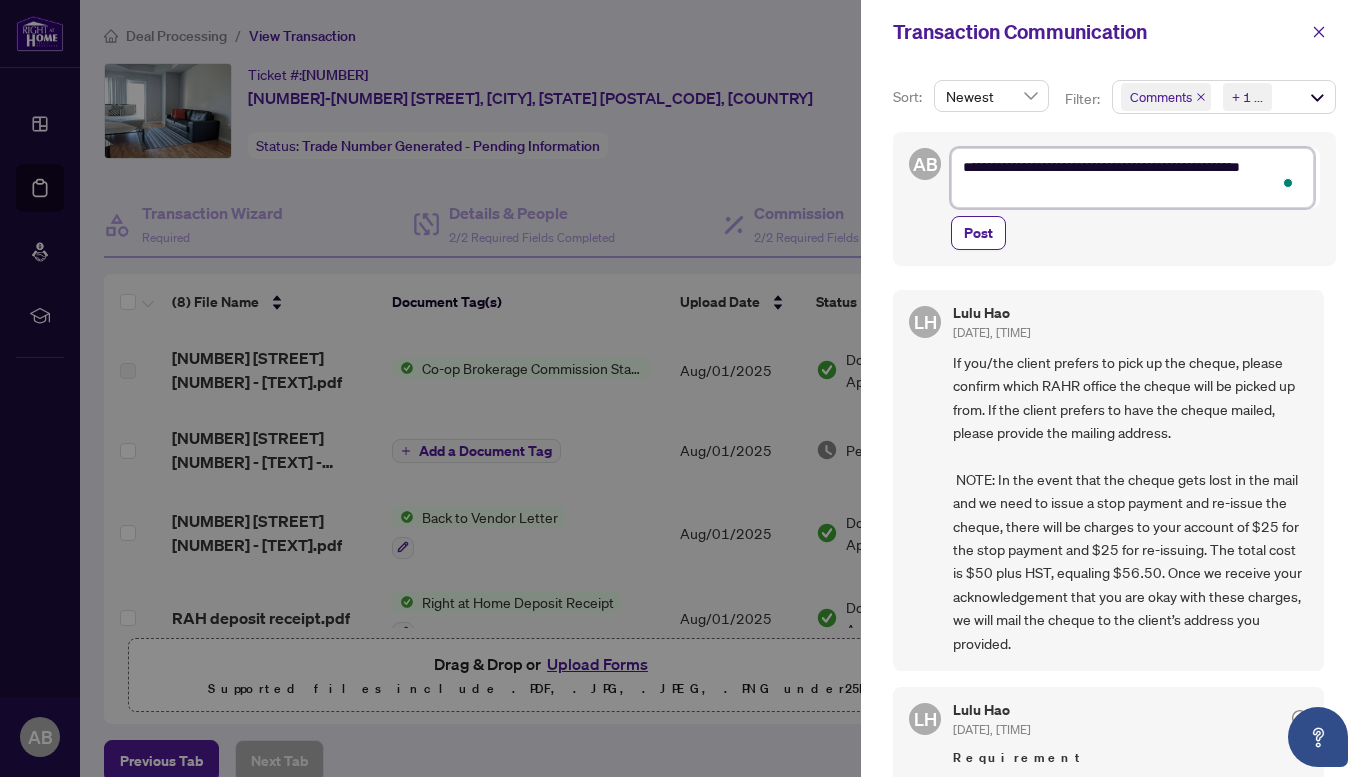 type on "**********" 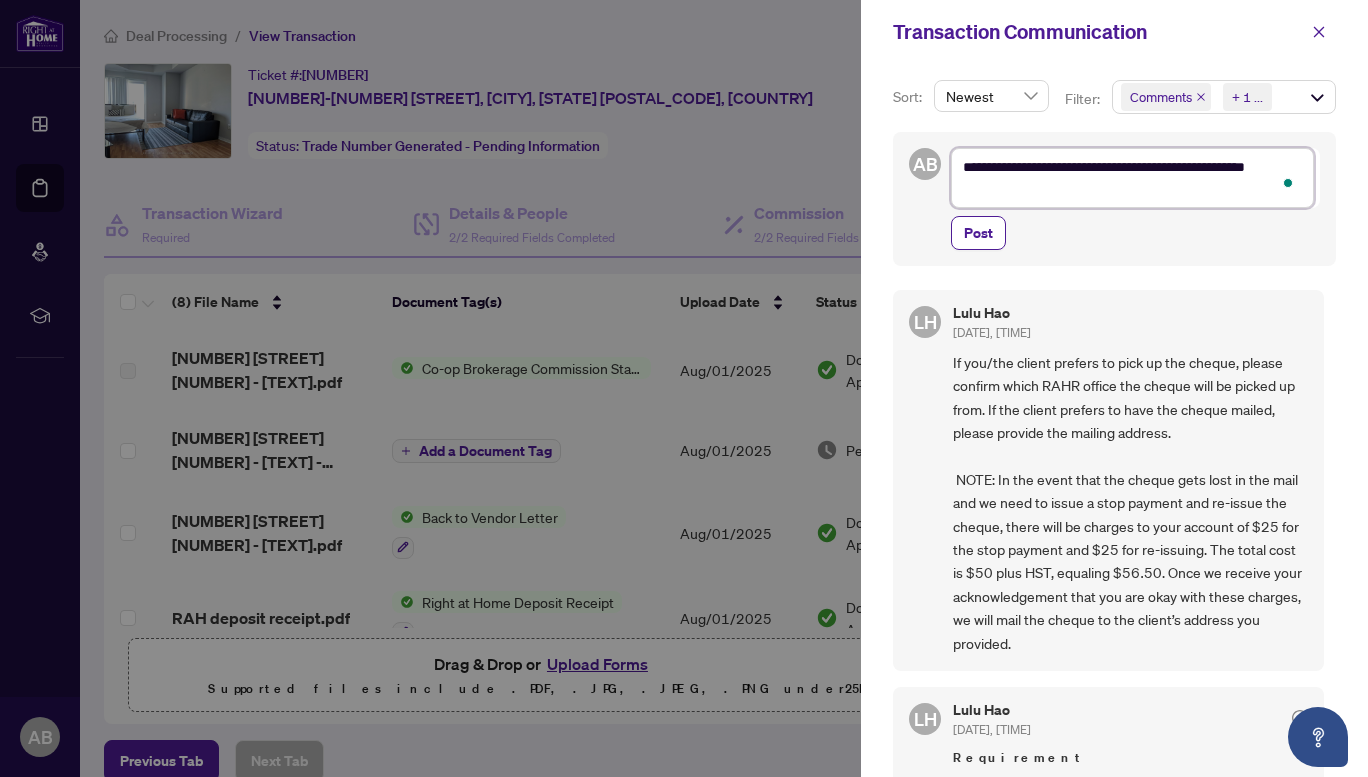 type on "**********" 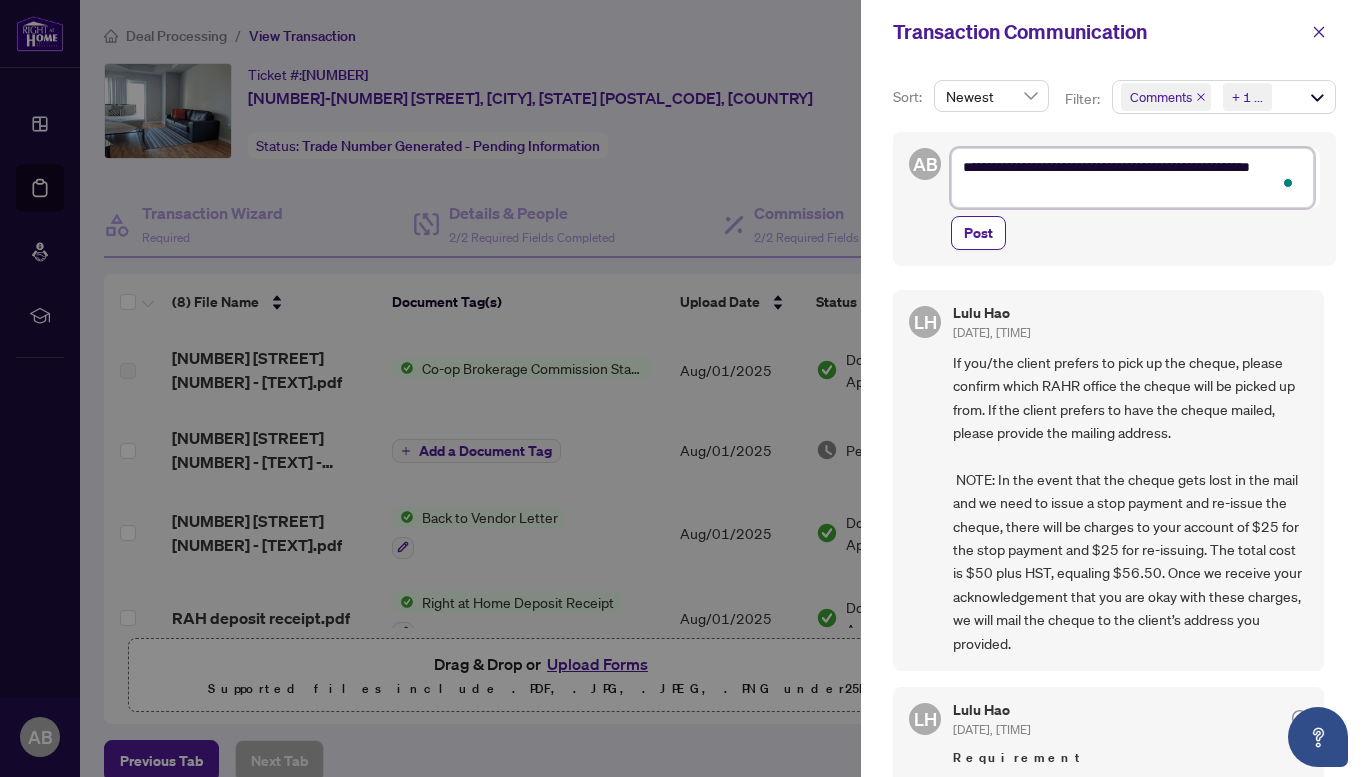 type on "**********" 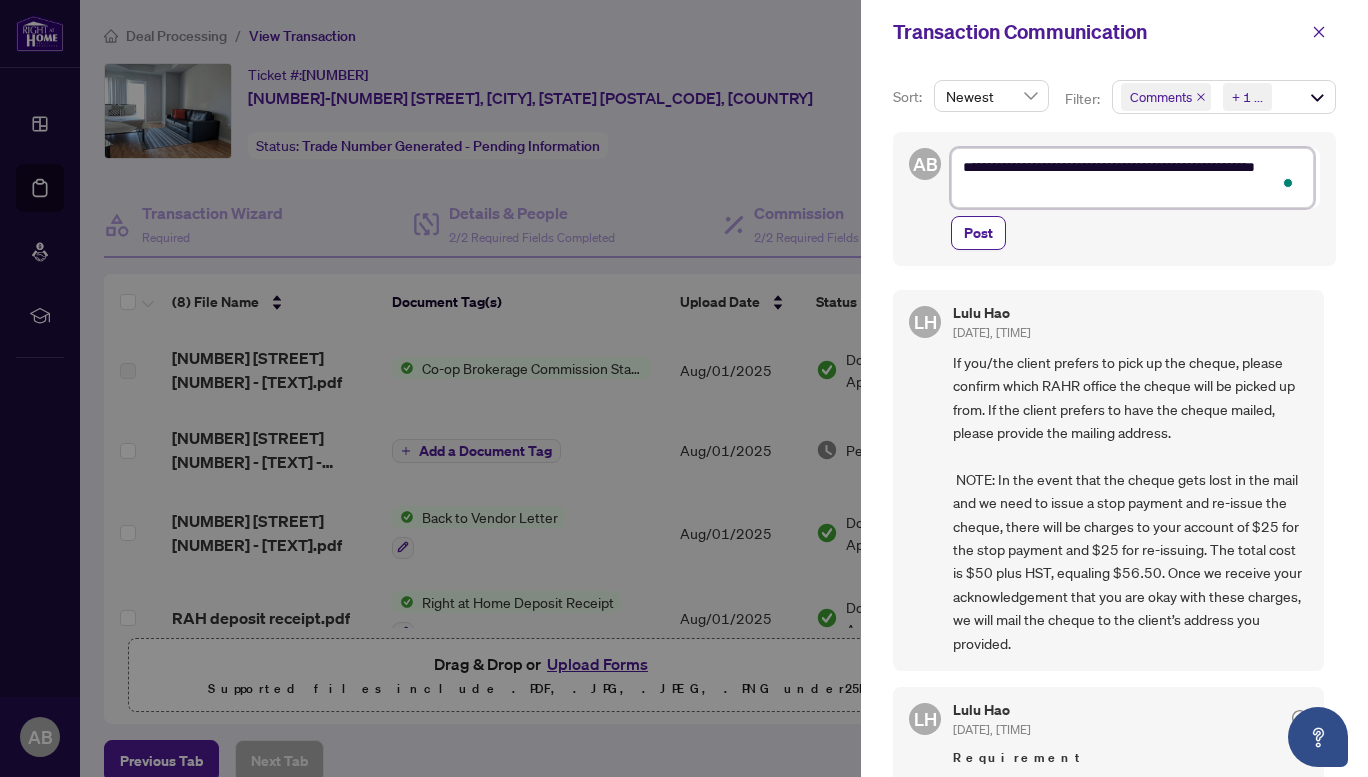 type on "**********" 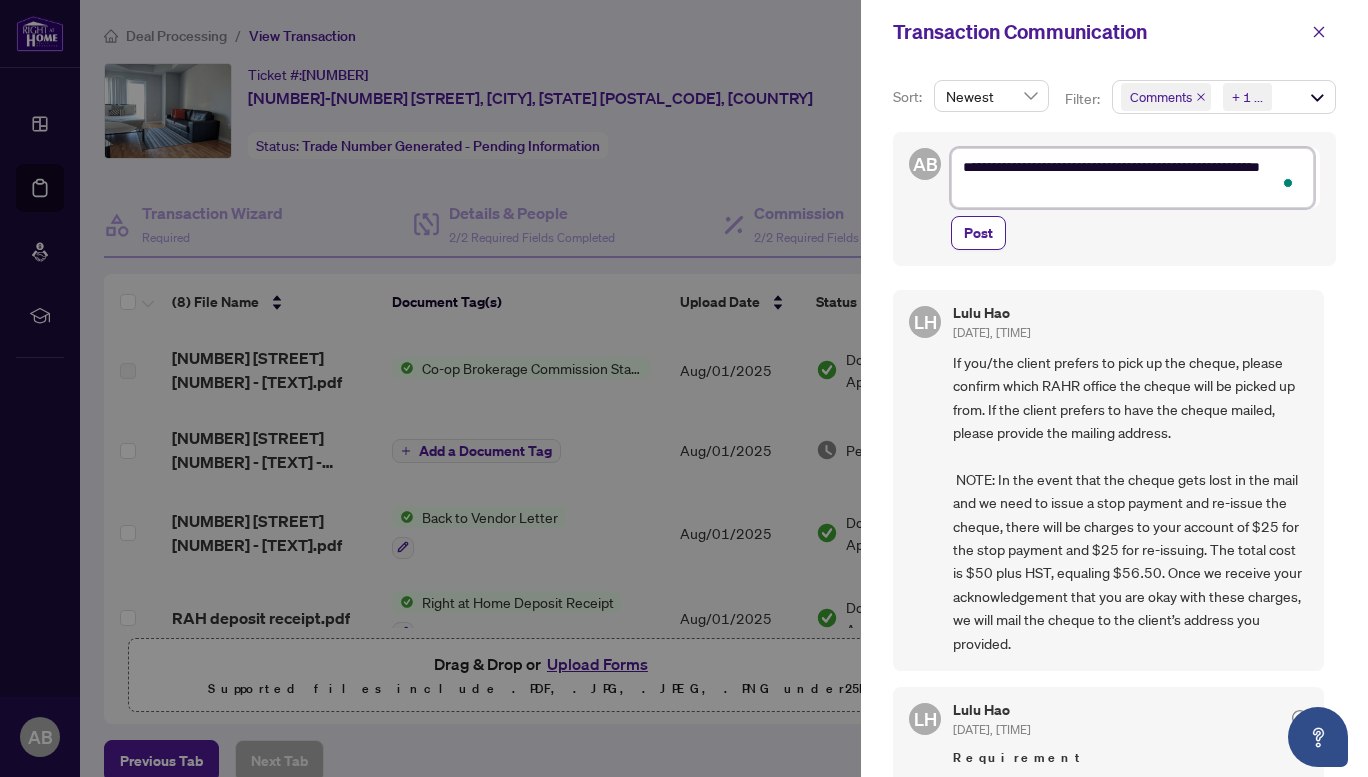 type on "**********" 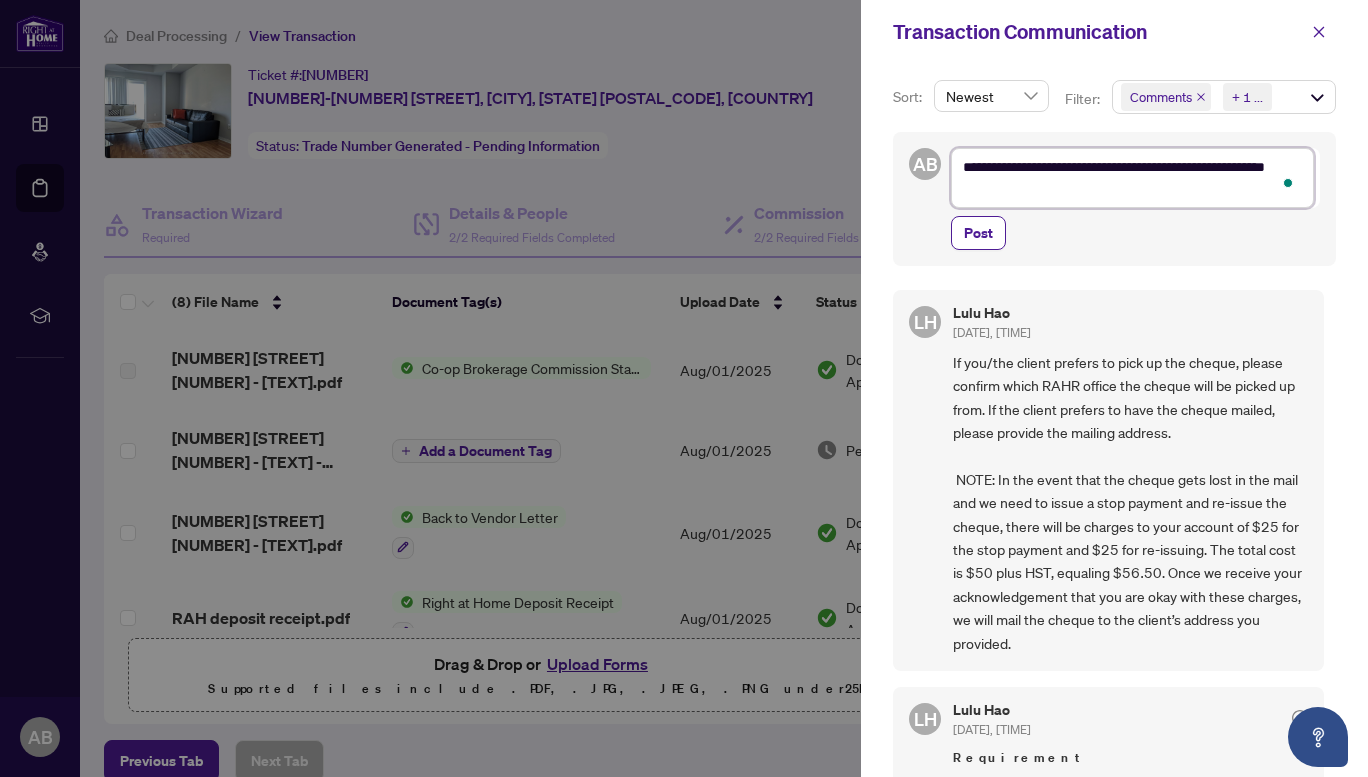 type on "**********" 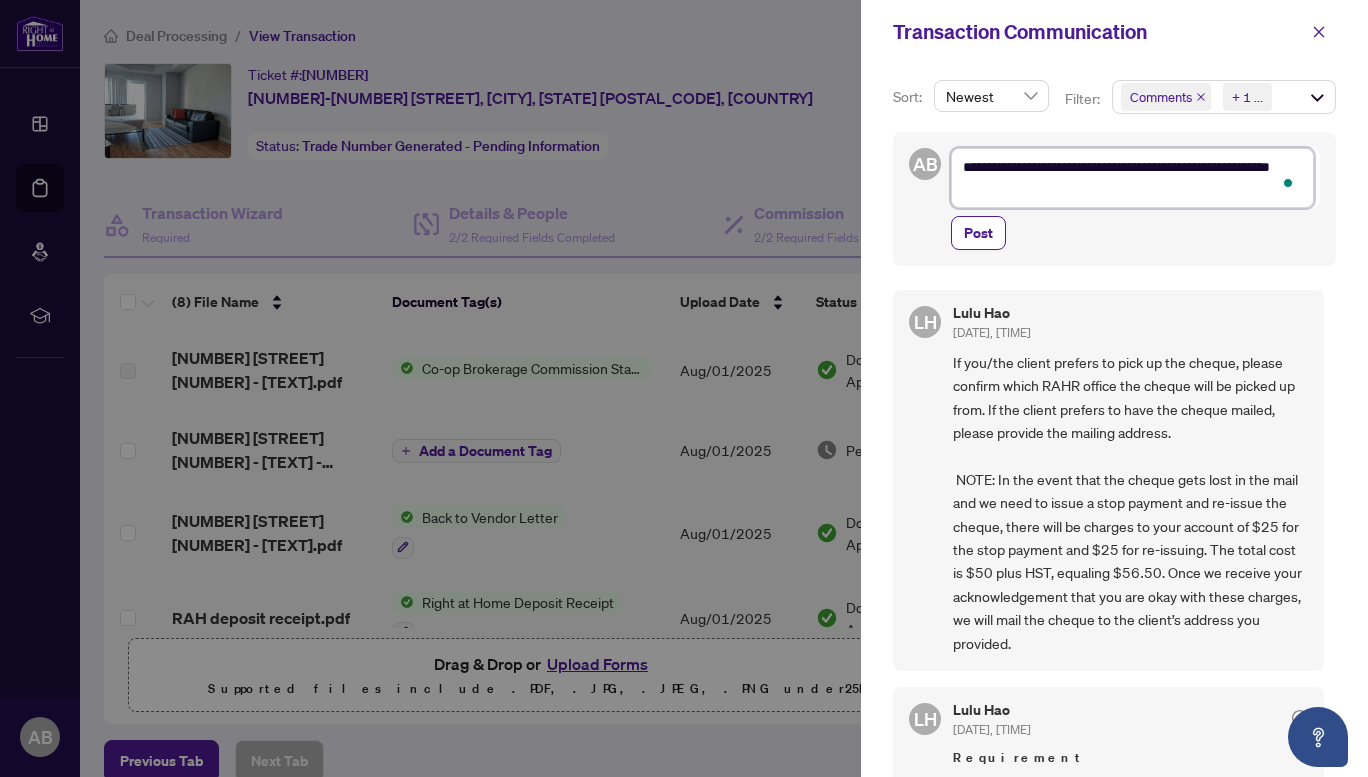 type on "**********" 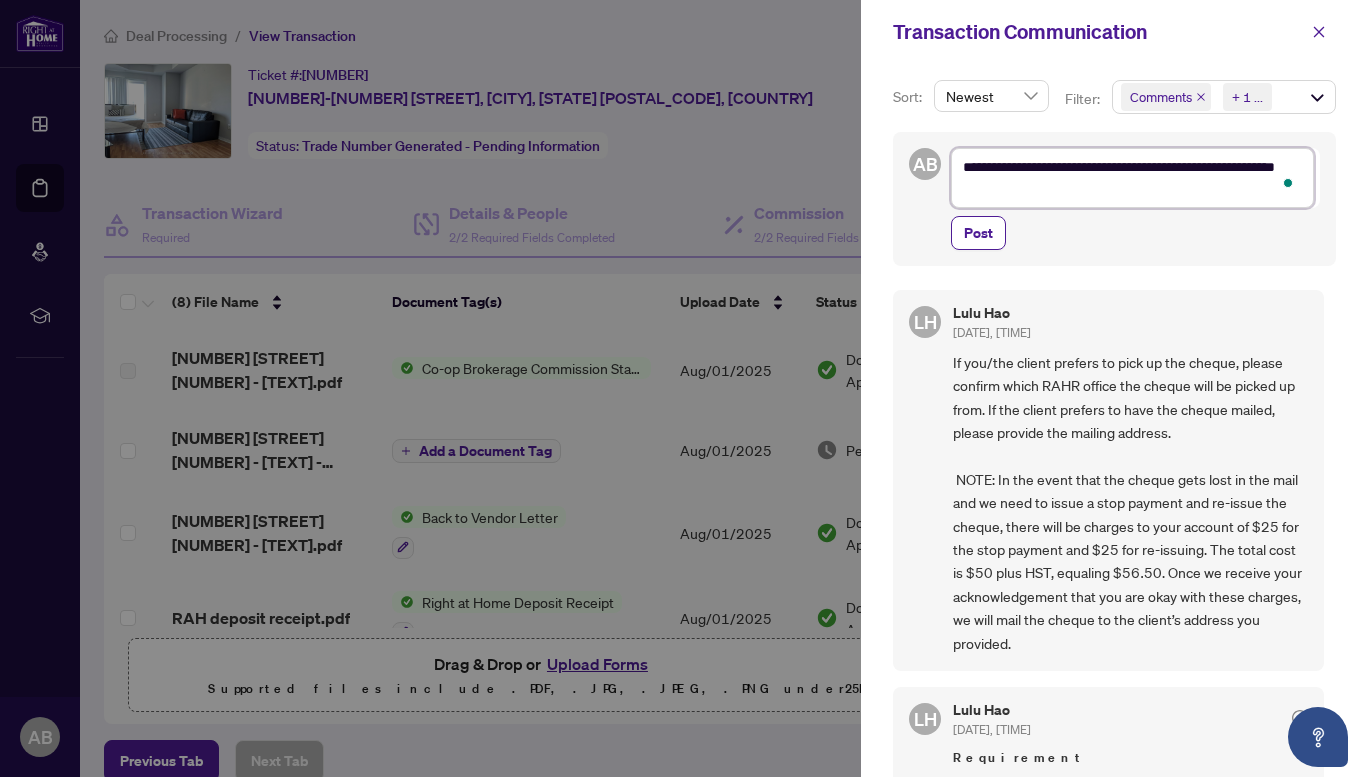 type on "**********" 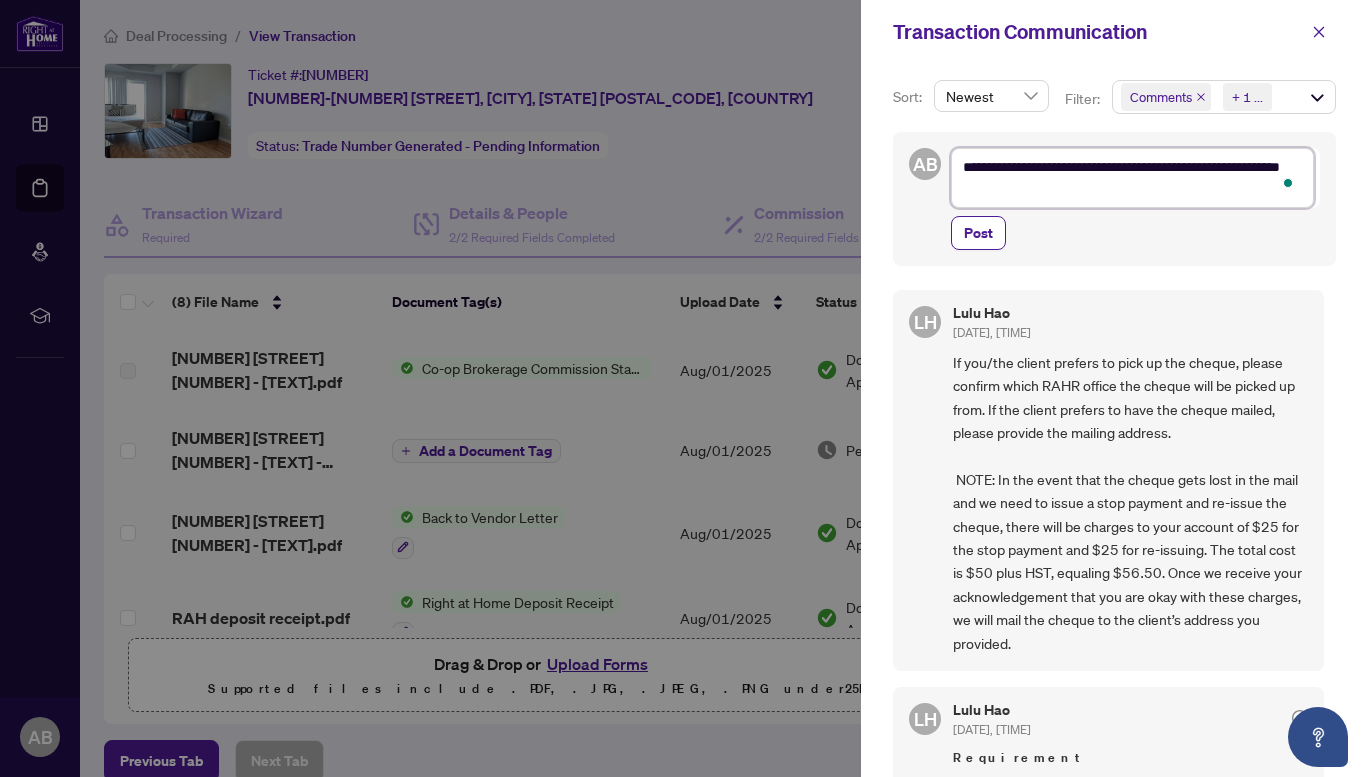 type on "**********" 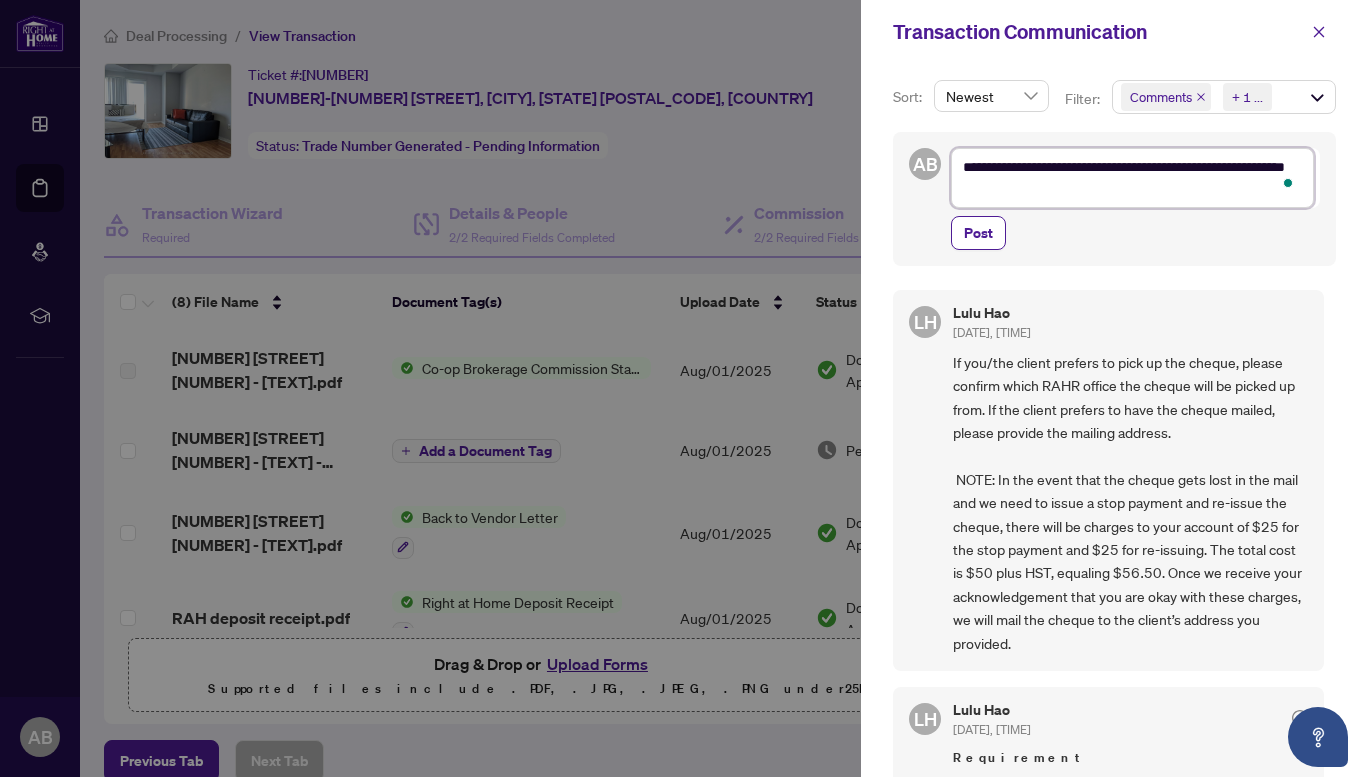 type on "**********" 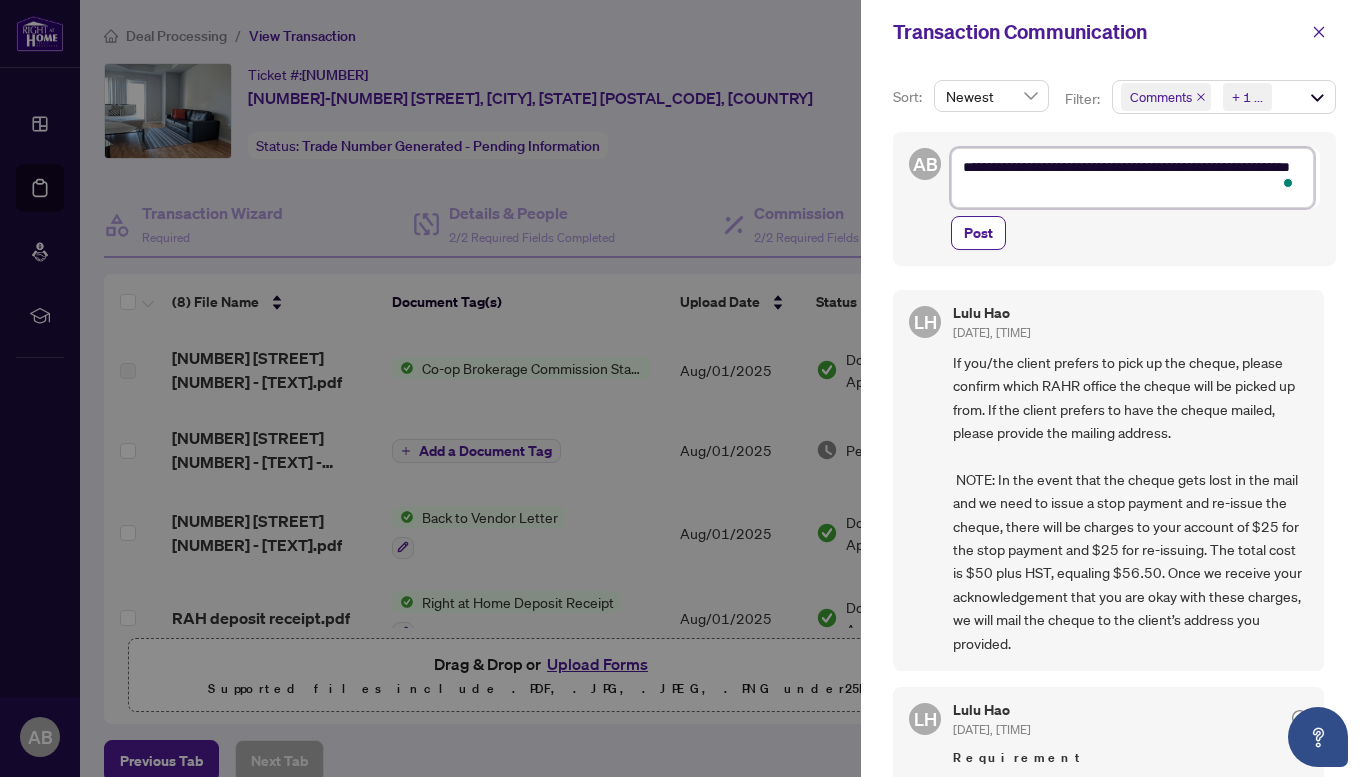 type on "**********" 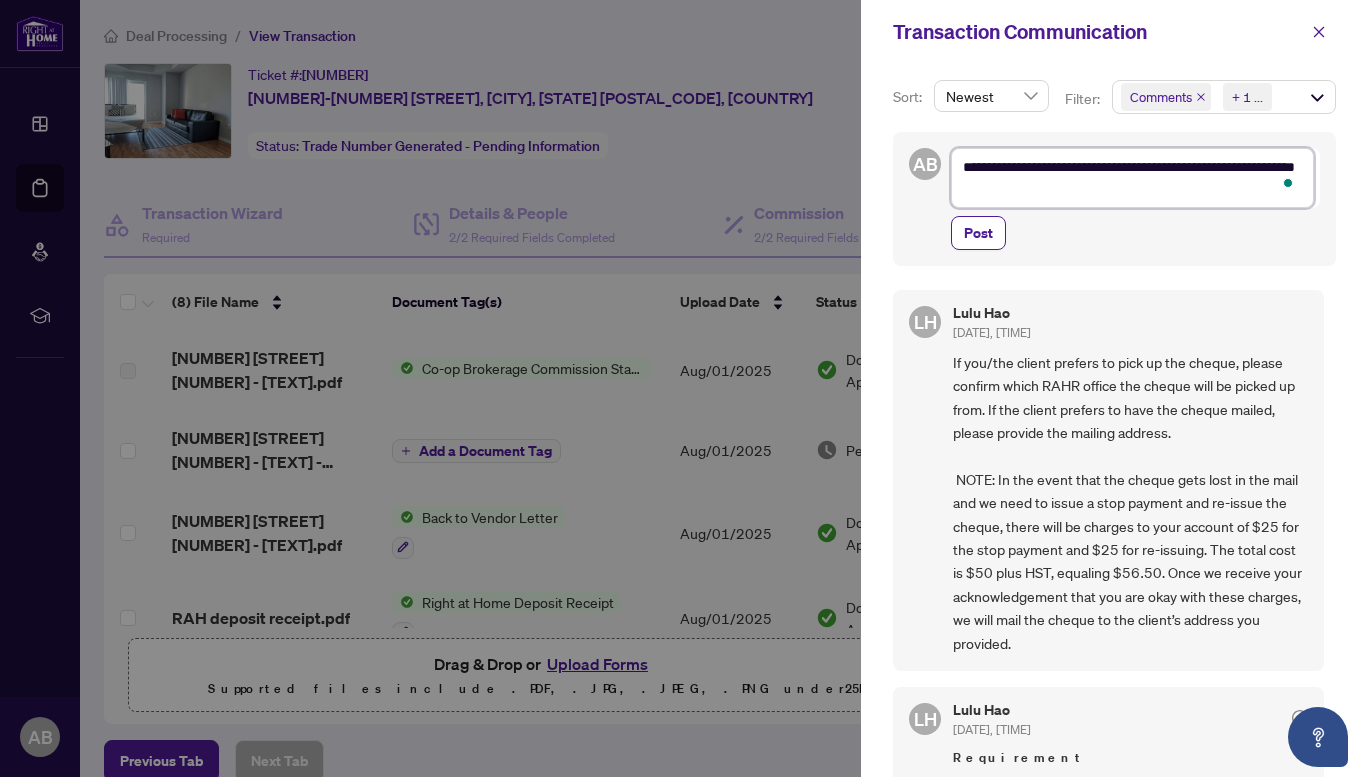 type on "**********" 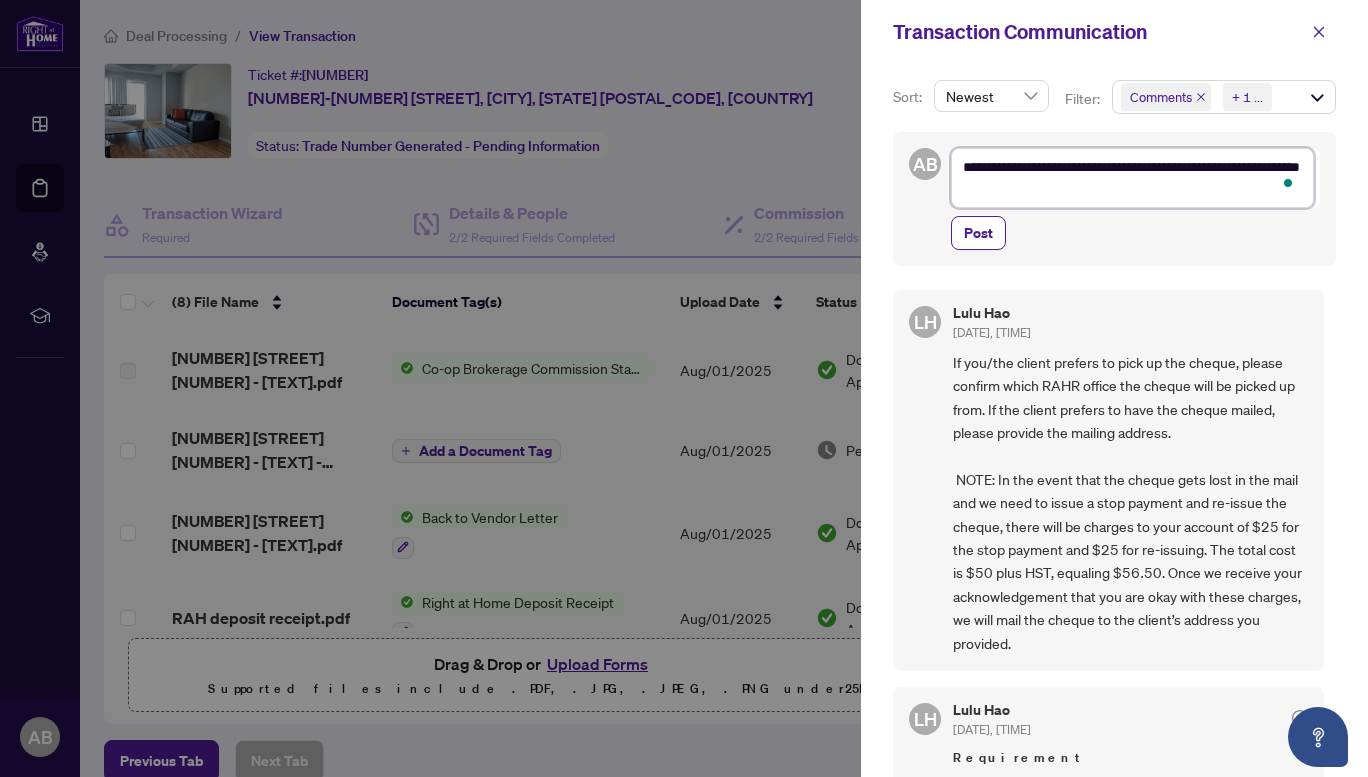 type on "**********" 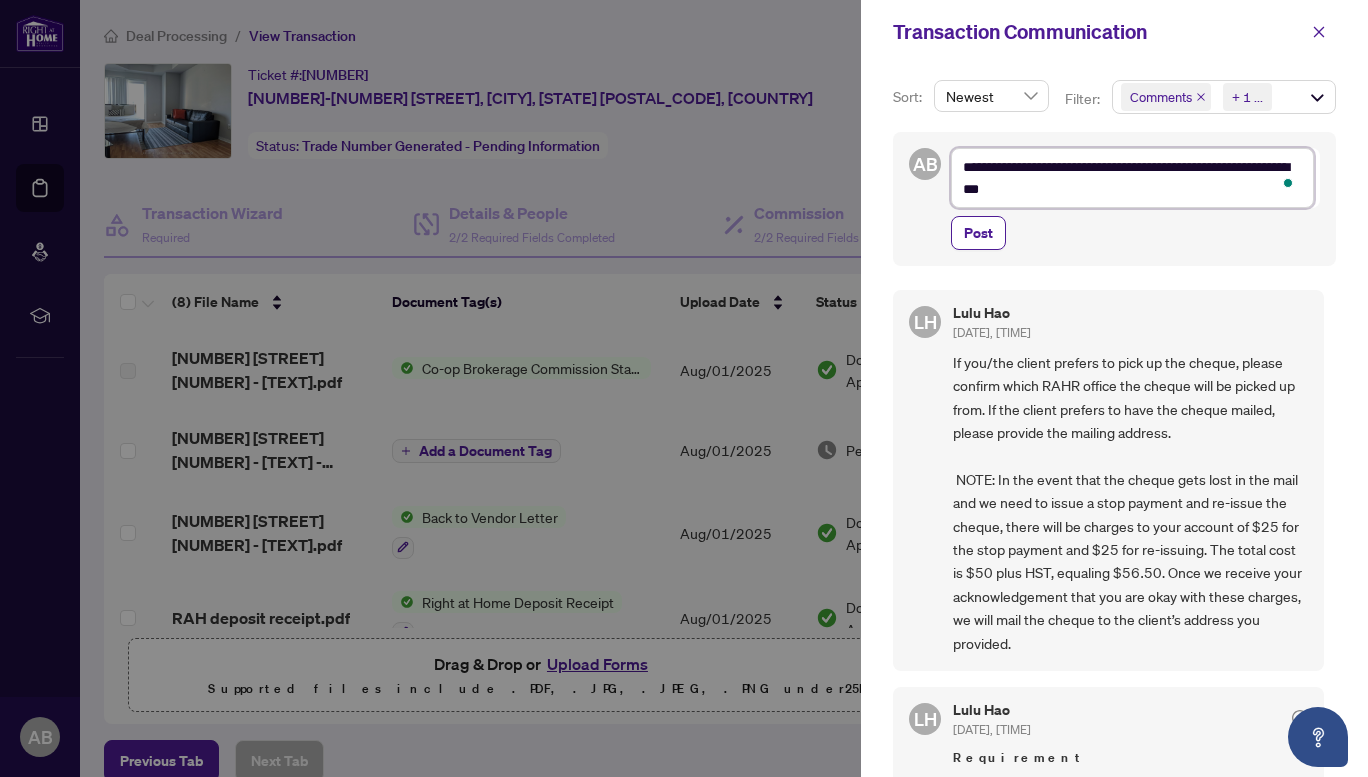 type on "**********" 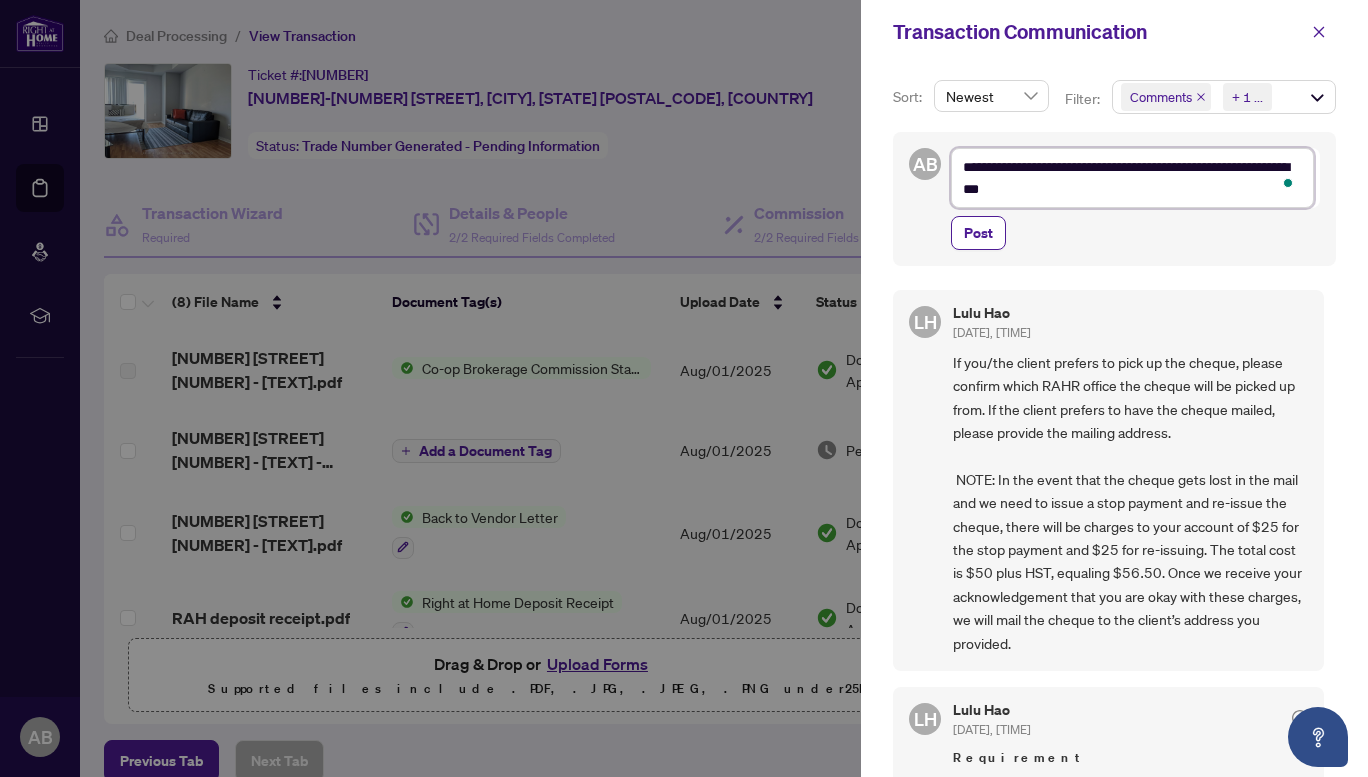 type on "**********" 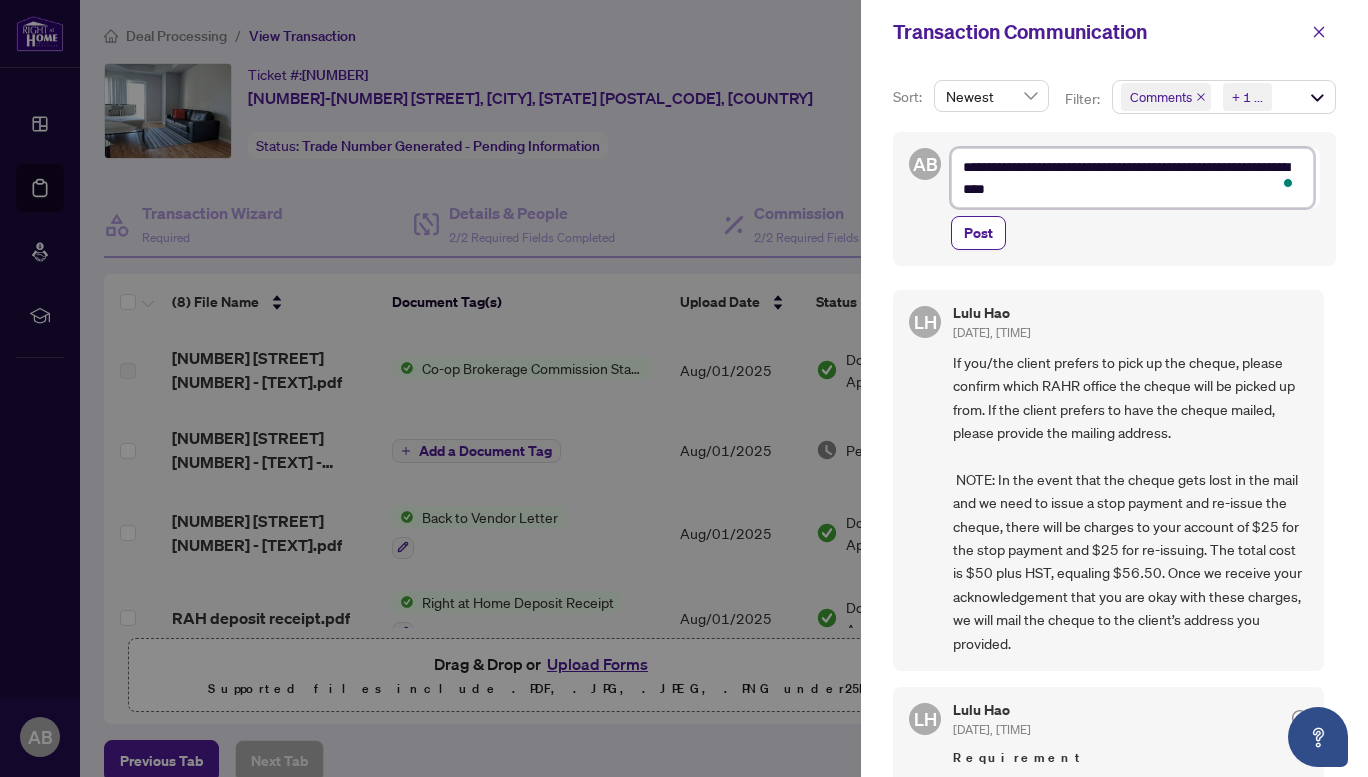 type on "**********" 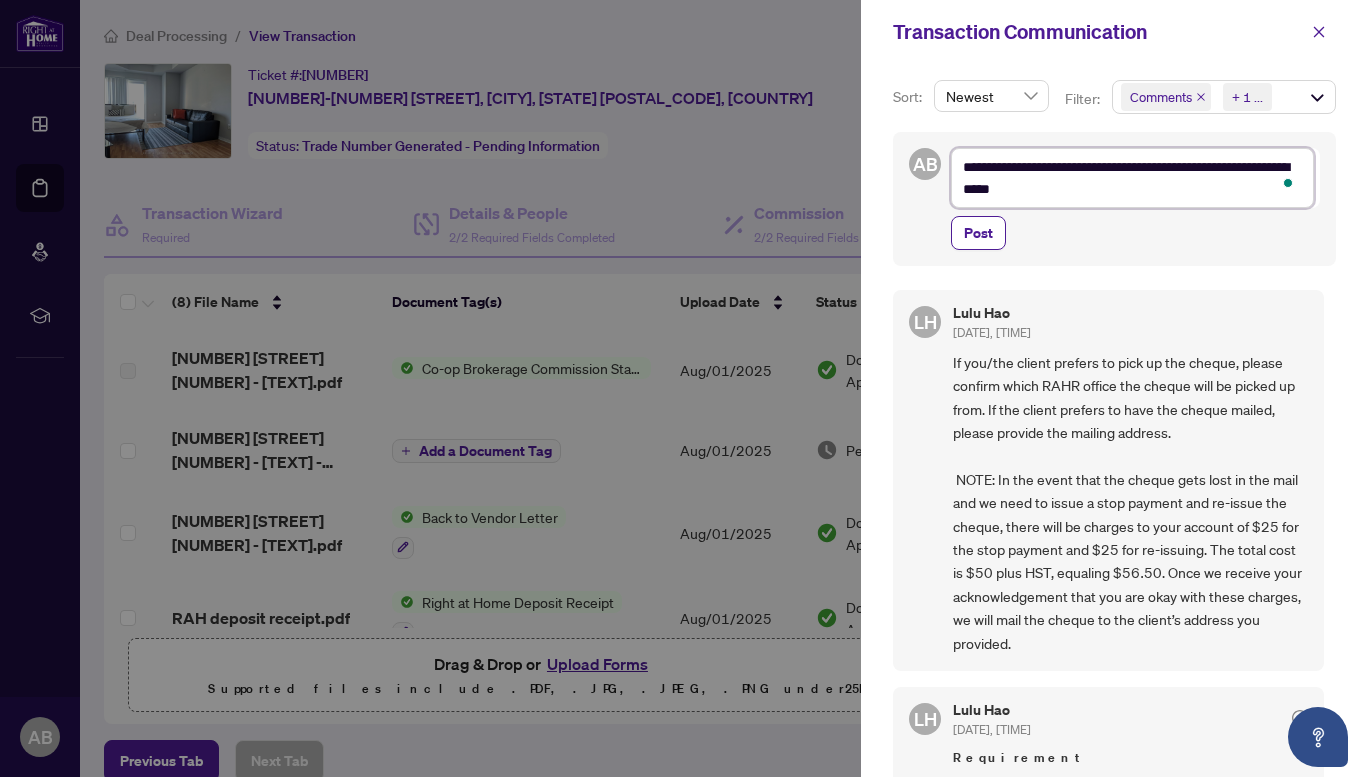 type on "**********" 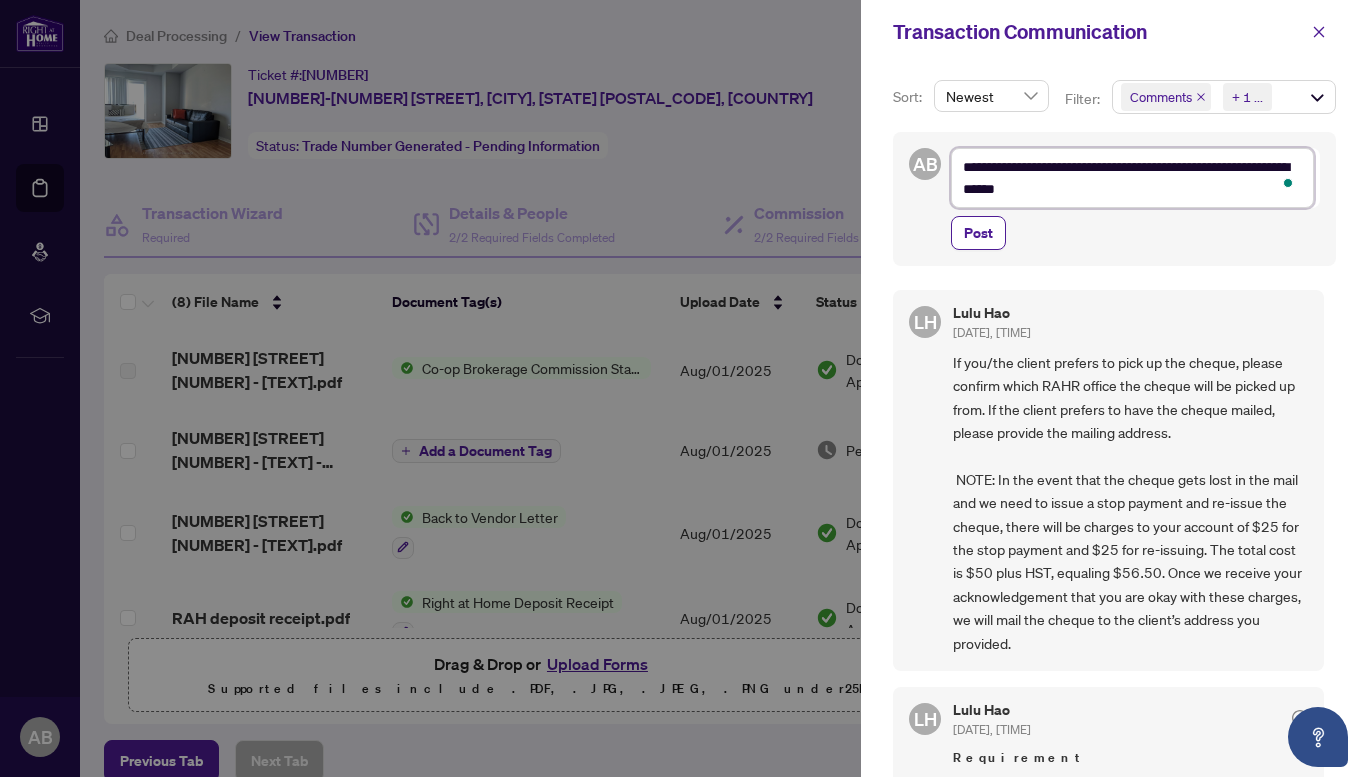 type on "**********" 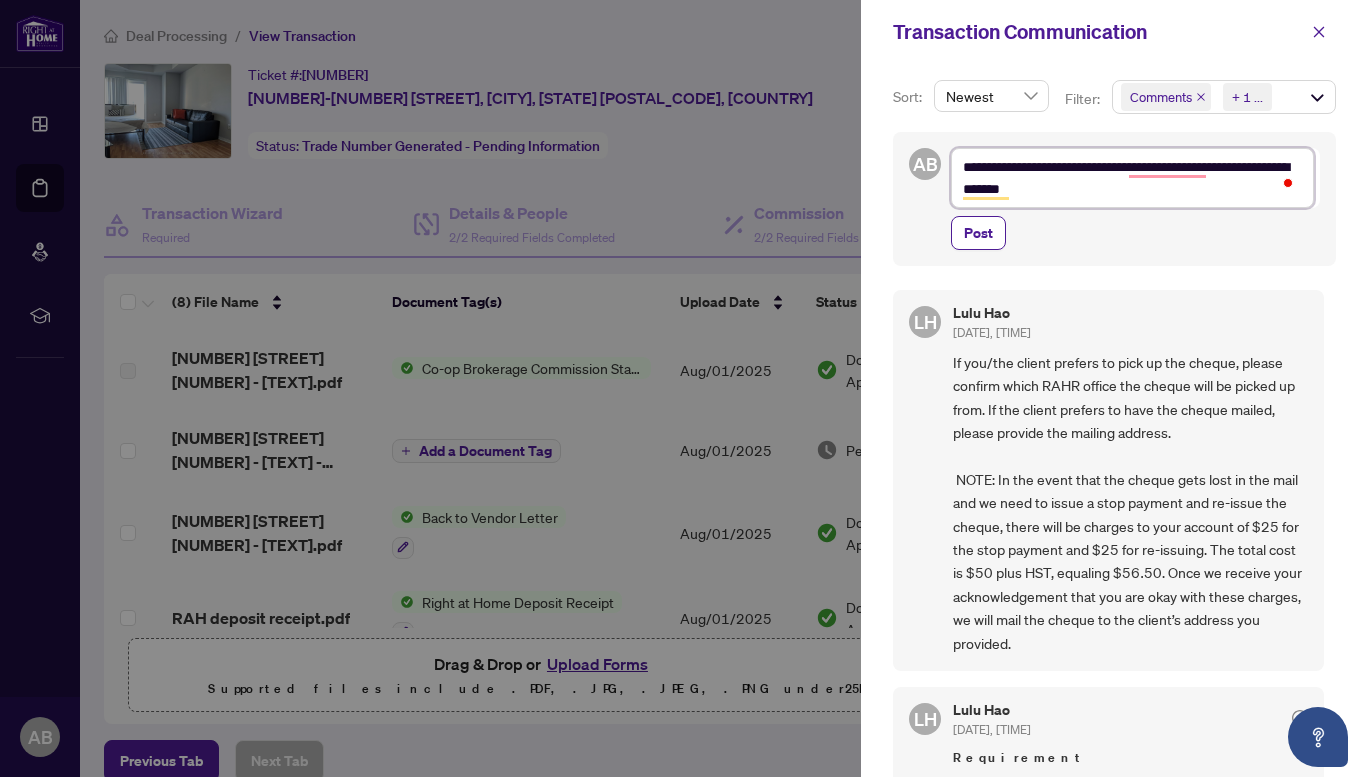 type on "**********" 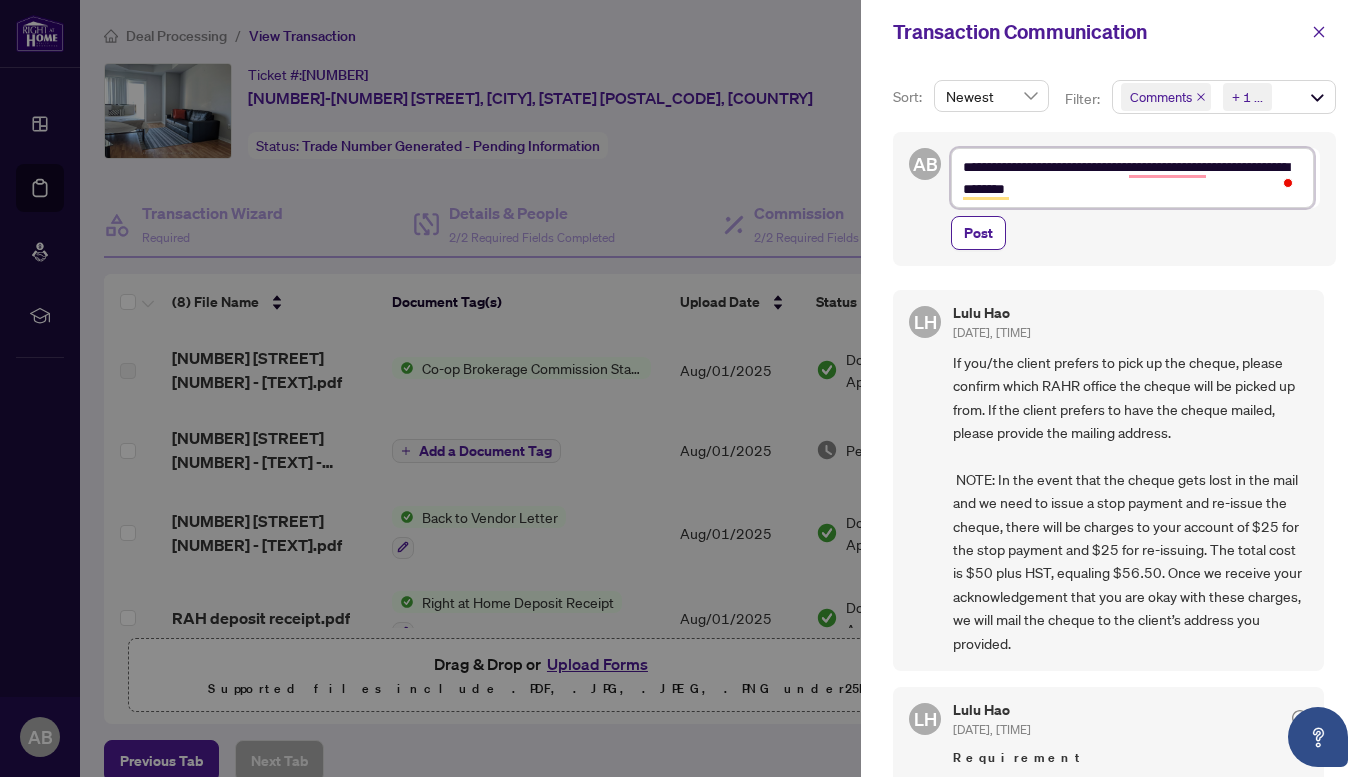 type on "**********" 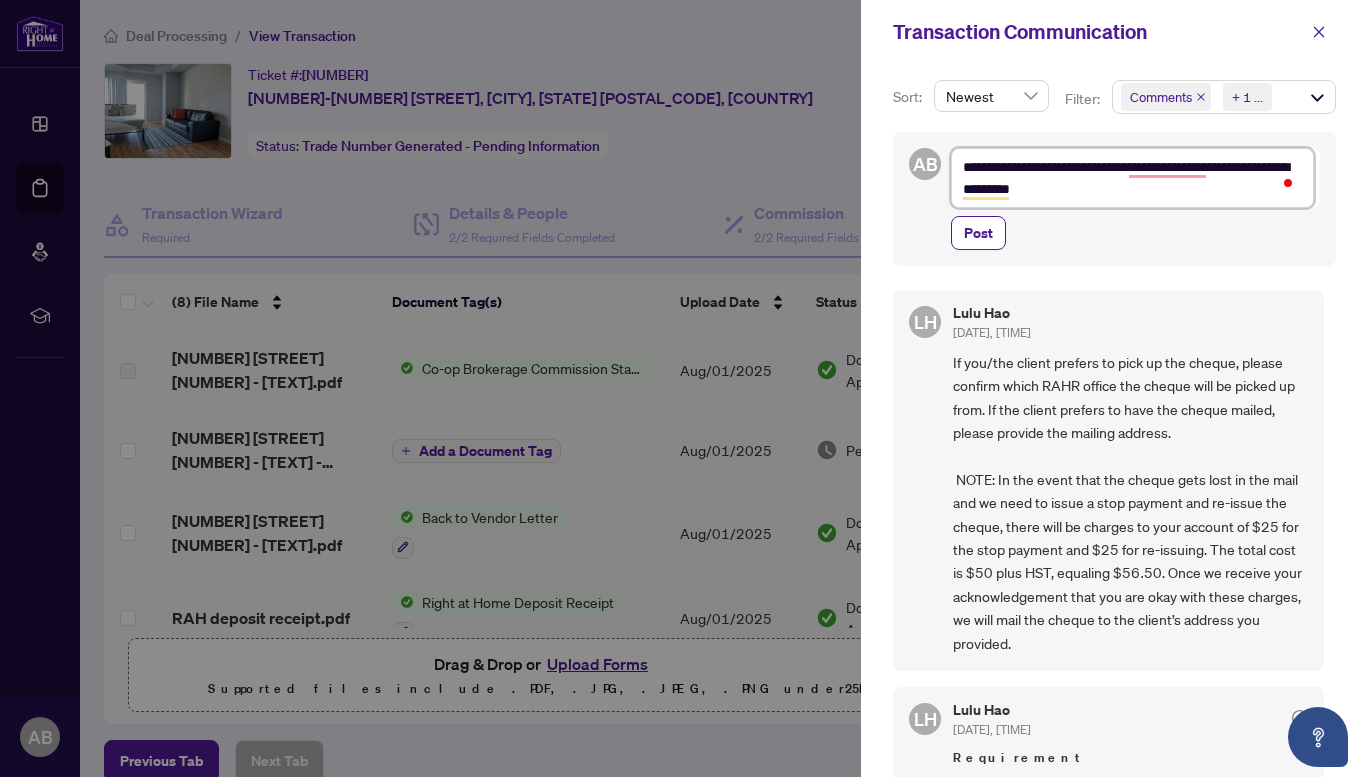 type on "**********" 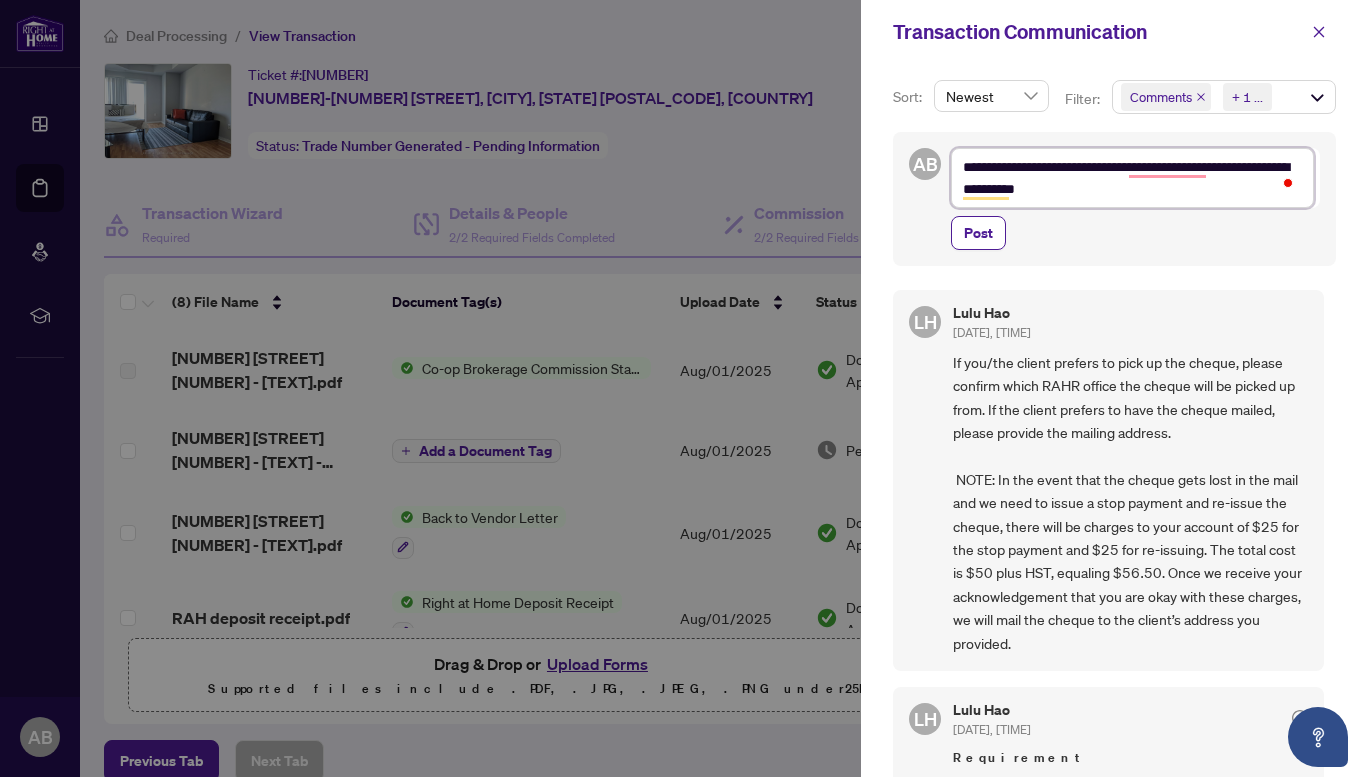 type on "**********" 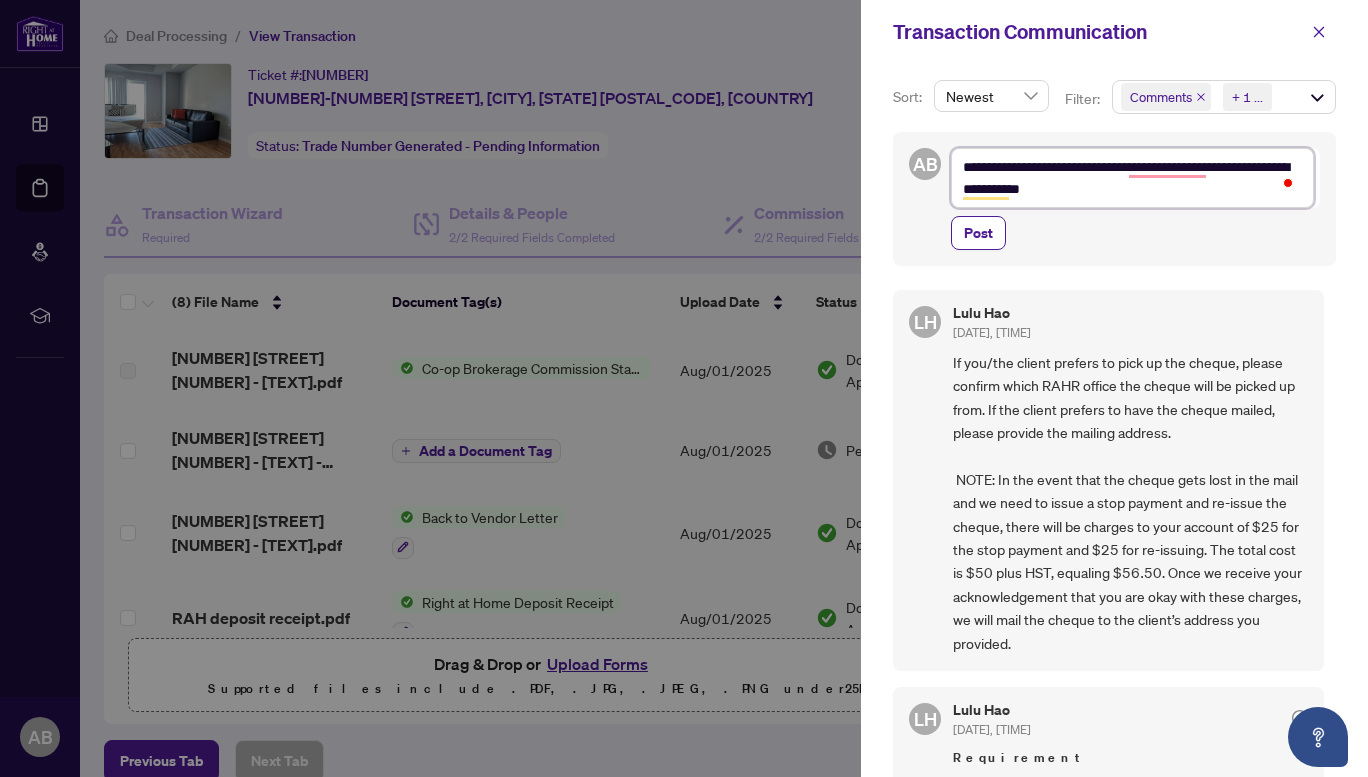 type on "**********" 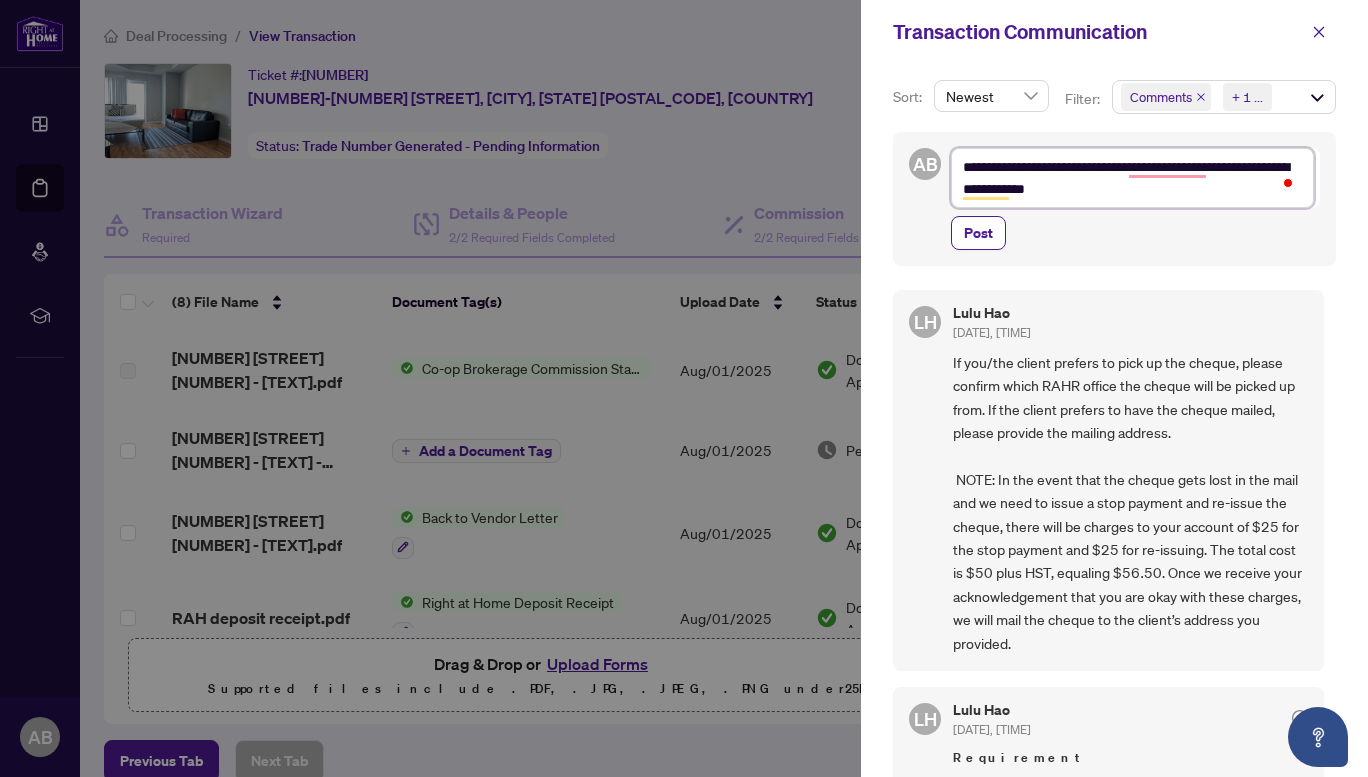 type on "**********" 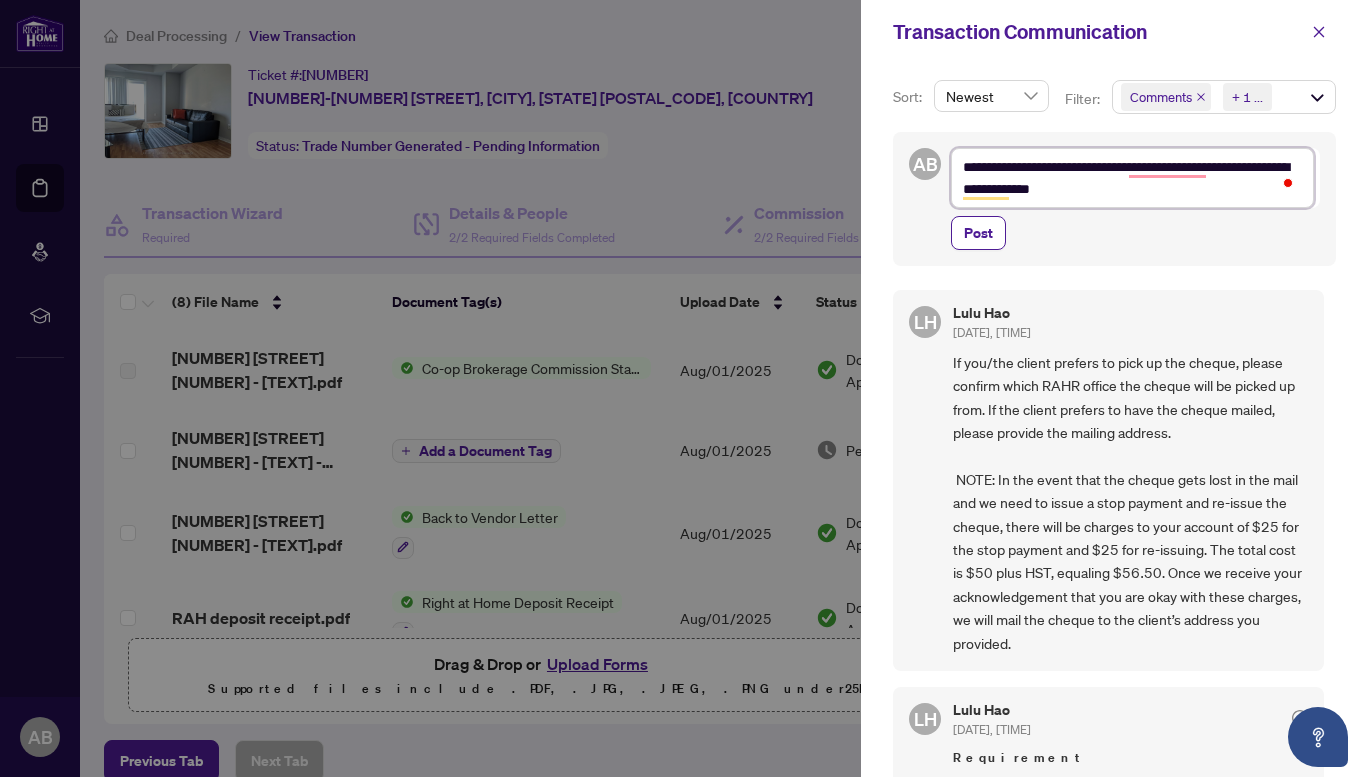 type on "**********" 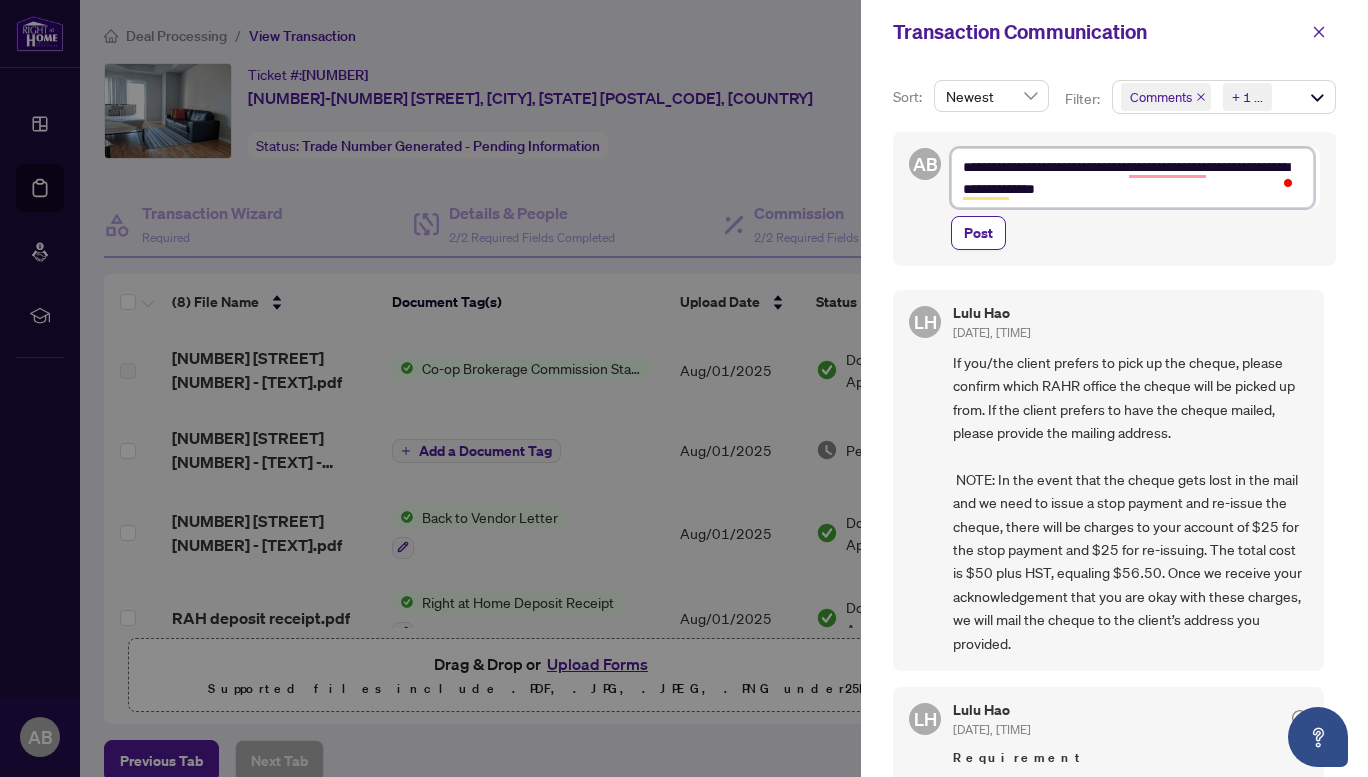 type on "**********" 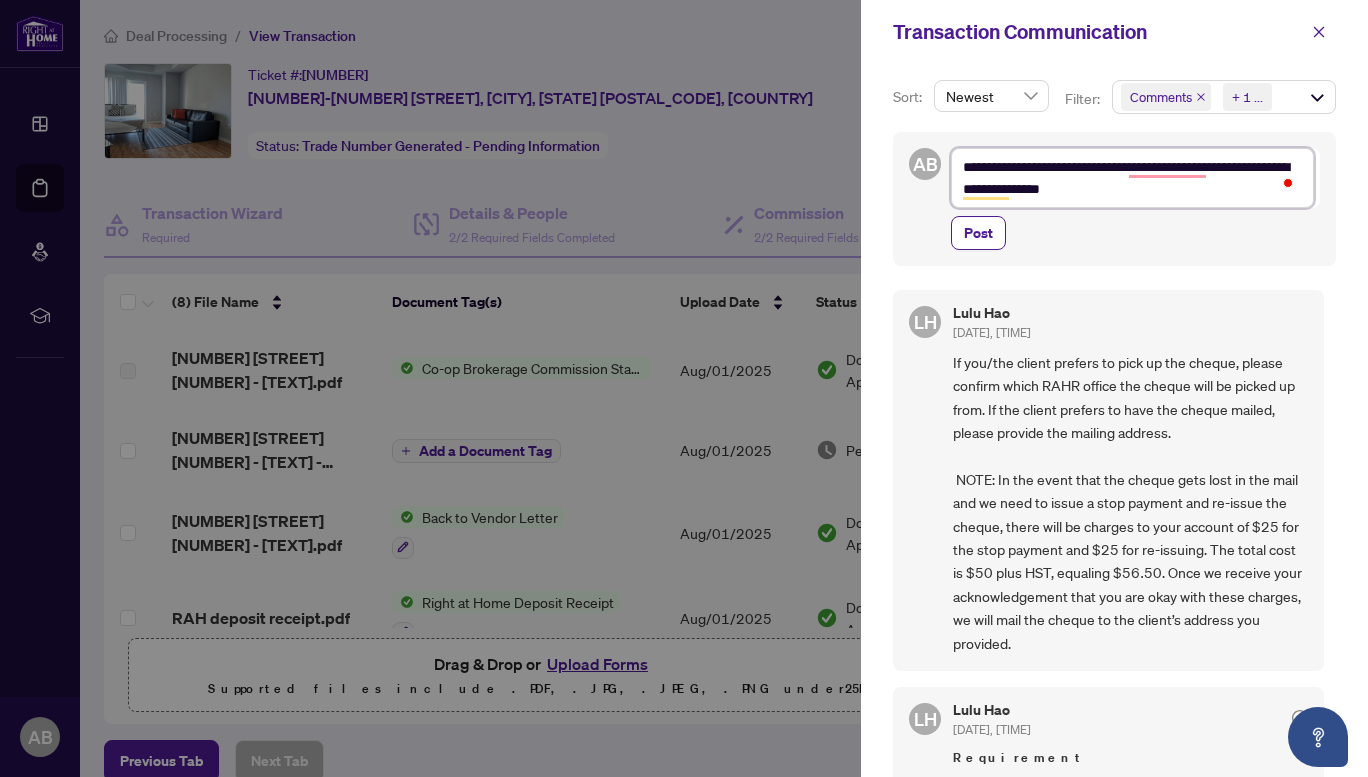 type on "**********" 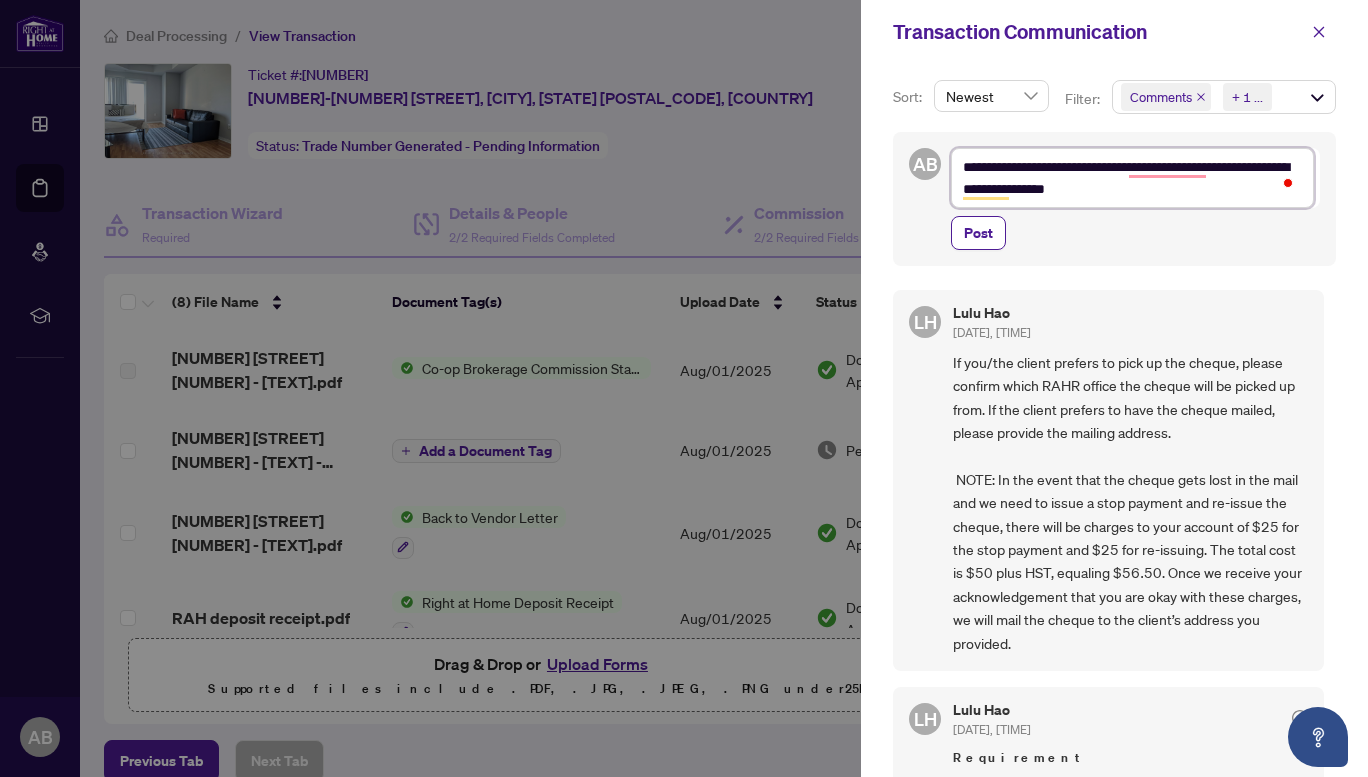 type on "**********" 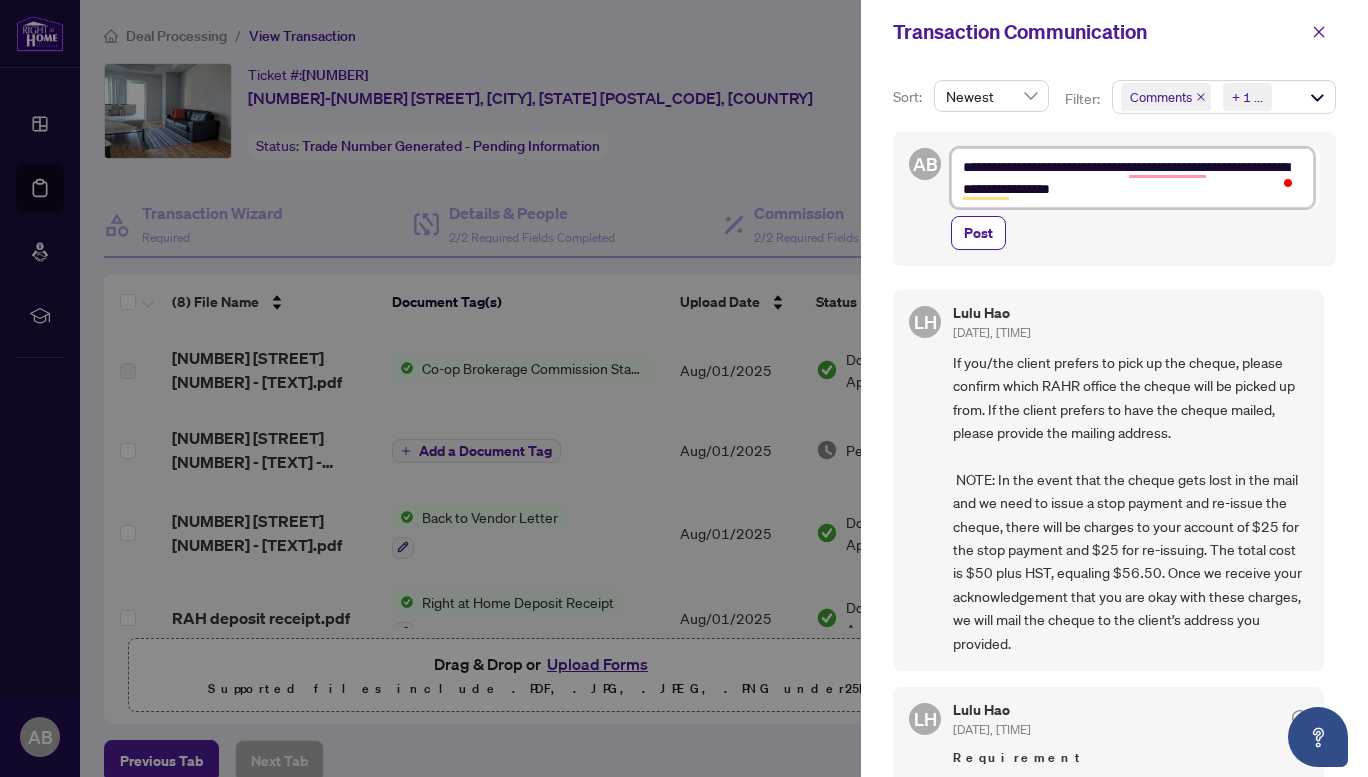 type on "**********" 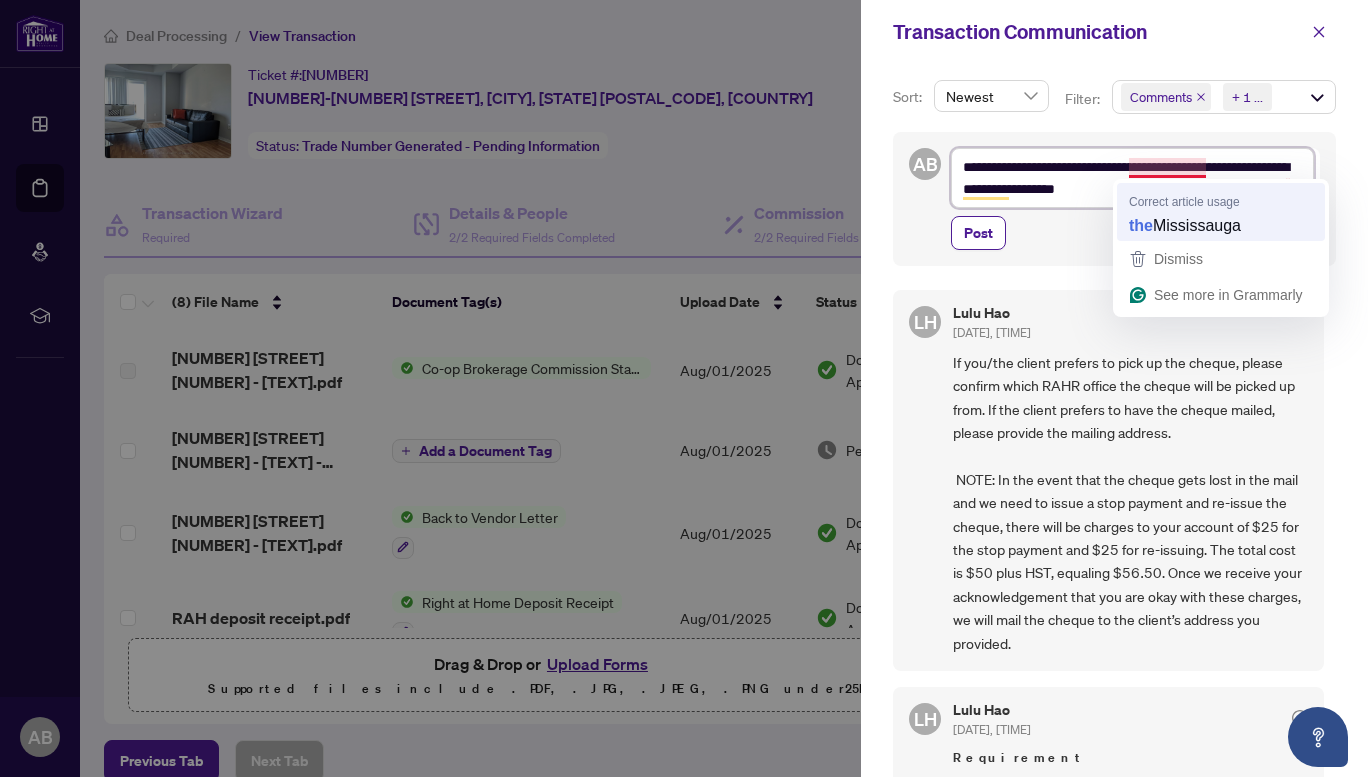 type on "**********" 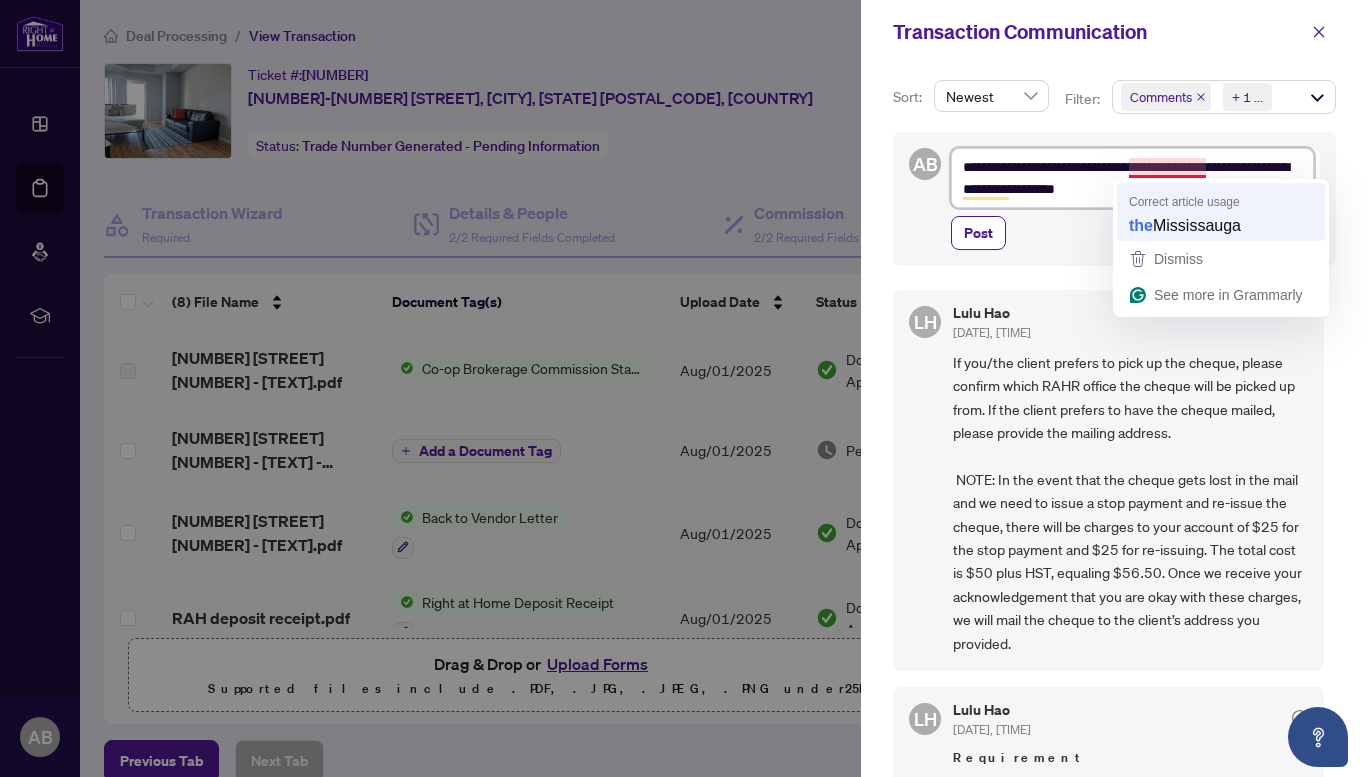 type on "**********" 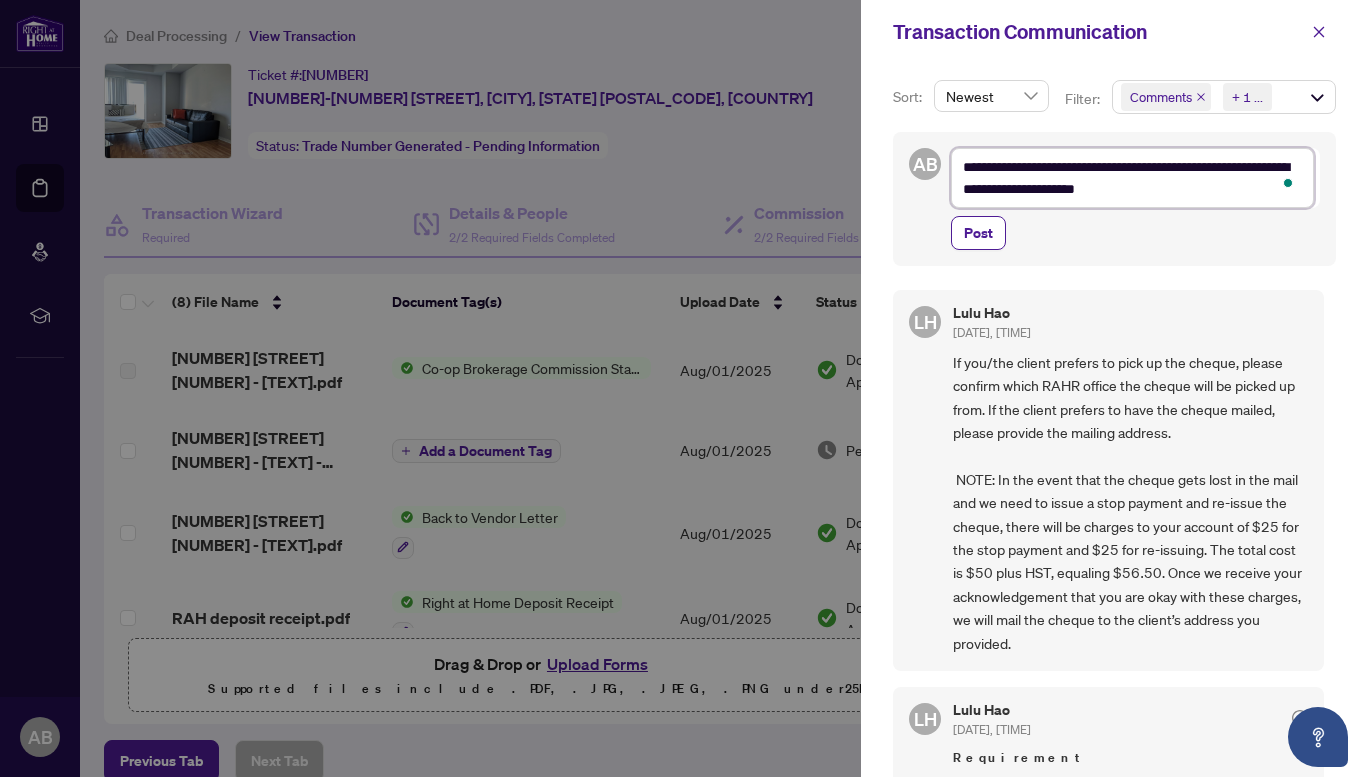 type on "**********" 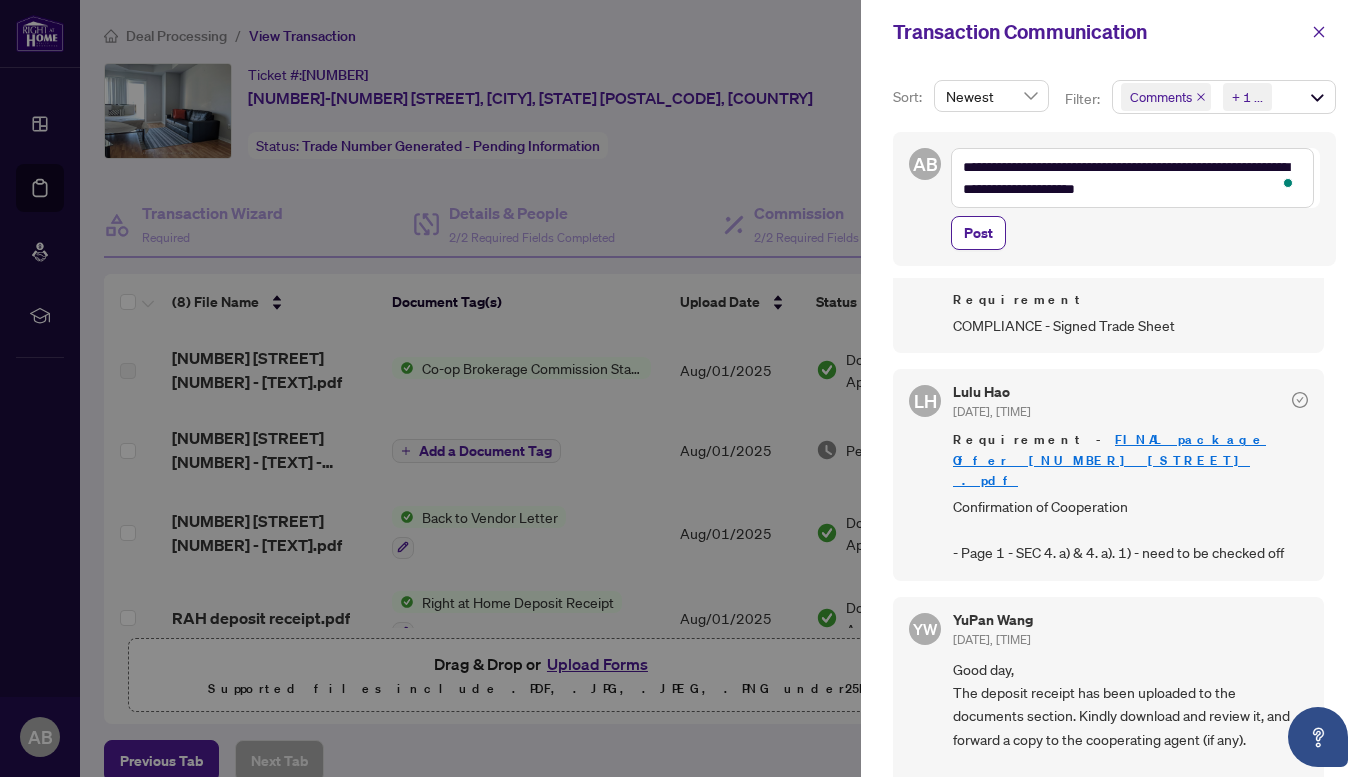 scroll, scrollTop: 840, scrollLeft: 0, axis: vertical 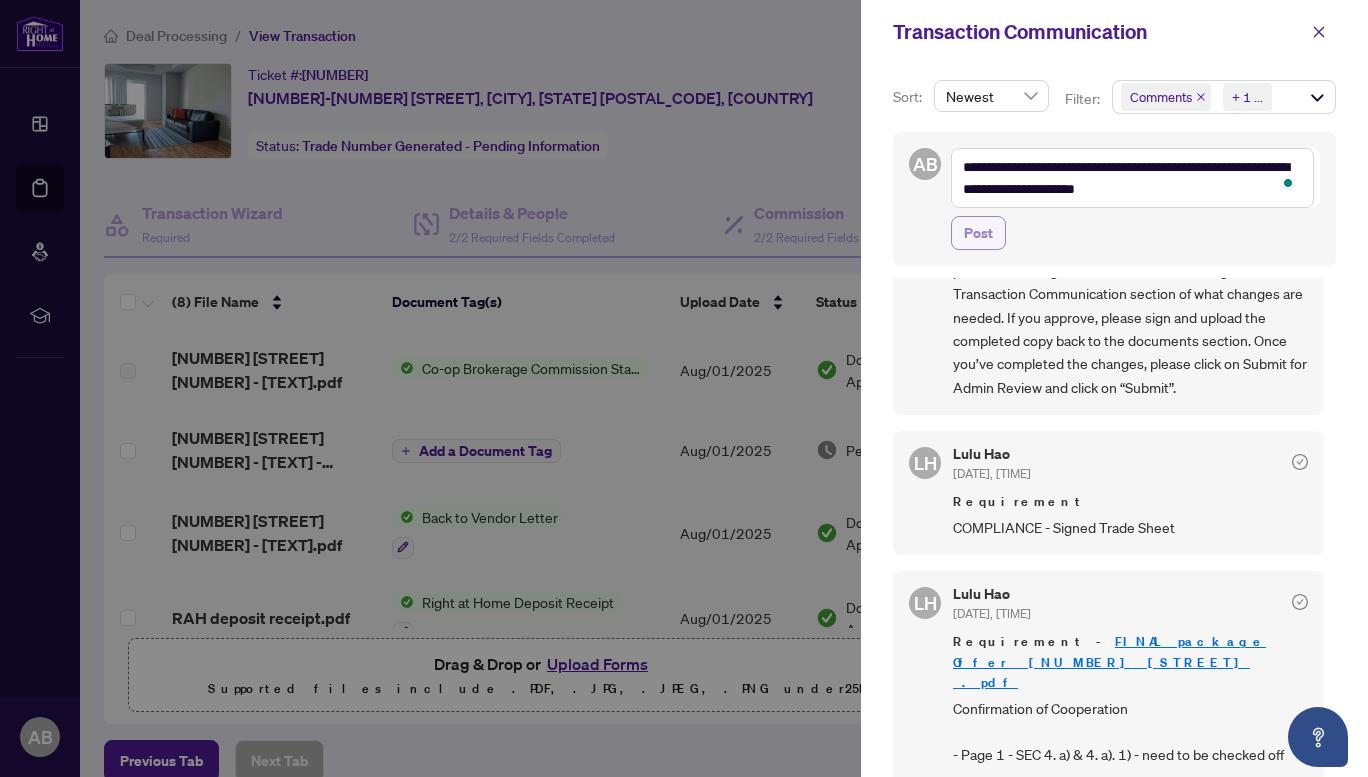 click on "Post" at bounding box center (978, 233) 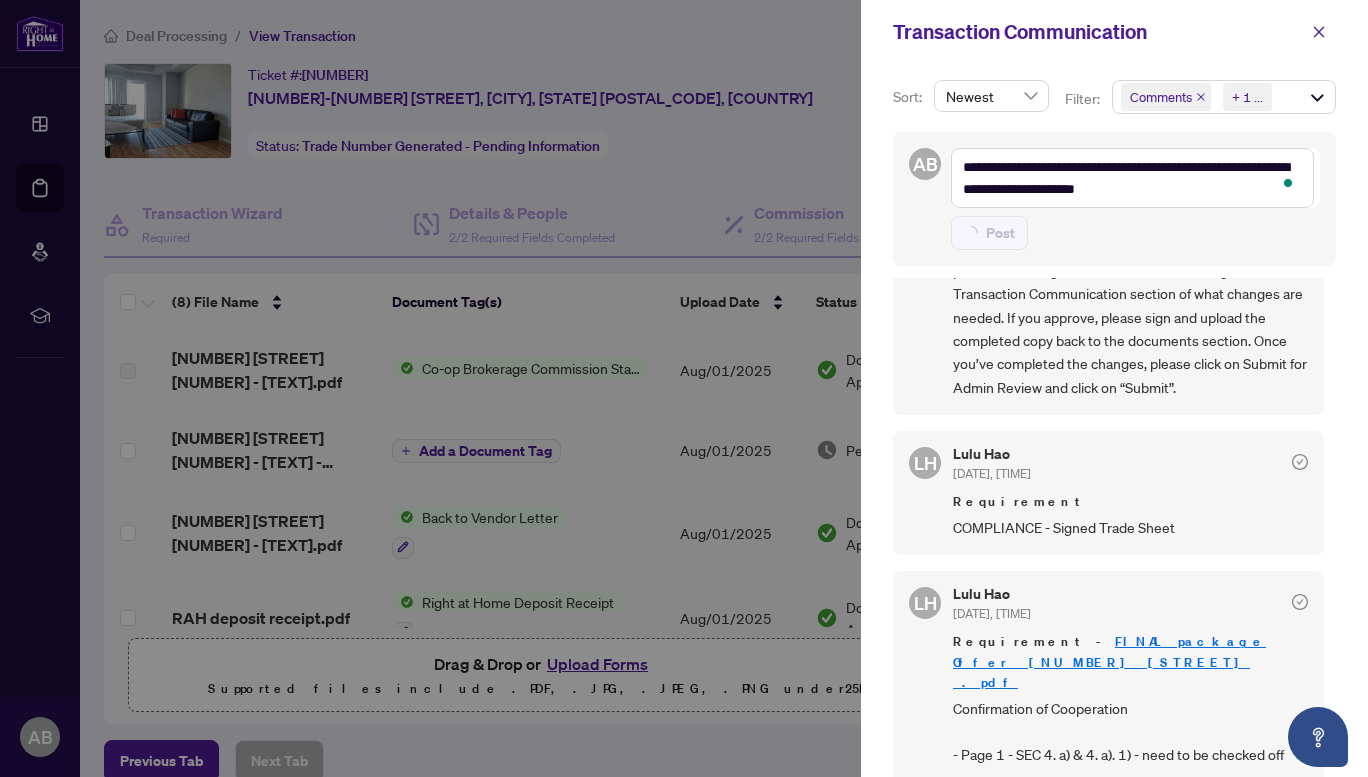 type 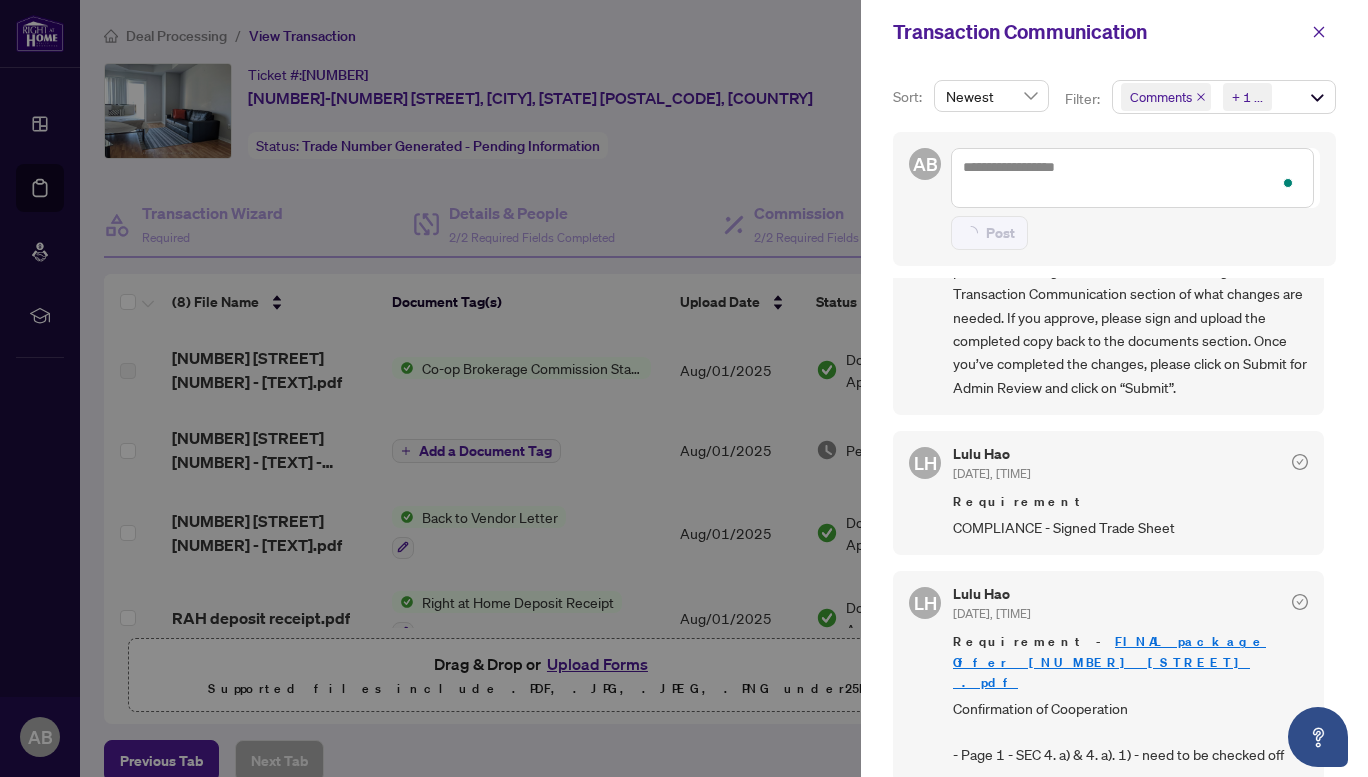 type on "**********" 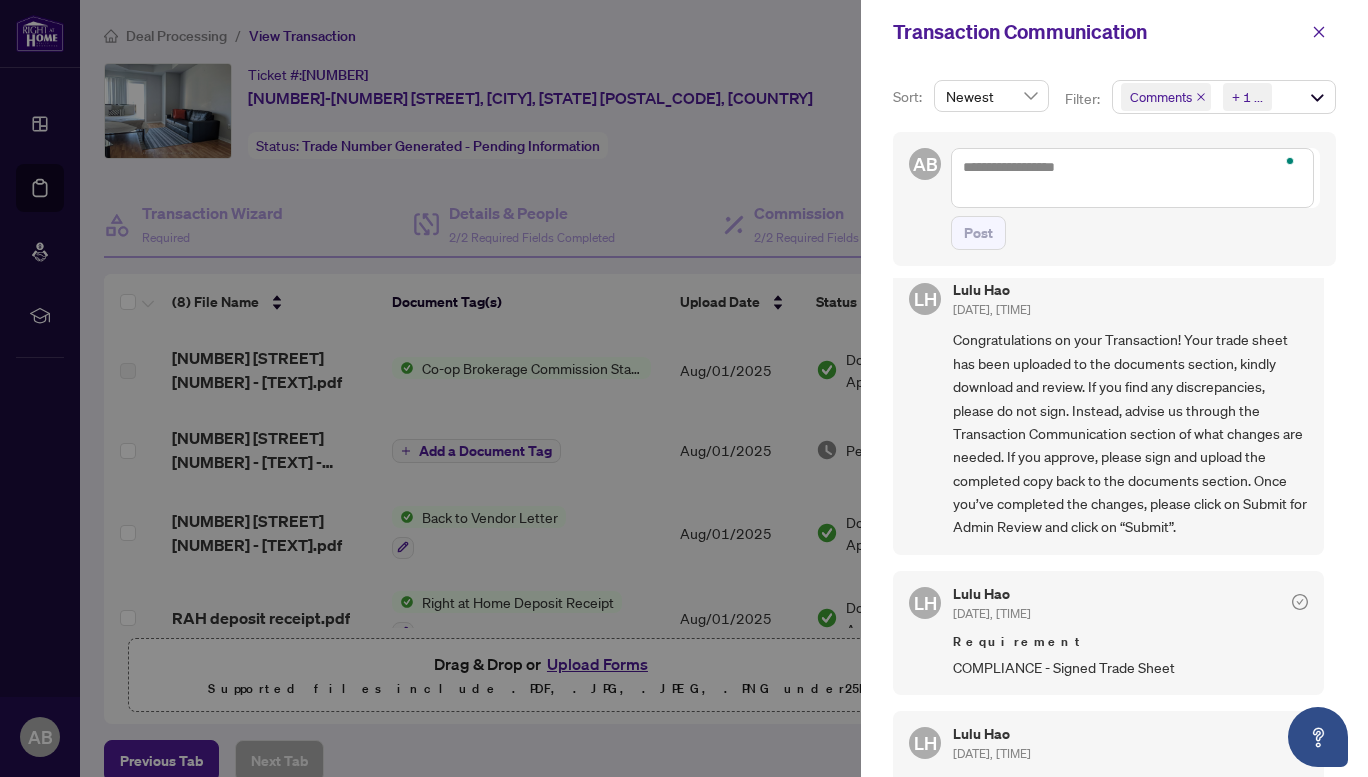 scroll, scrollTop: 0, scrollLeft: 0, axis: both 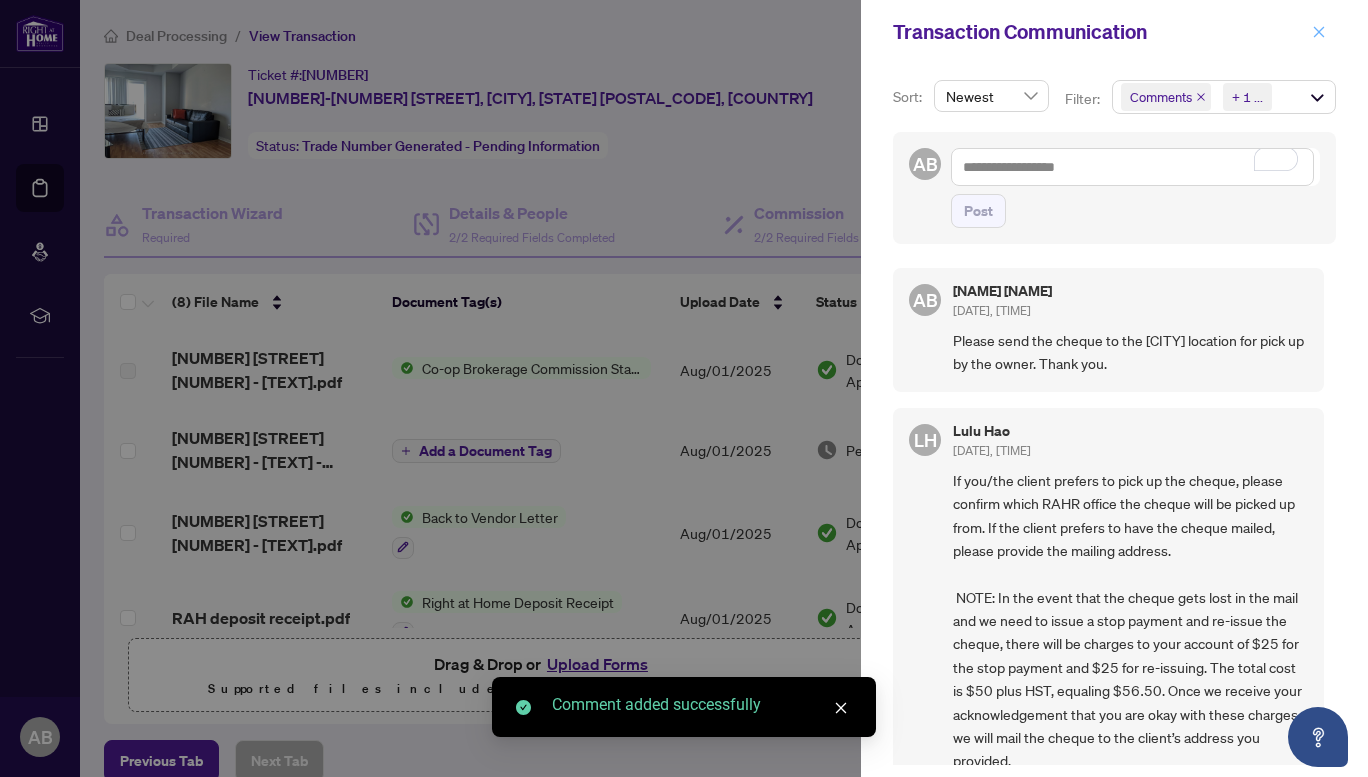 click at bounding box center [1319, 32] 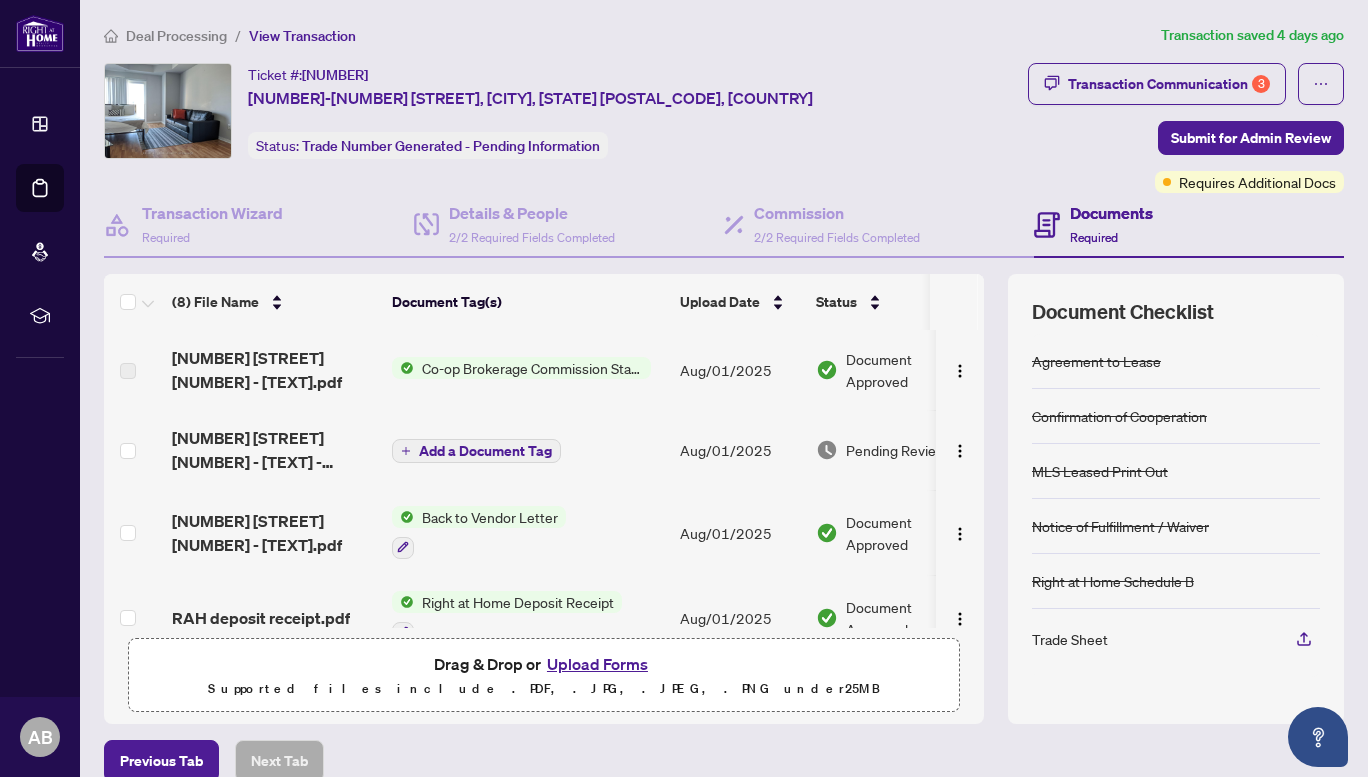 scroll, scrollTop: 373, scrollLeft: 0, axis: vertical 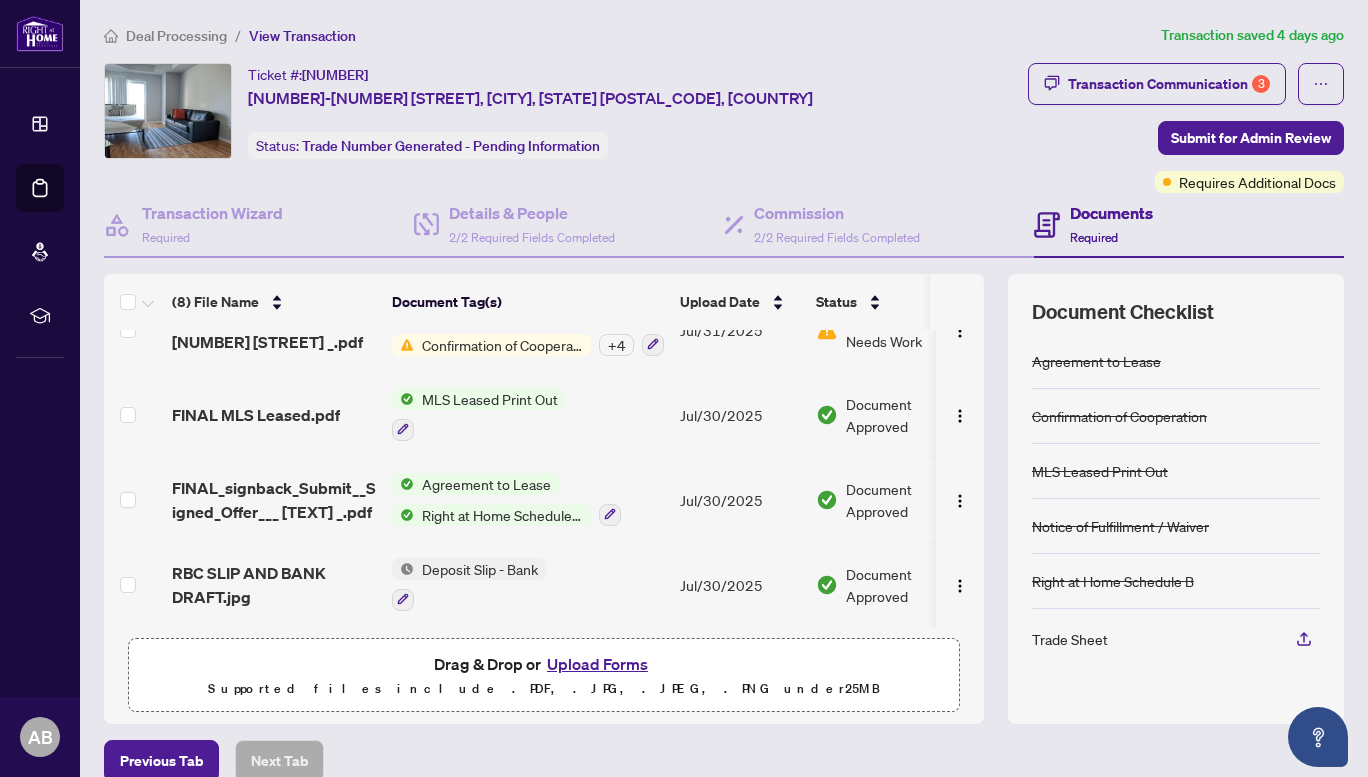 click on "Trade Sheet" at bounding box center (1070, 639) 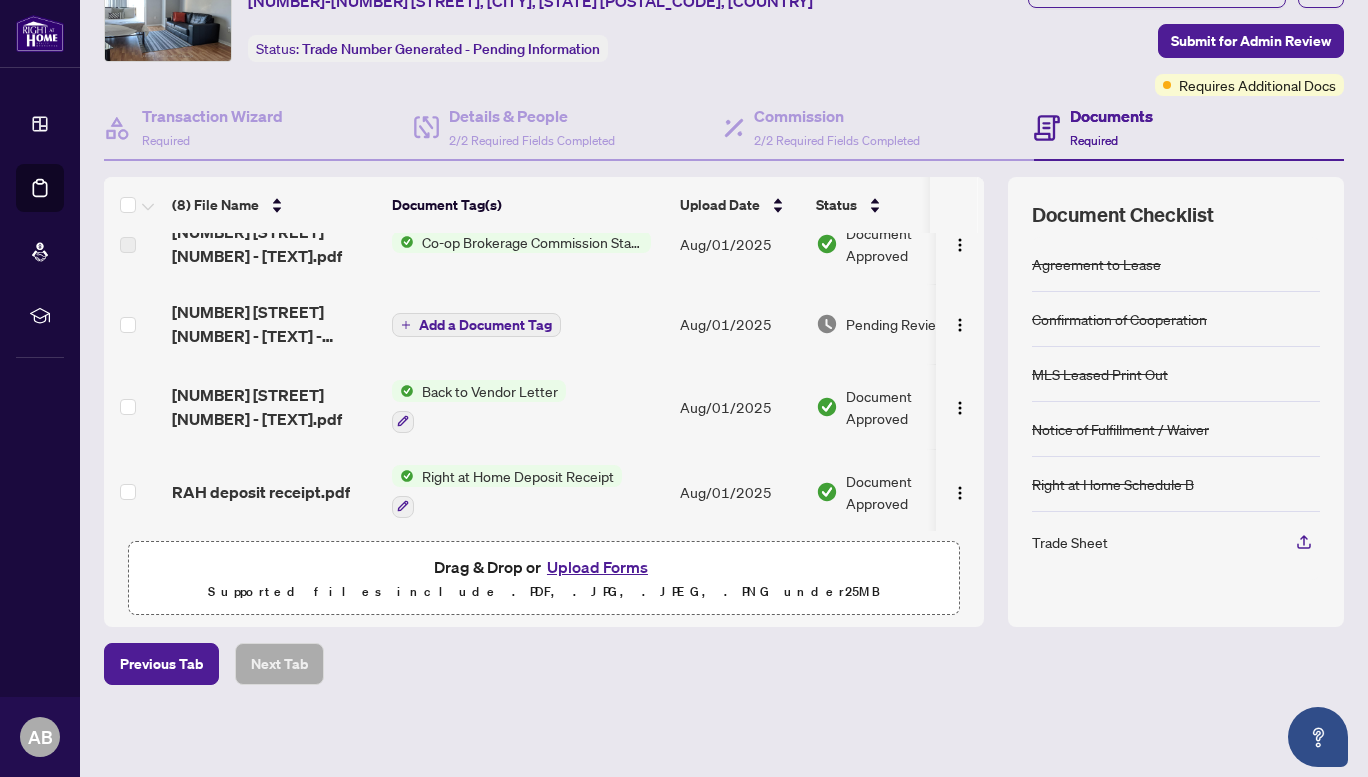 scroll, scrollTop: 0, scrollLeft: 0, axis: both 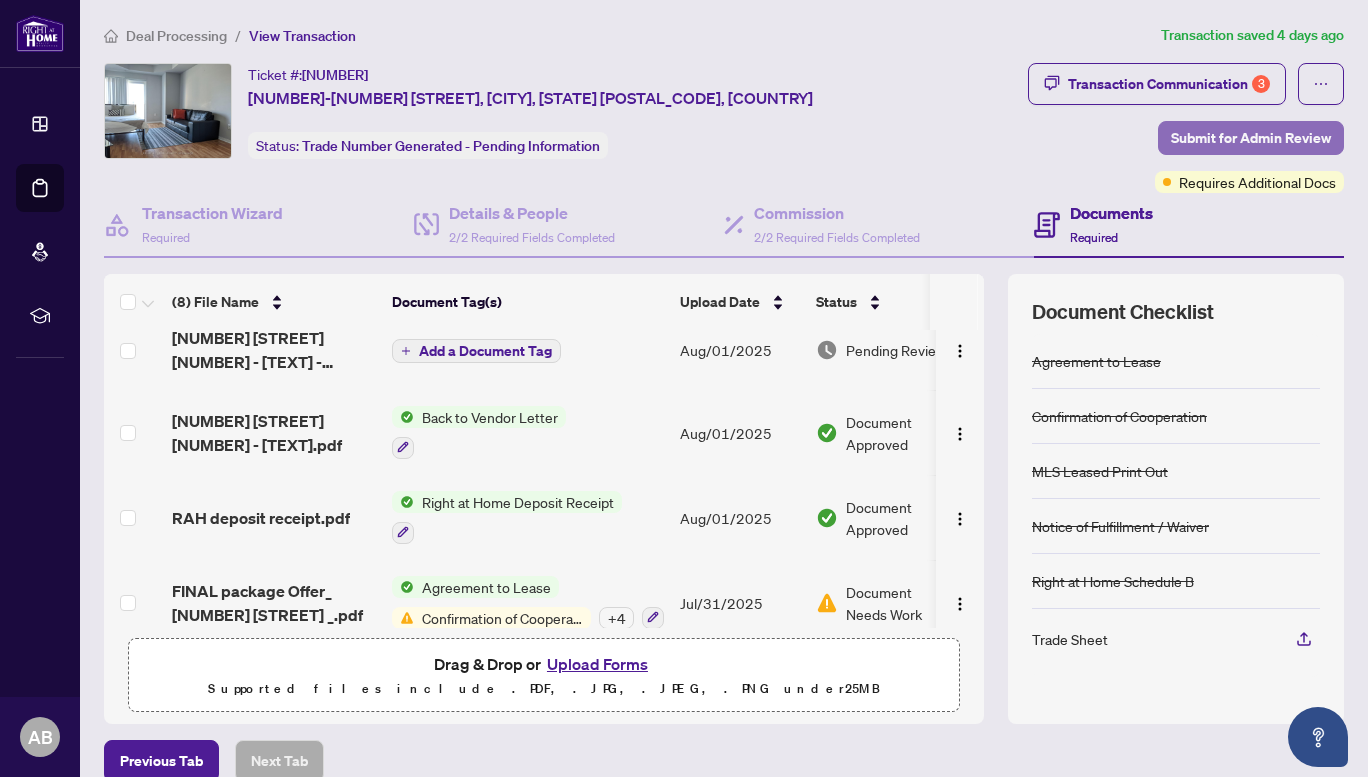 click on "Submit for Admin Review" at bounding box center (1251, 138) 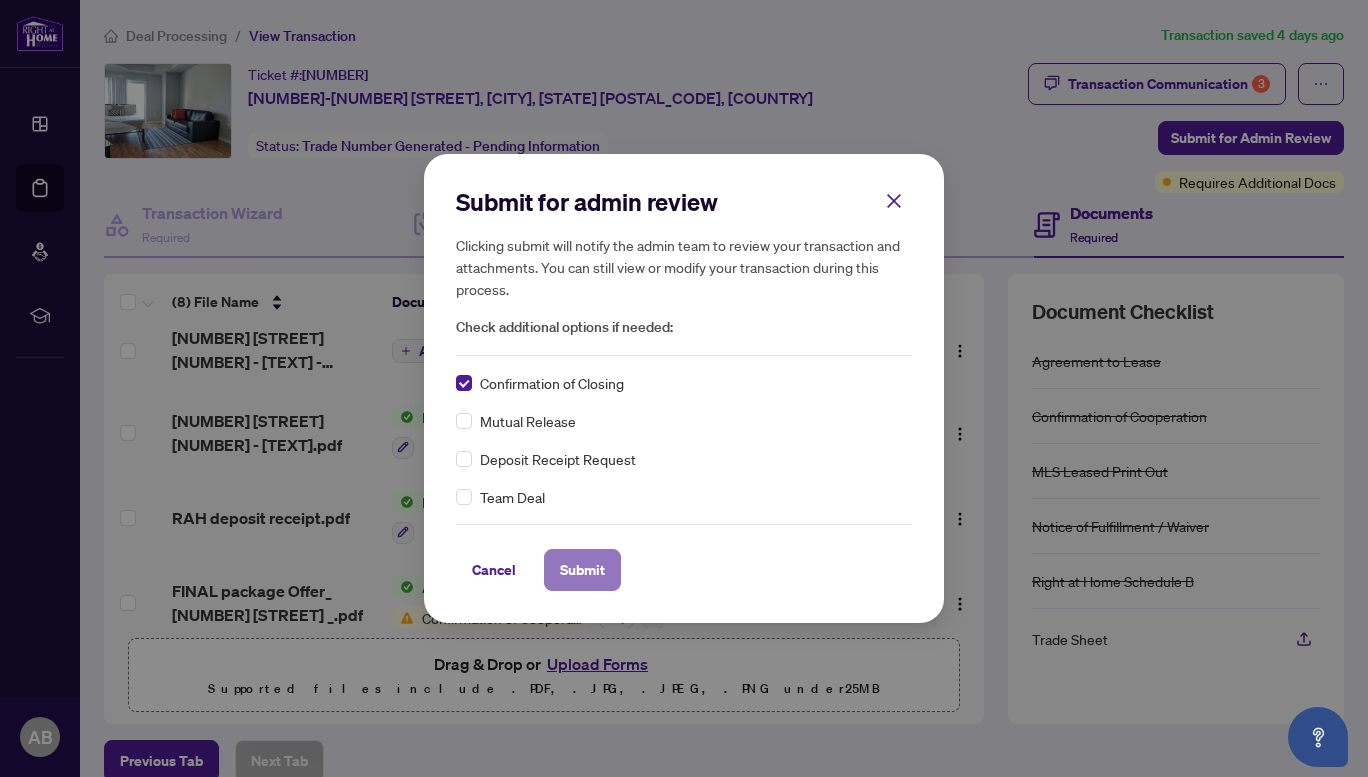 click on "Submit" at bounding box center (582, 570) 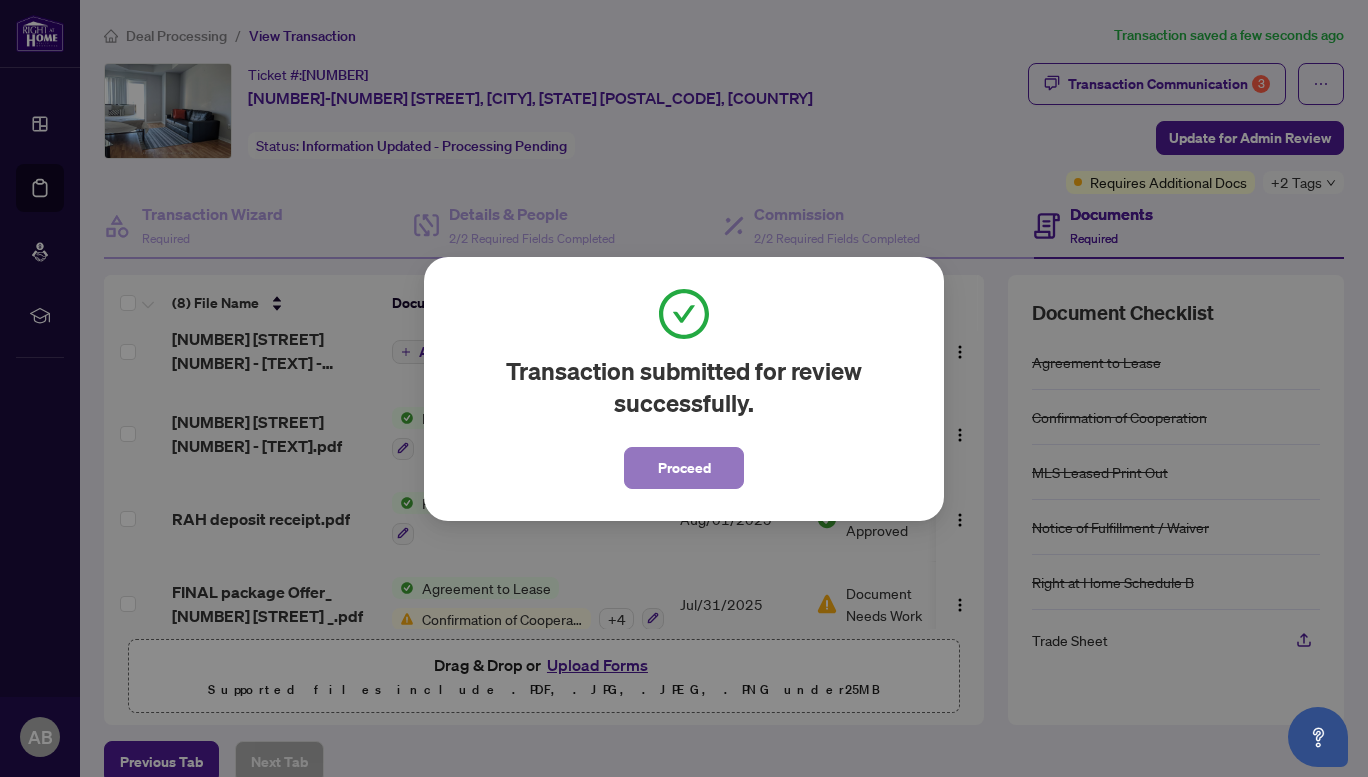 click on "Proceed" at bounding box center (684, 468) 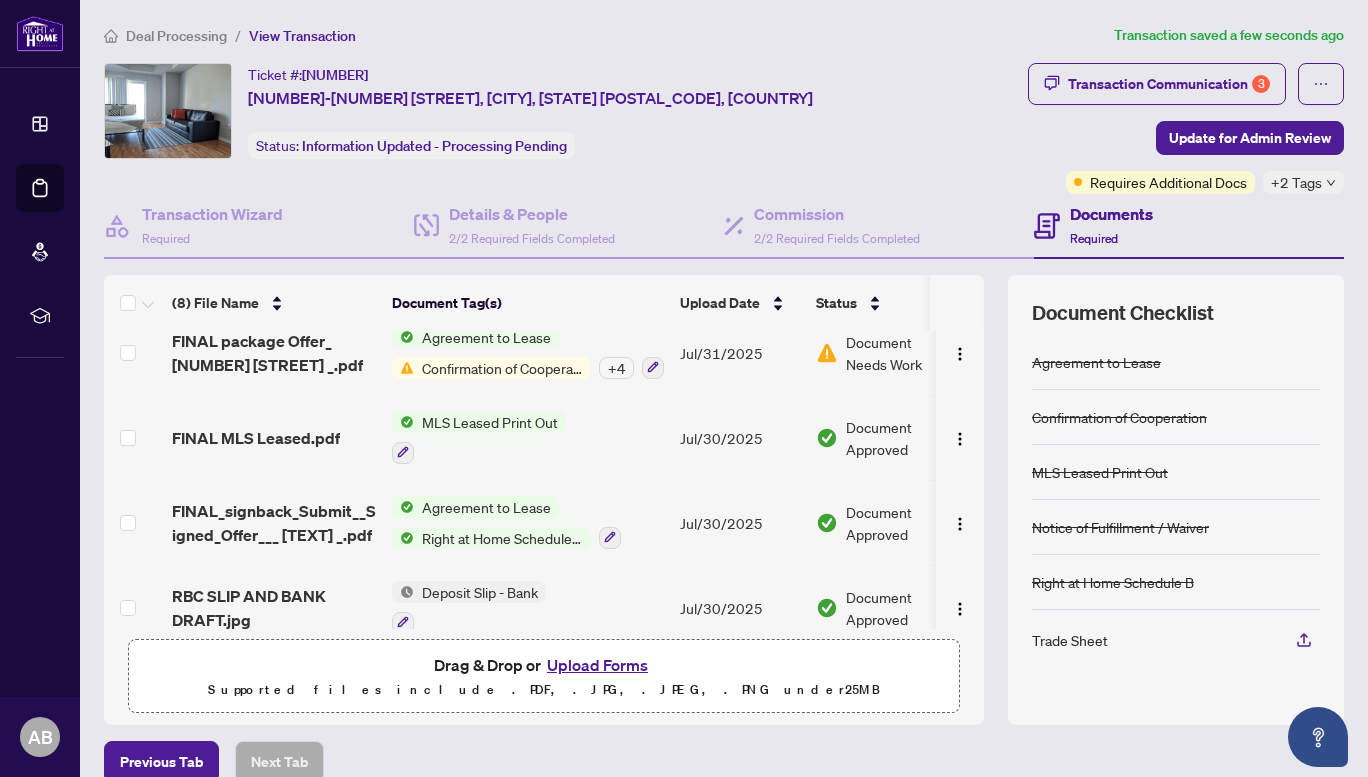scroll, scrollTop: 373, scrollLeft: 0, axis: vertical 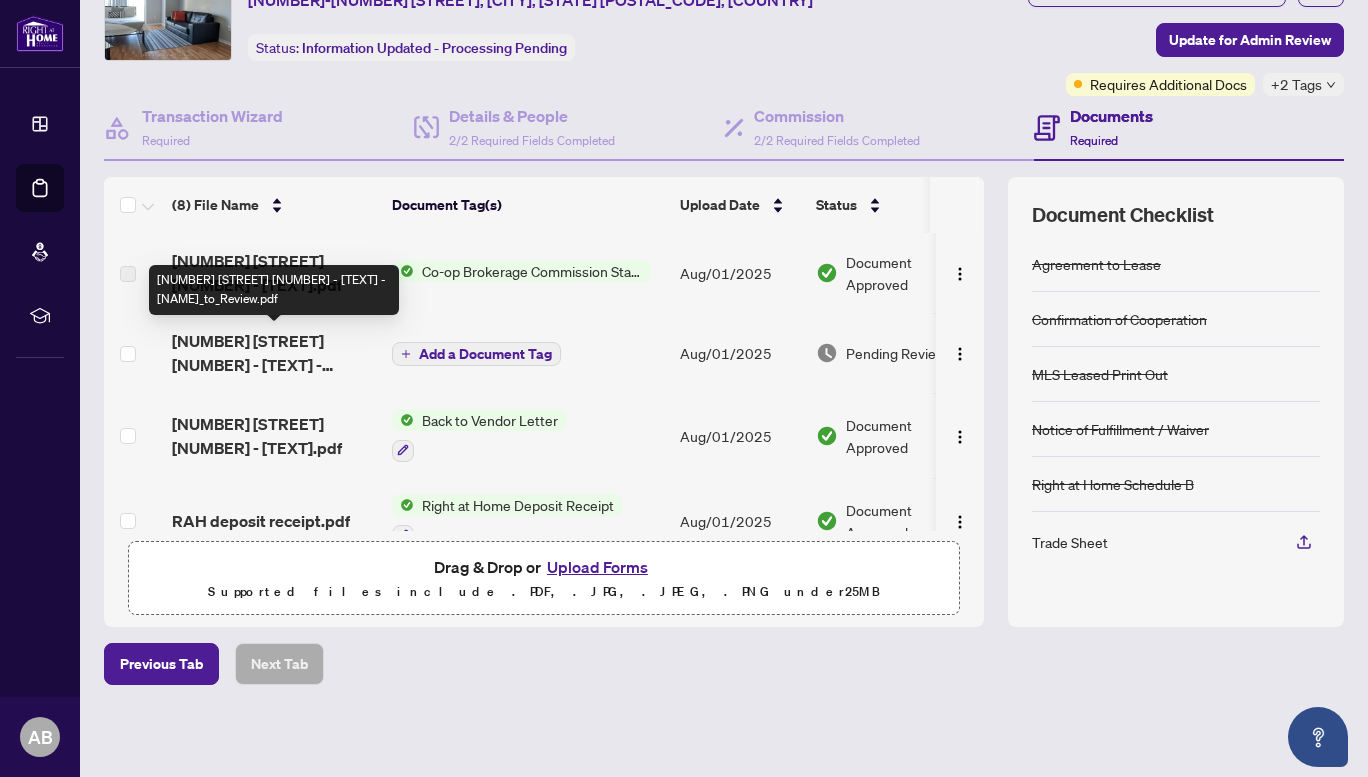 click on "[NUMBER] [STREET] [NUMBER] - [TEXT] - [NAME]_to_Review.pdf" at bounding box center [274, 353] 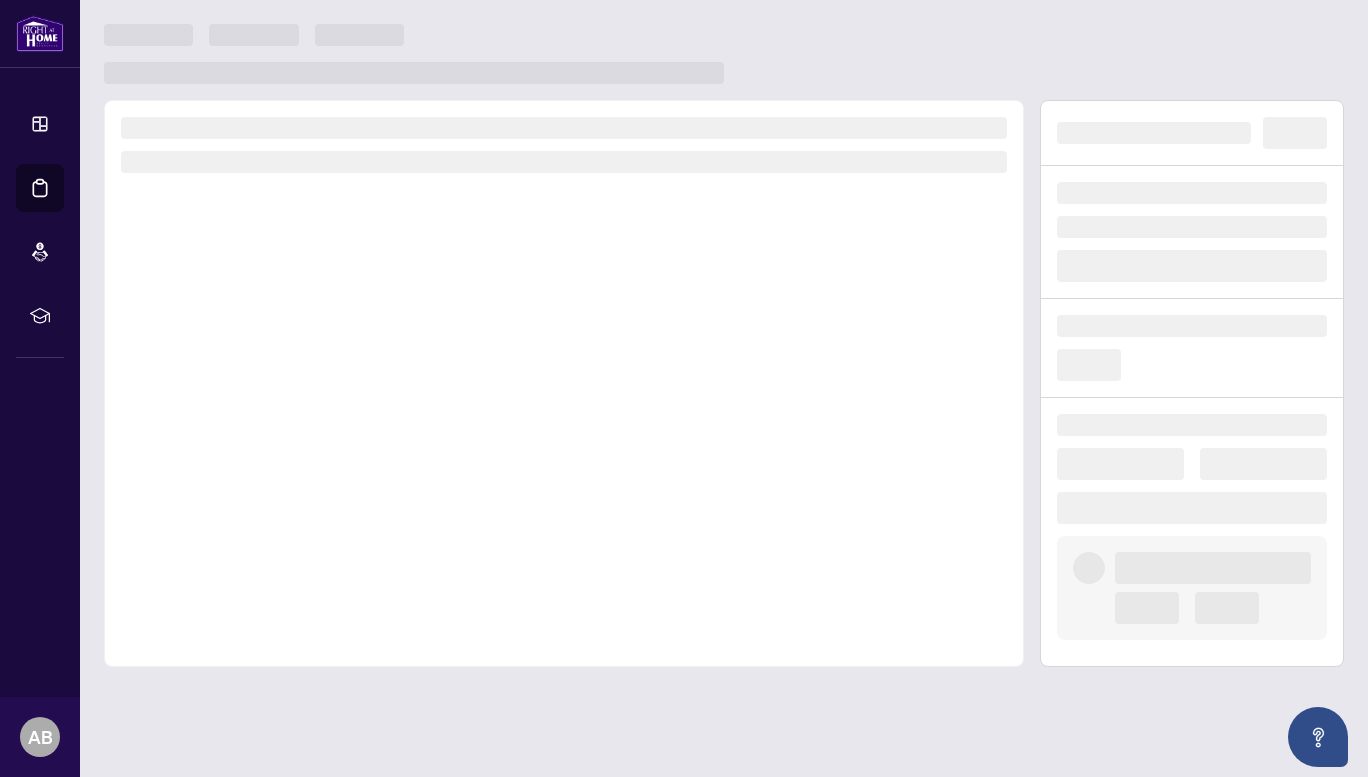 scroll, scrollTop: 0, scrollLeft: 0, axis: both 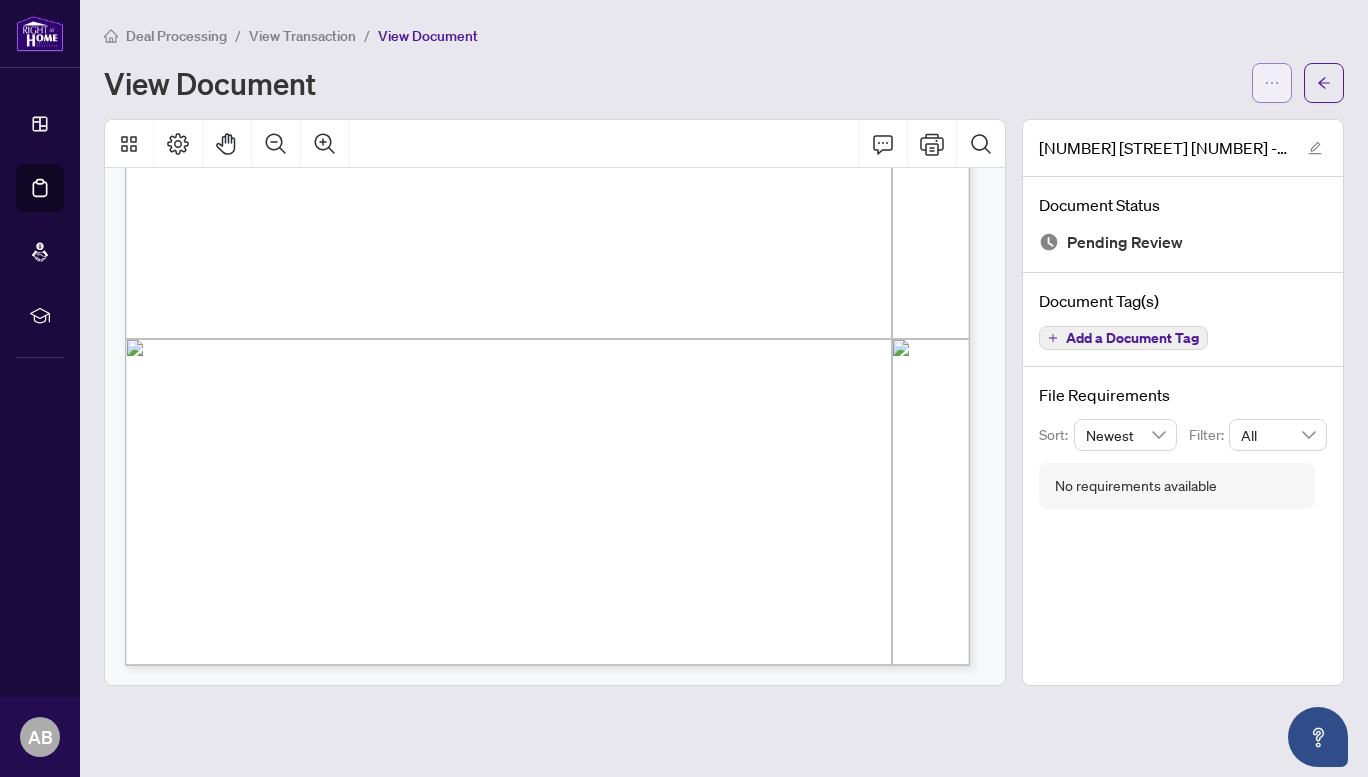 click 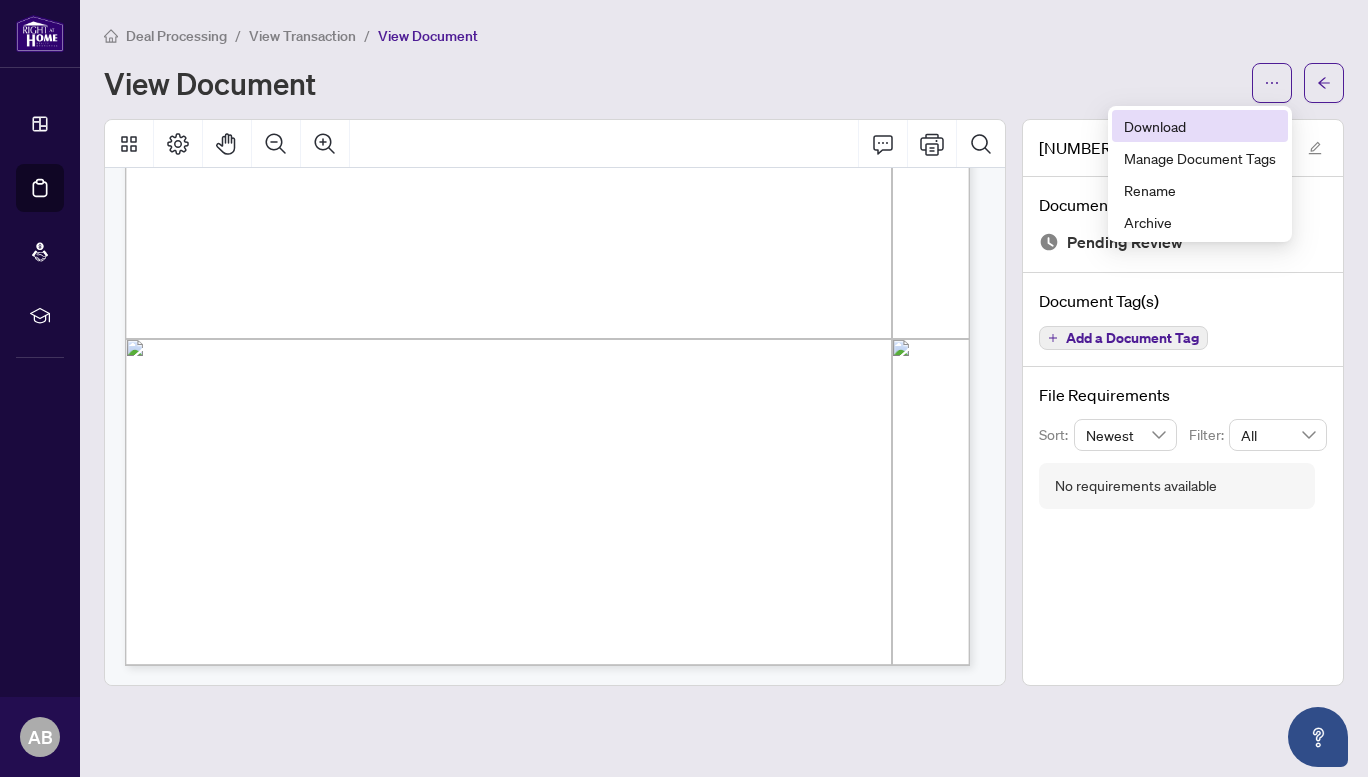 click on "Download" at bounding box center [1200, 126] 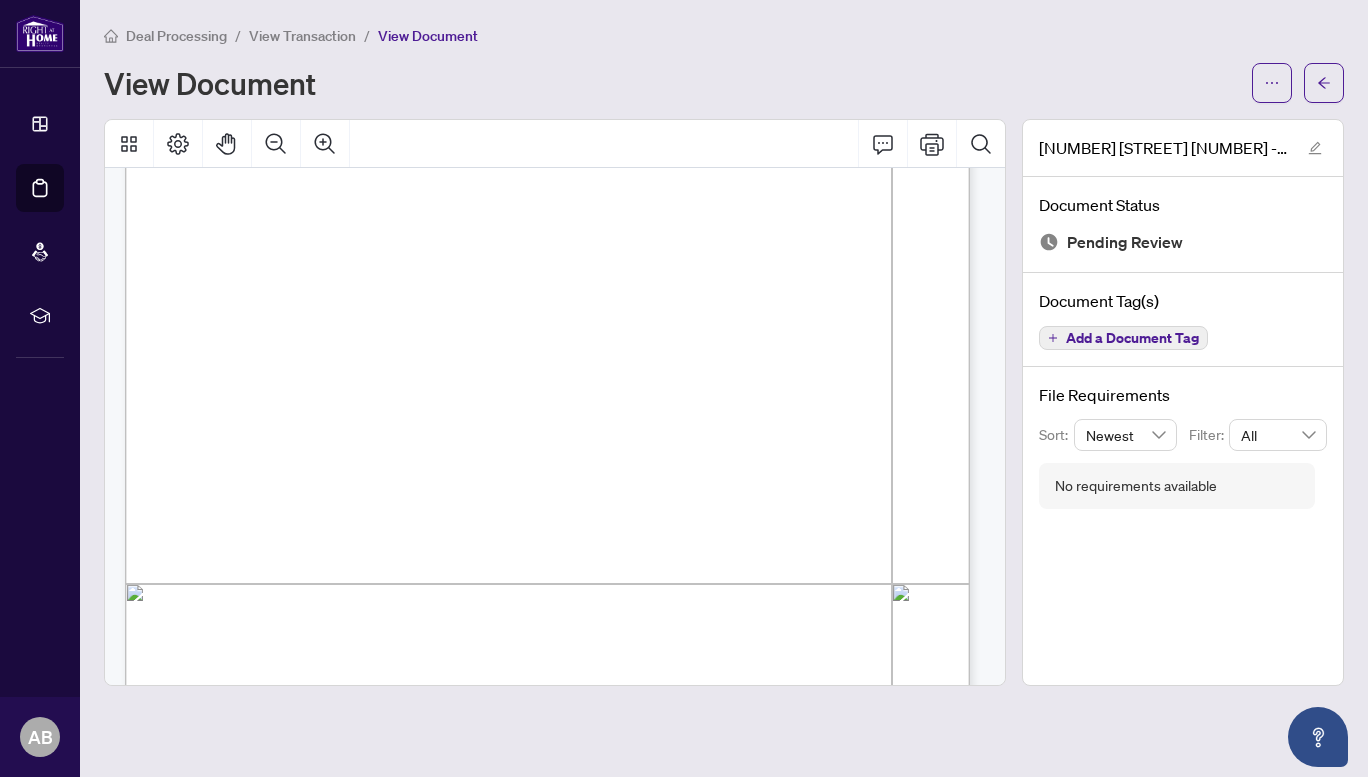 scroll, scrollTop: 316, scrollLeft: 0, axis: vertical 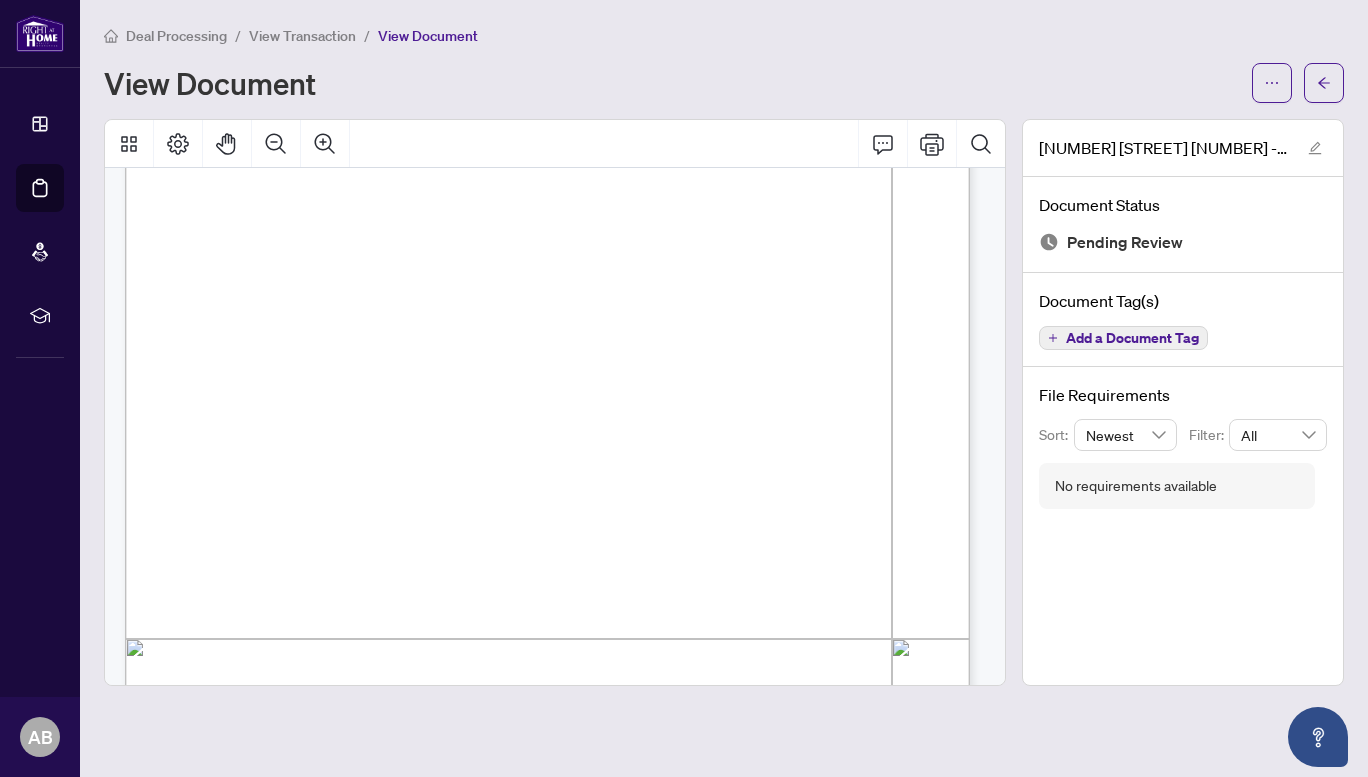 click on "View Transaction" at bounding box center [302, 36] 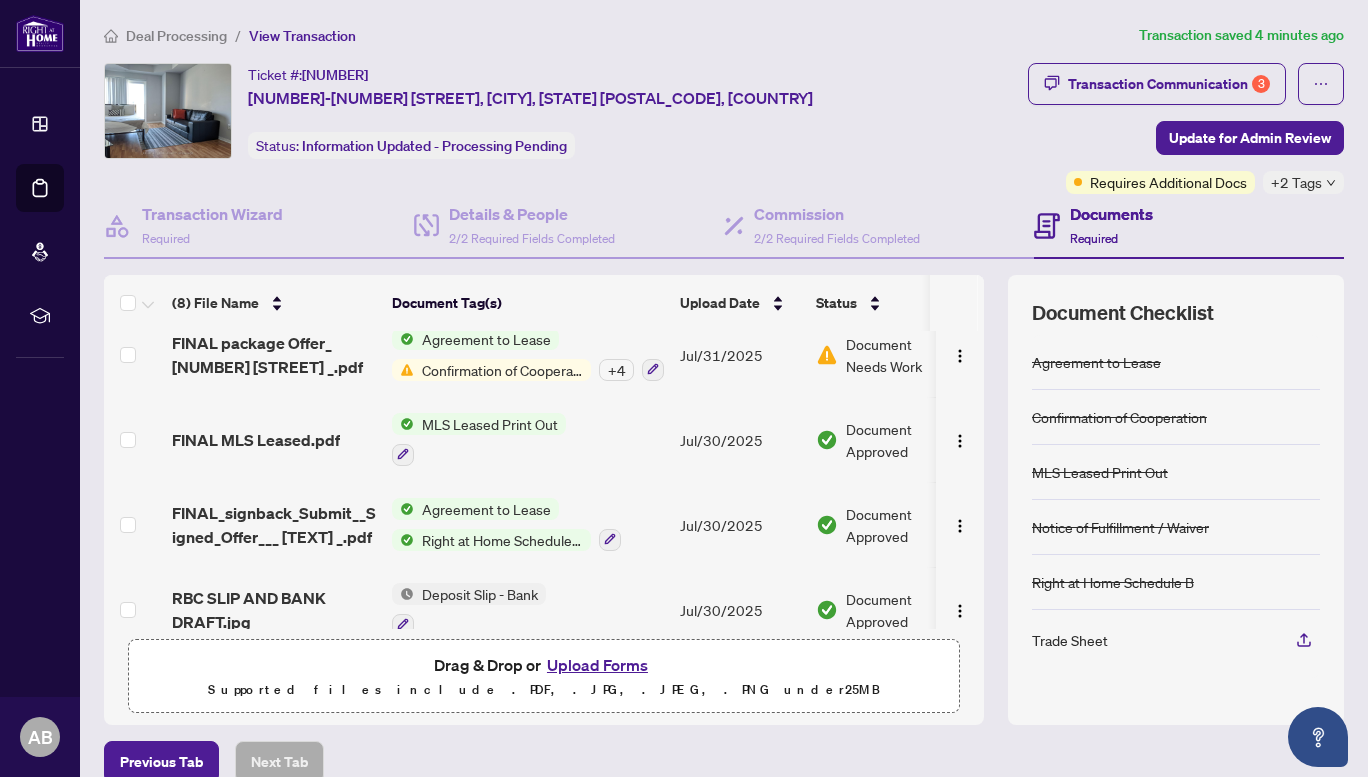 scroll, scrollTop: 373, scrollLeft: 0, axis: vertical 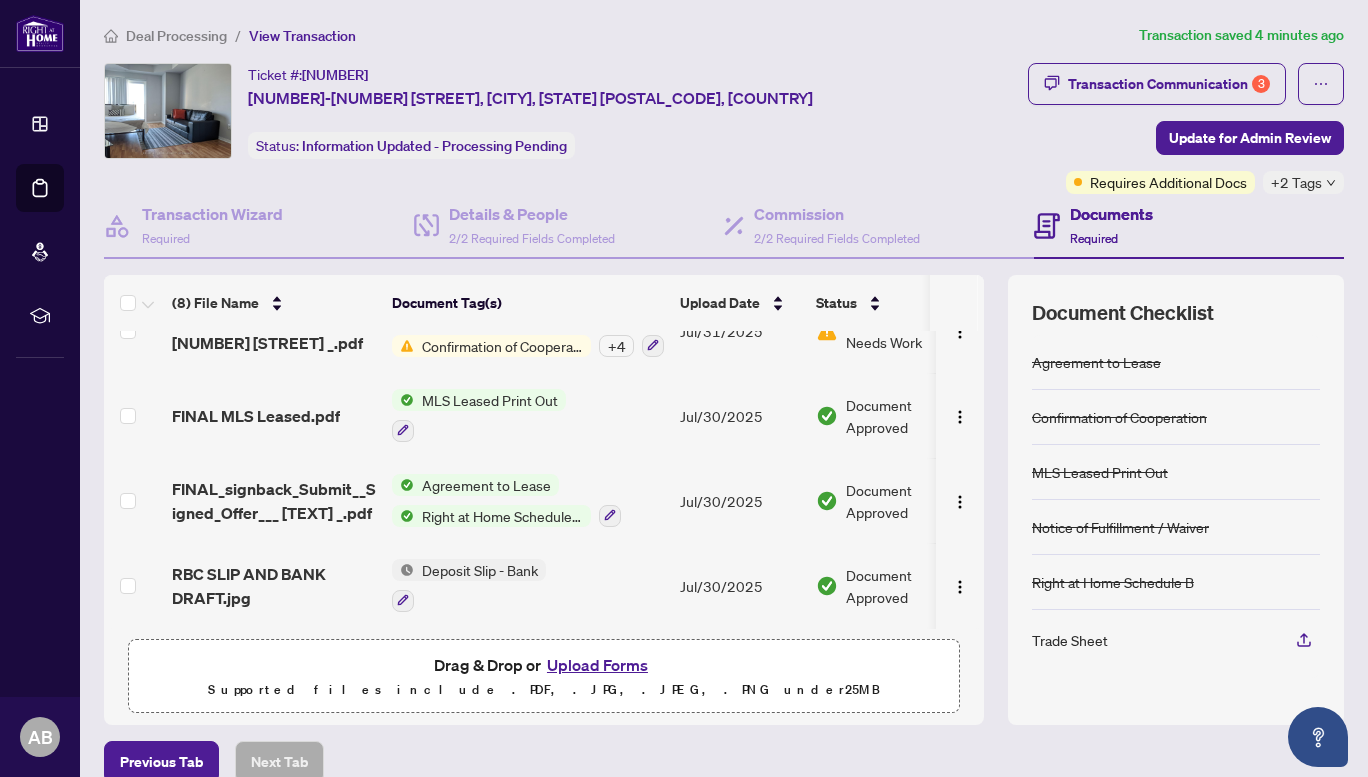 click on "Upload Forms" at bounding box center (597, 665) 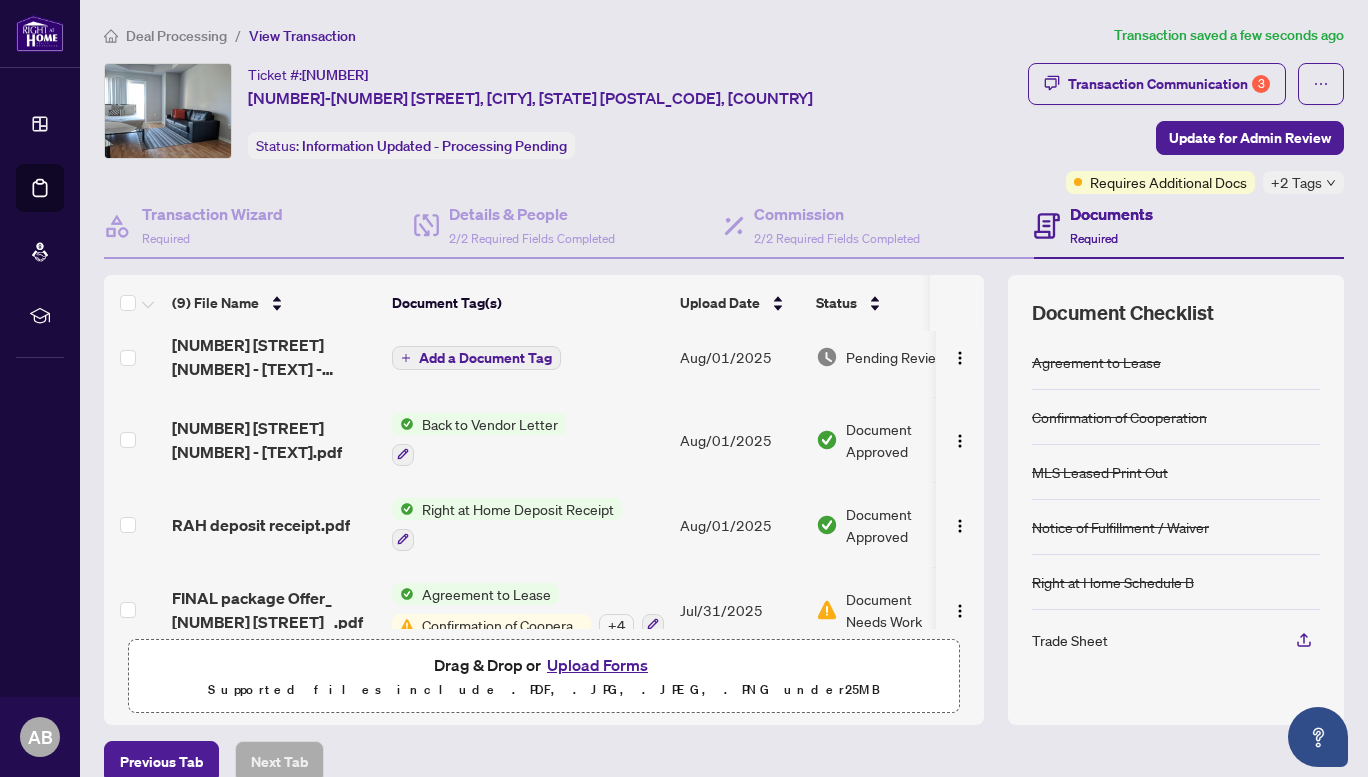 scroll, scrollTop: 0, scrollLeft: 0, axis: both 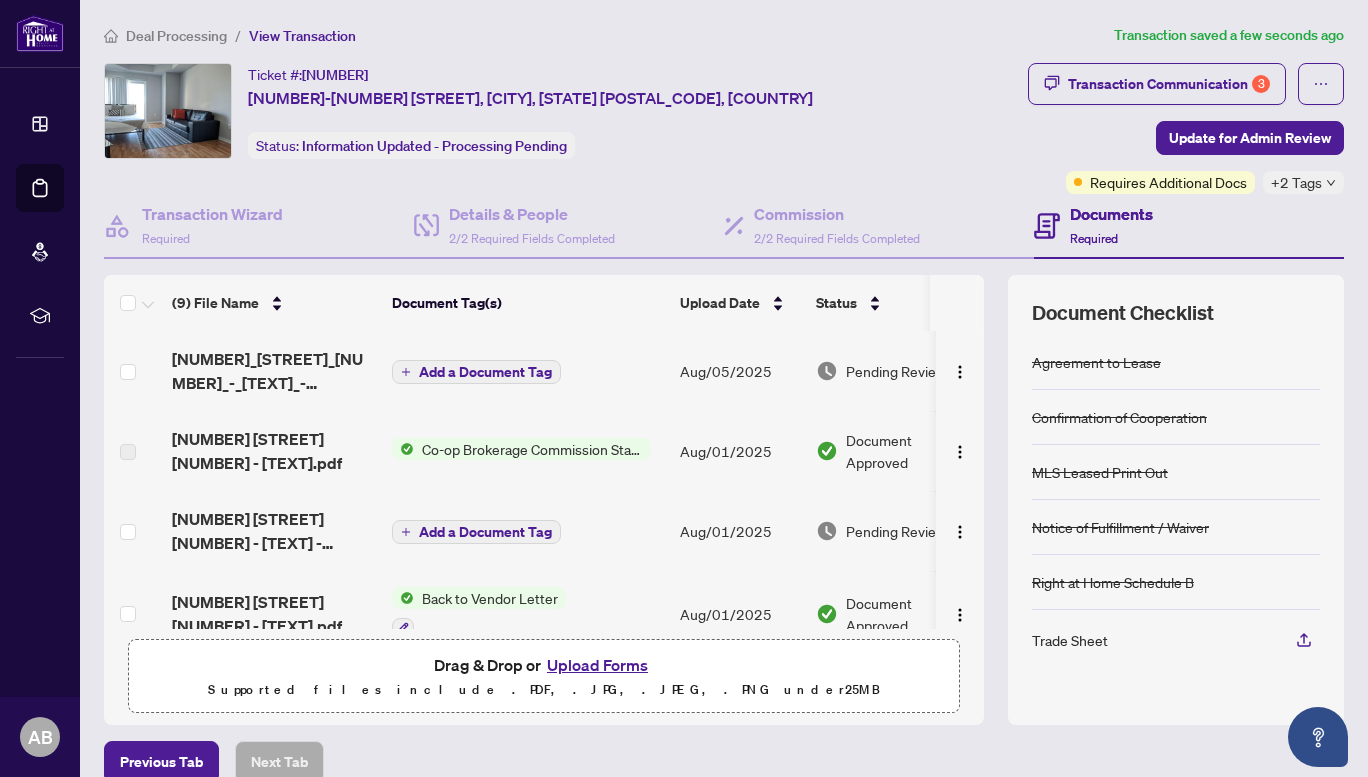 click on "Add a Document Tag" at bounding box center [485, 372] 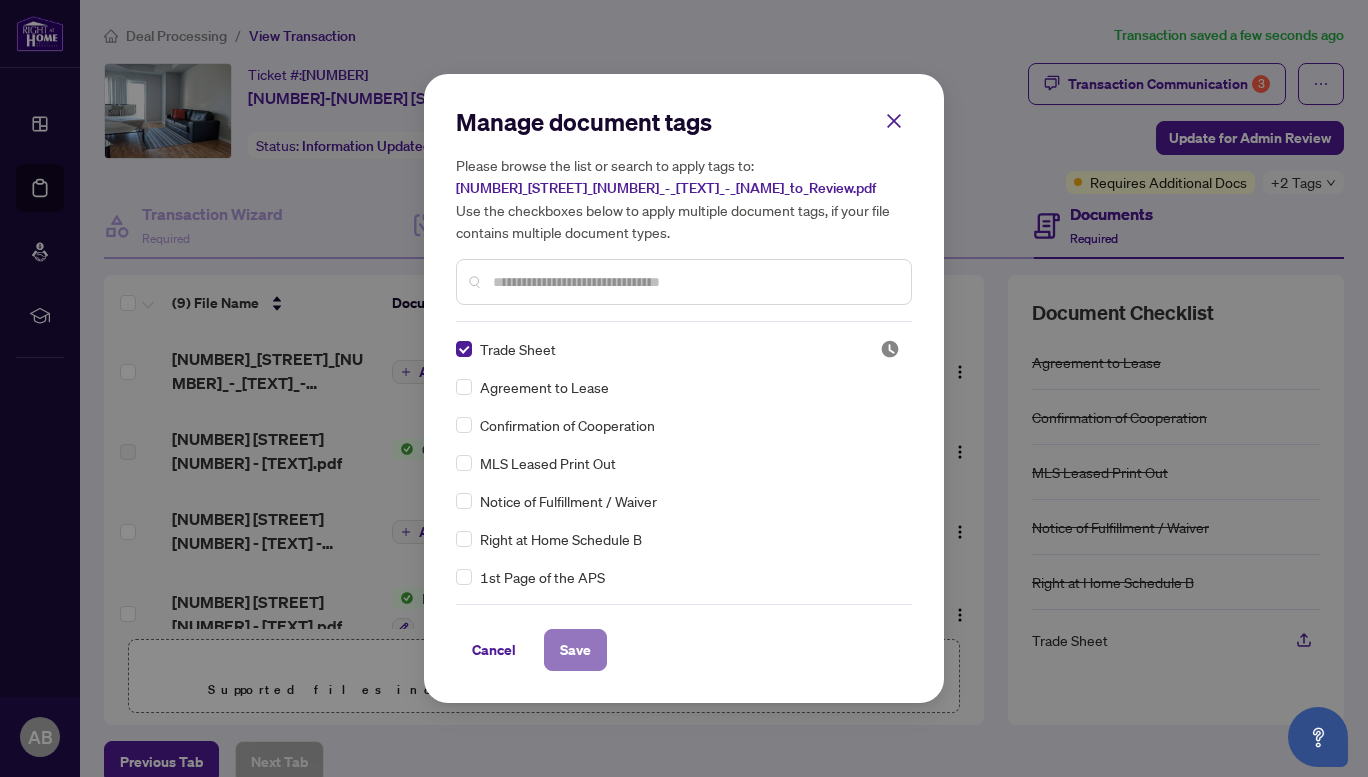 click on "Save" at bounding box center [575, 650] 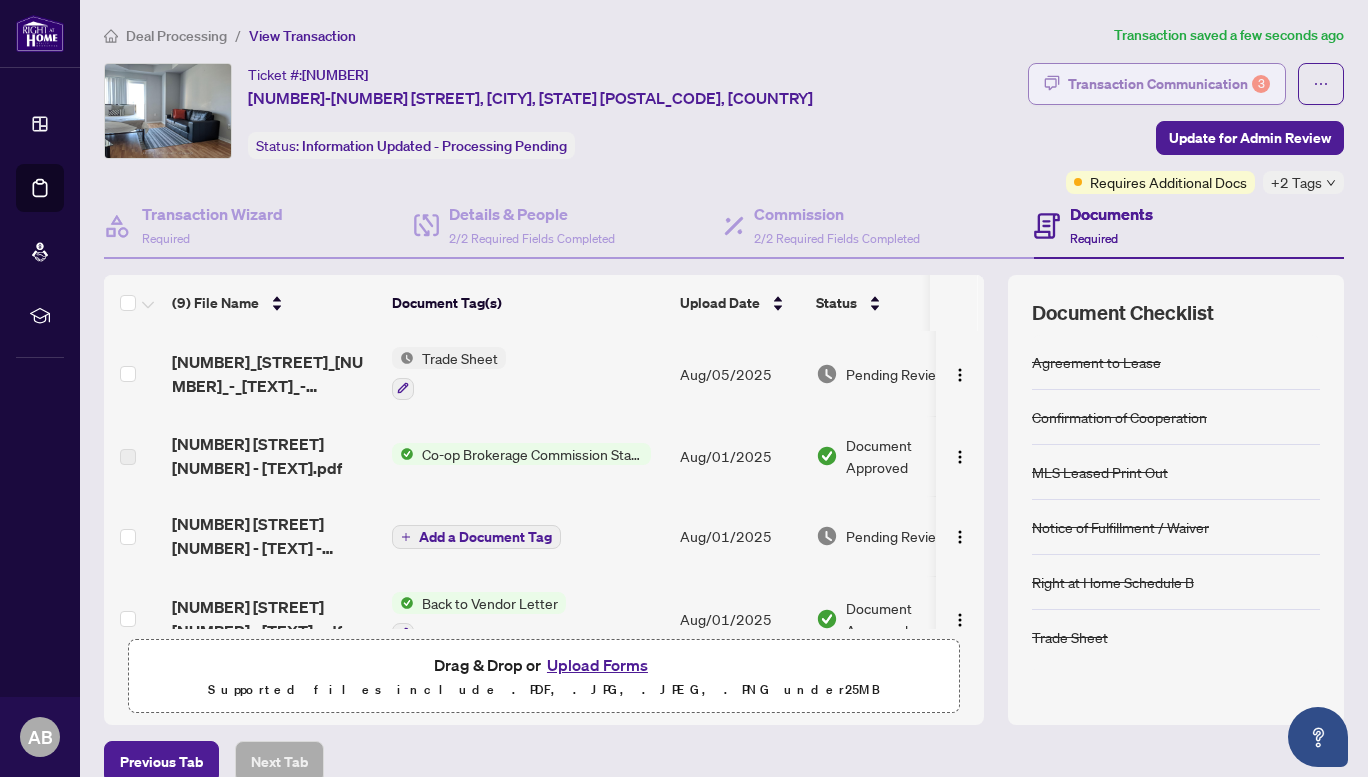 click on "Transaction Communication 3" at bounding box center (1169, 84) 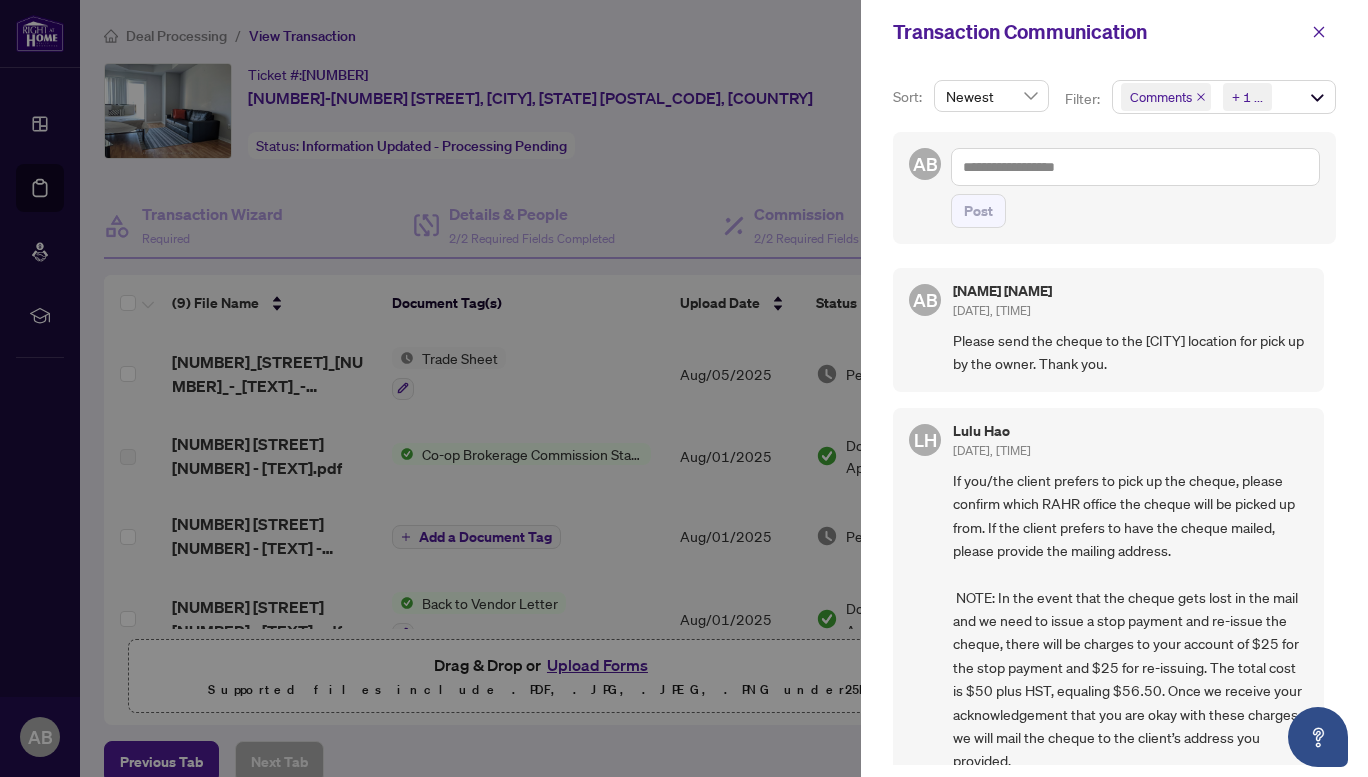 click at bounding box center (684, 388) 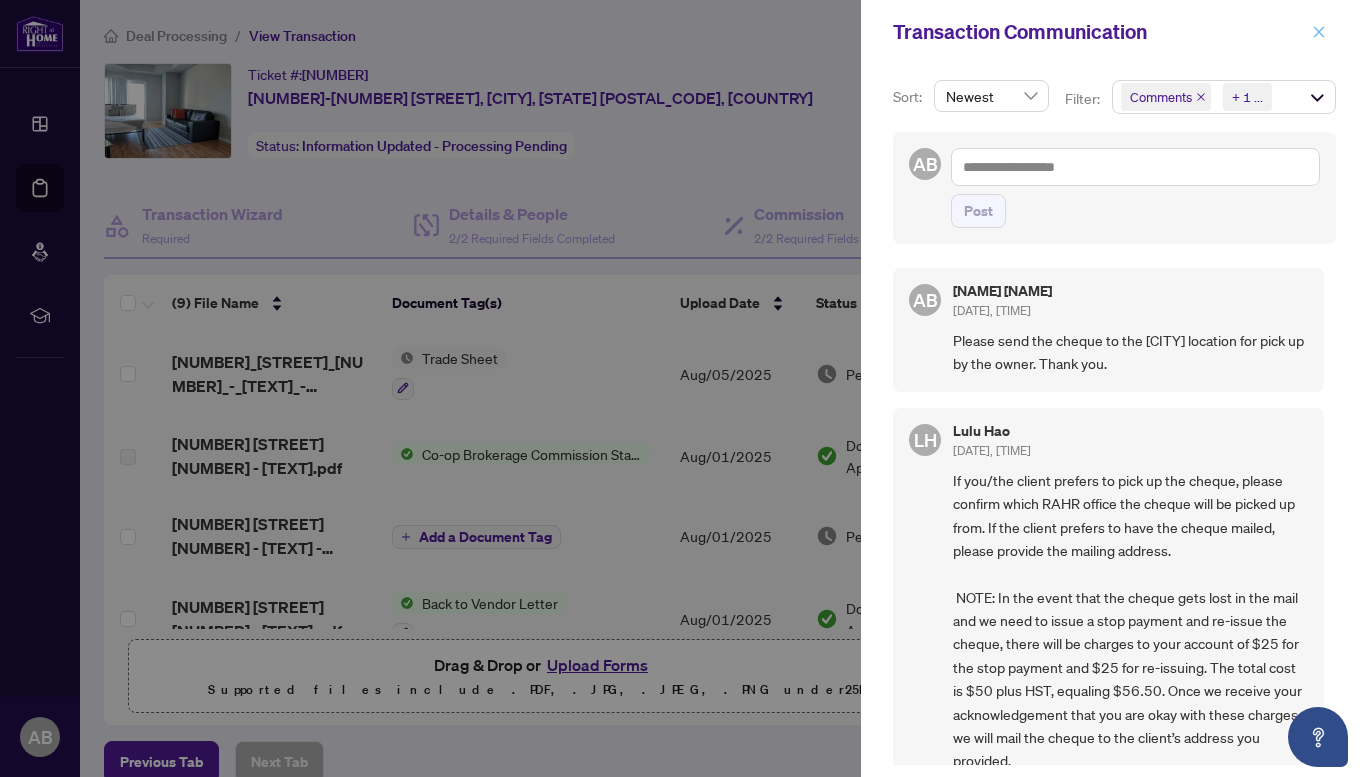 click 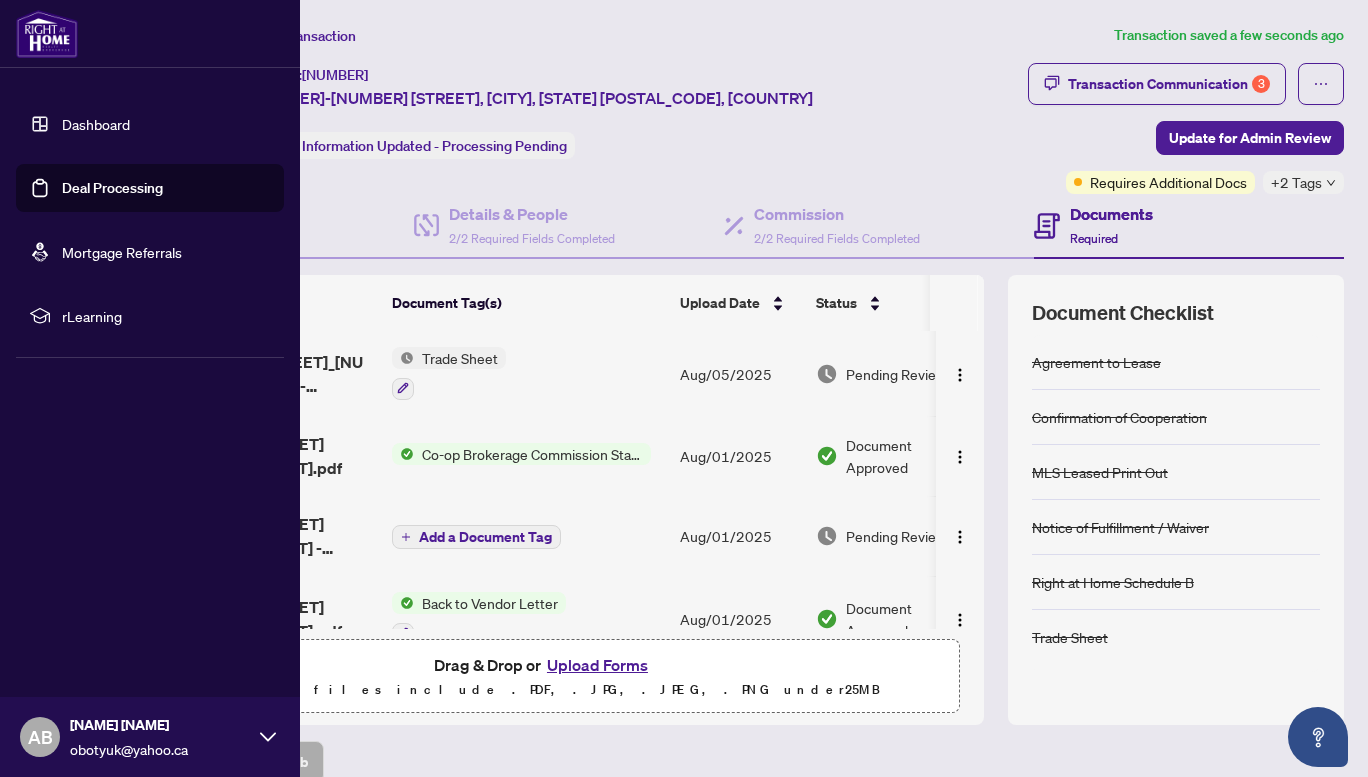 click on "Deal Processing" at bounding box center (112, 188) 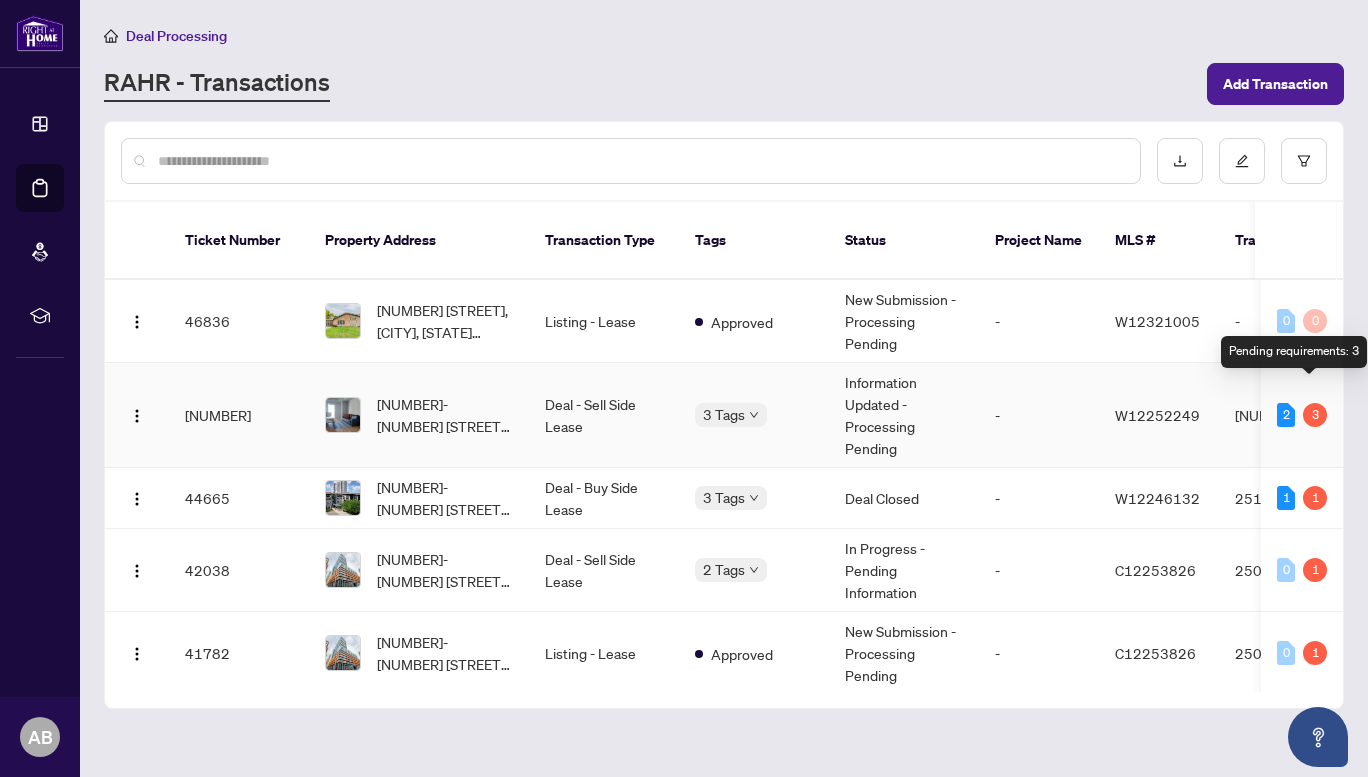 click on "3" at bounding box center [1315, 415] 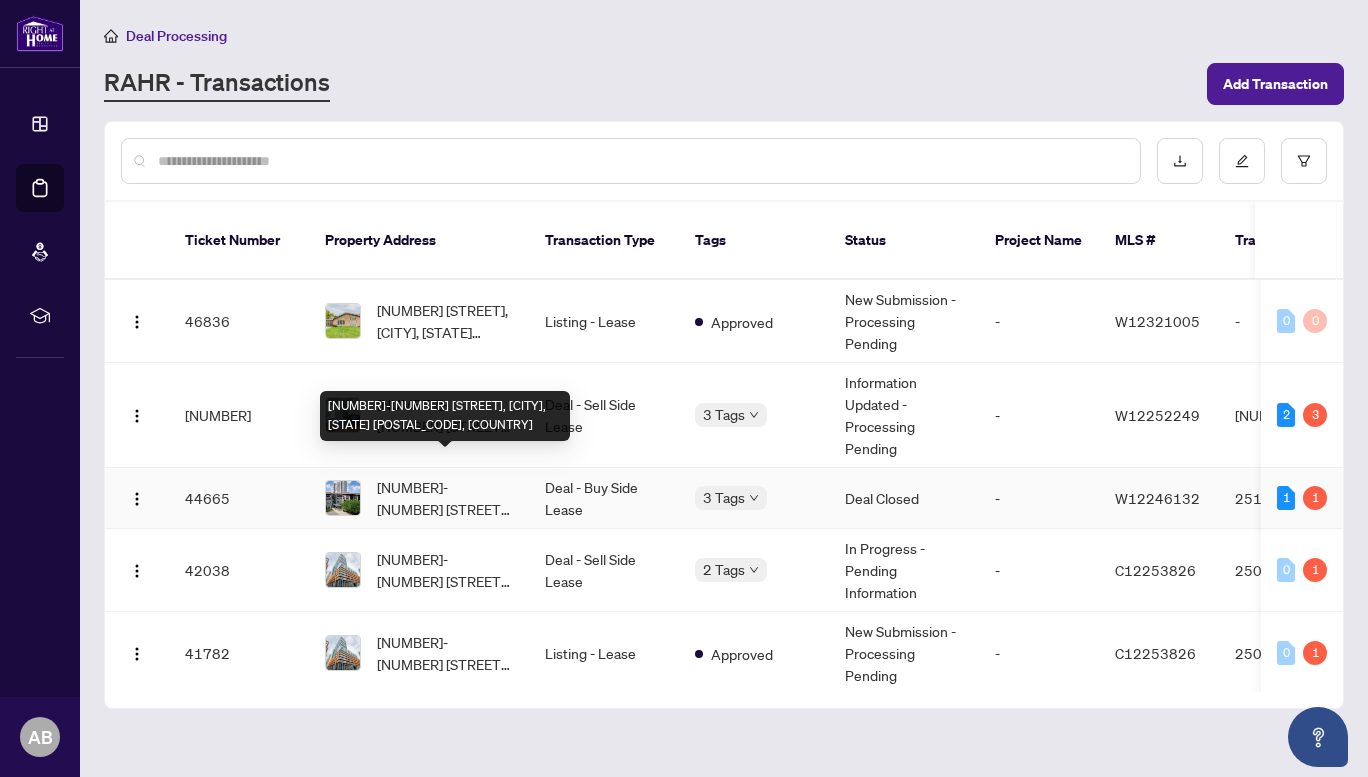 click on "[NUMBER]-[NUMBER] [STREET], [CITY], [STATE] [POSTAL_CODE], [COUNTRY]" at bounding box center (445, 498) 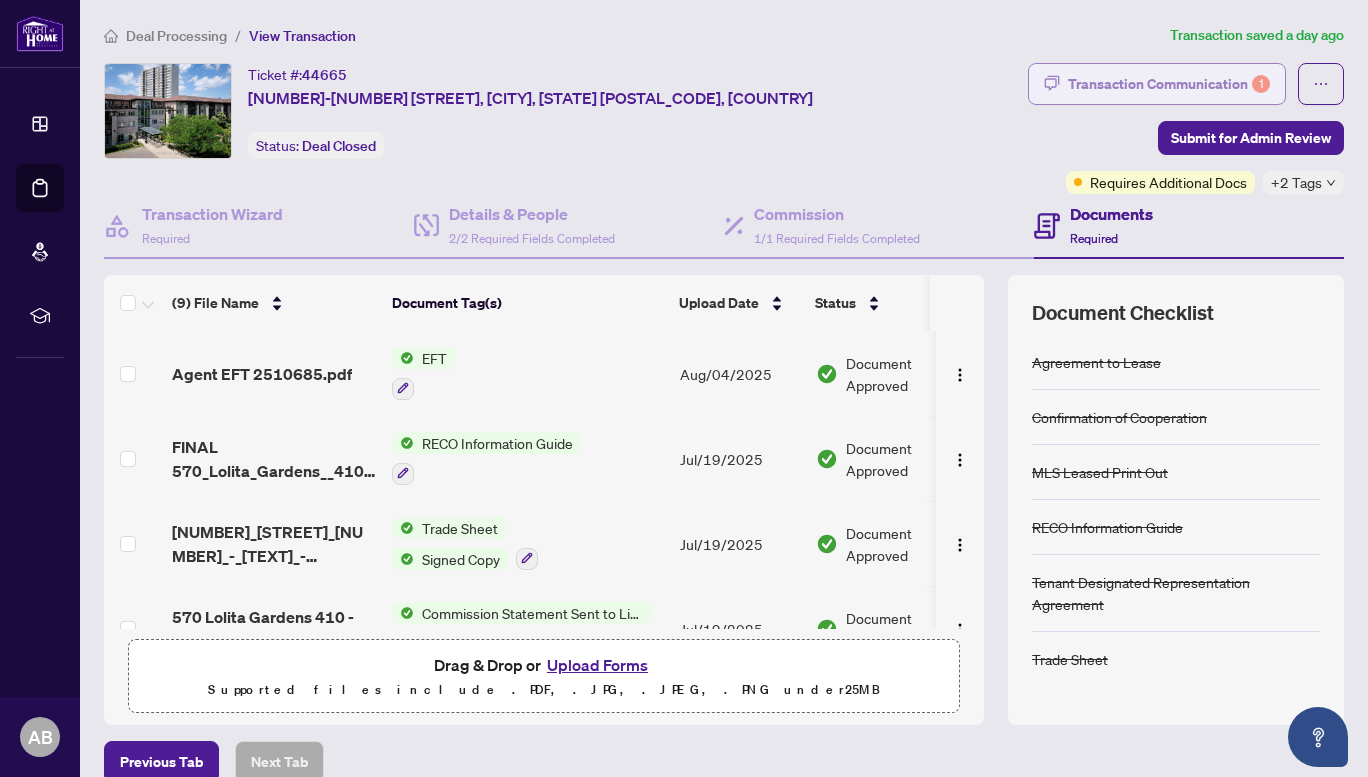 click on "Transaction Communication 1" at bounding box center [1169, 84] 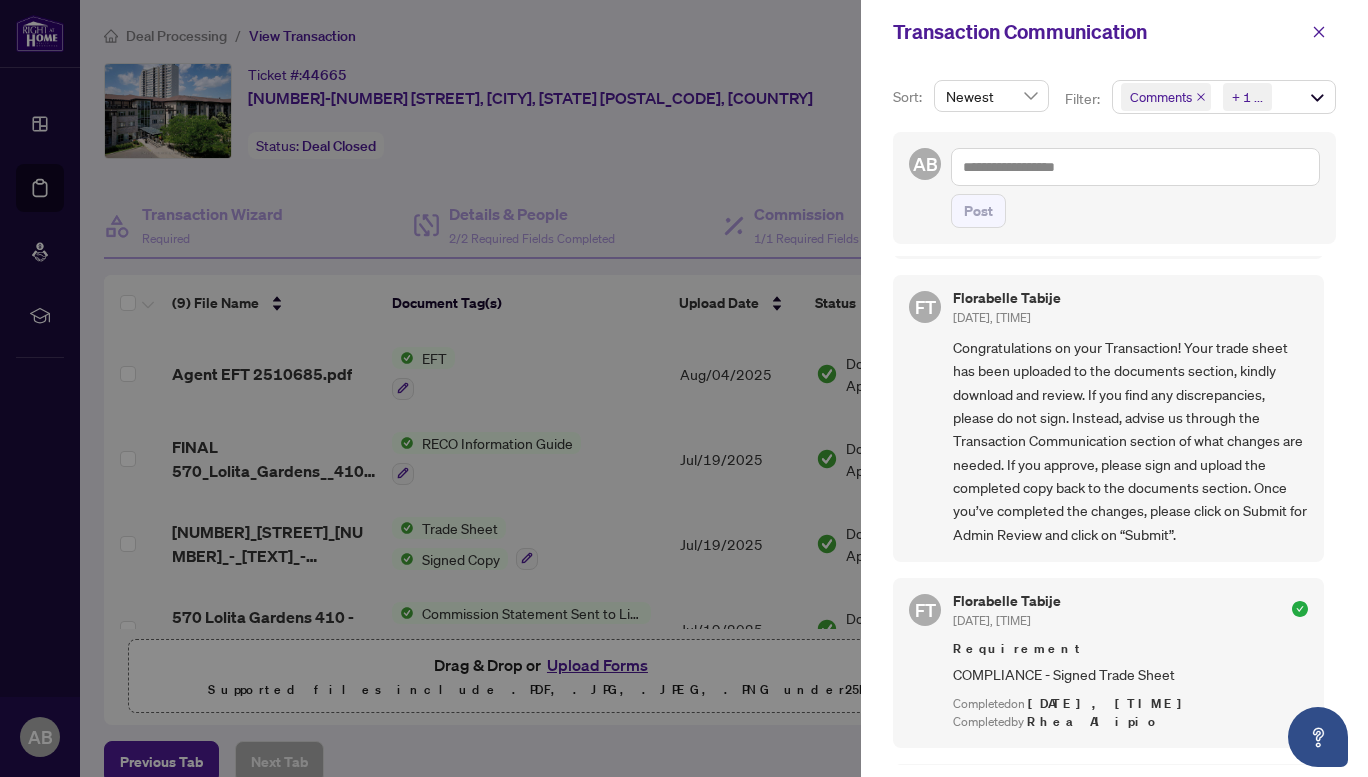 scroll, scrollTop: 200, scrollLeft: 0, axis: vertical 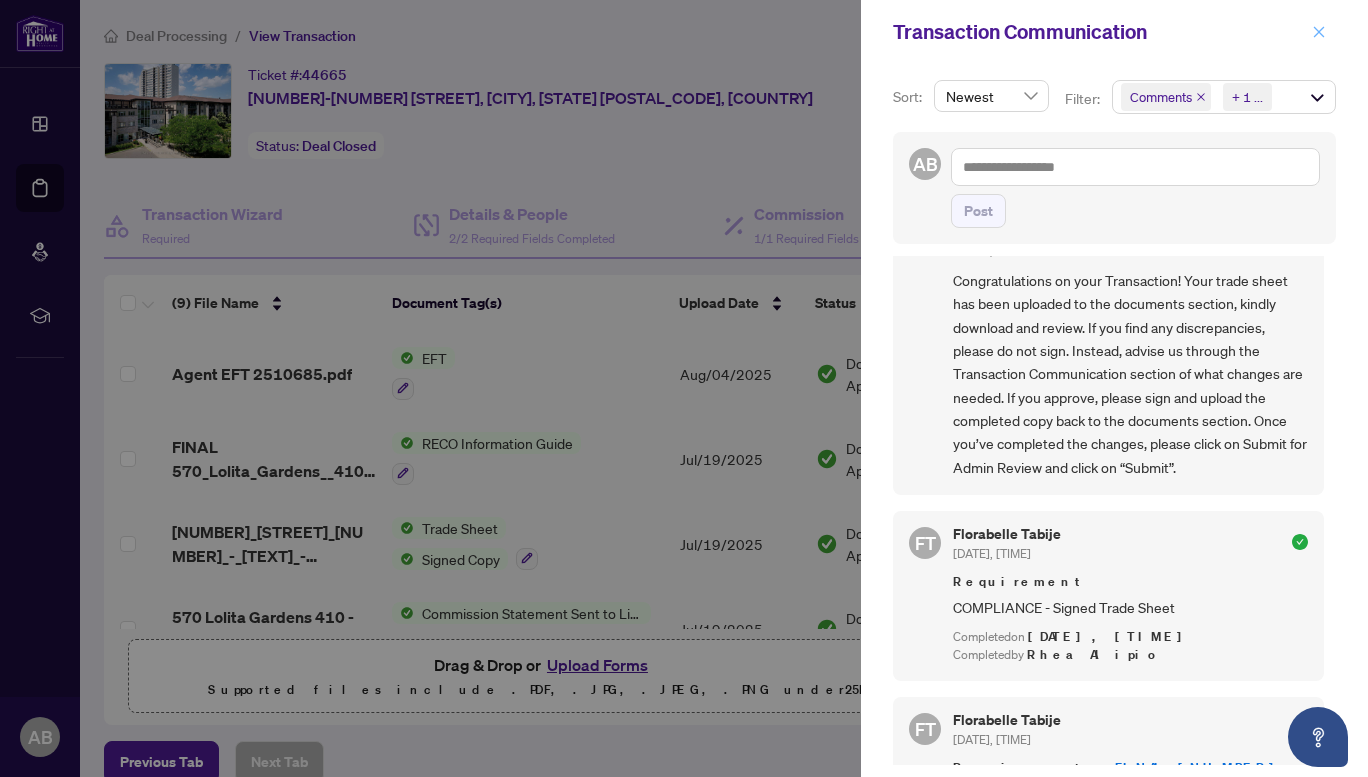 click 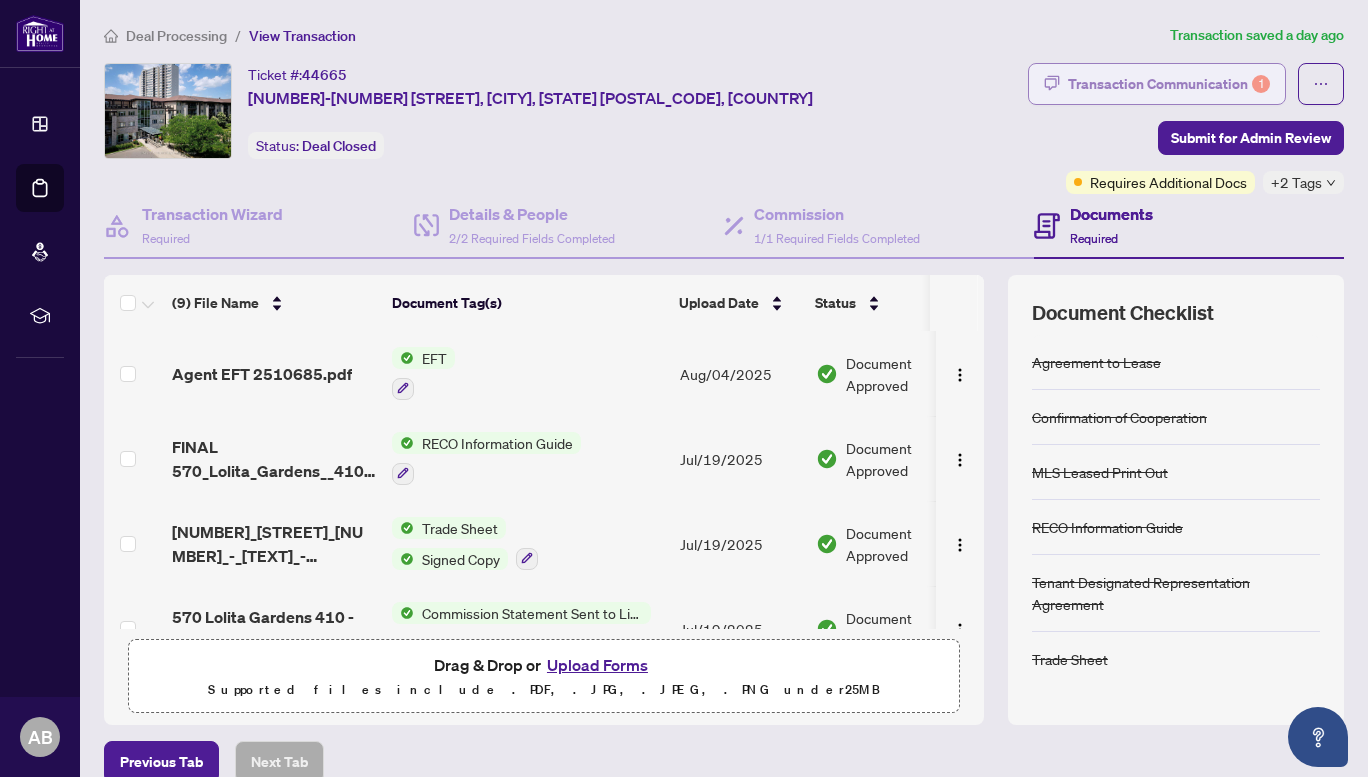 click on "Transaction Communication 1" at bounding box center [1169, 84] 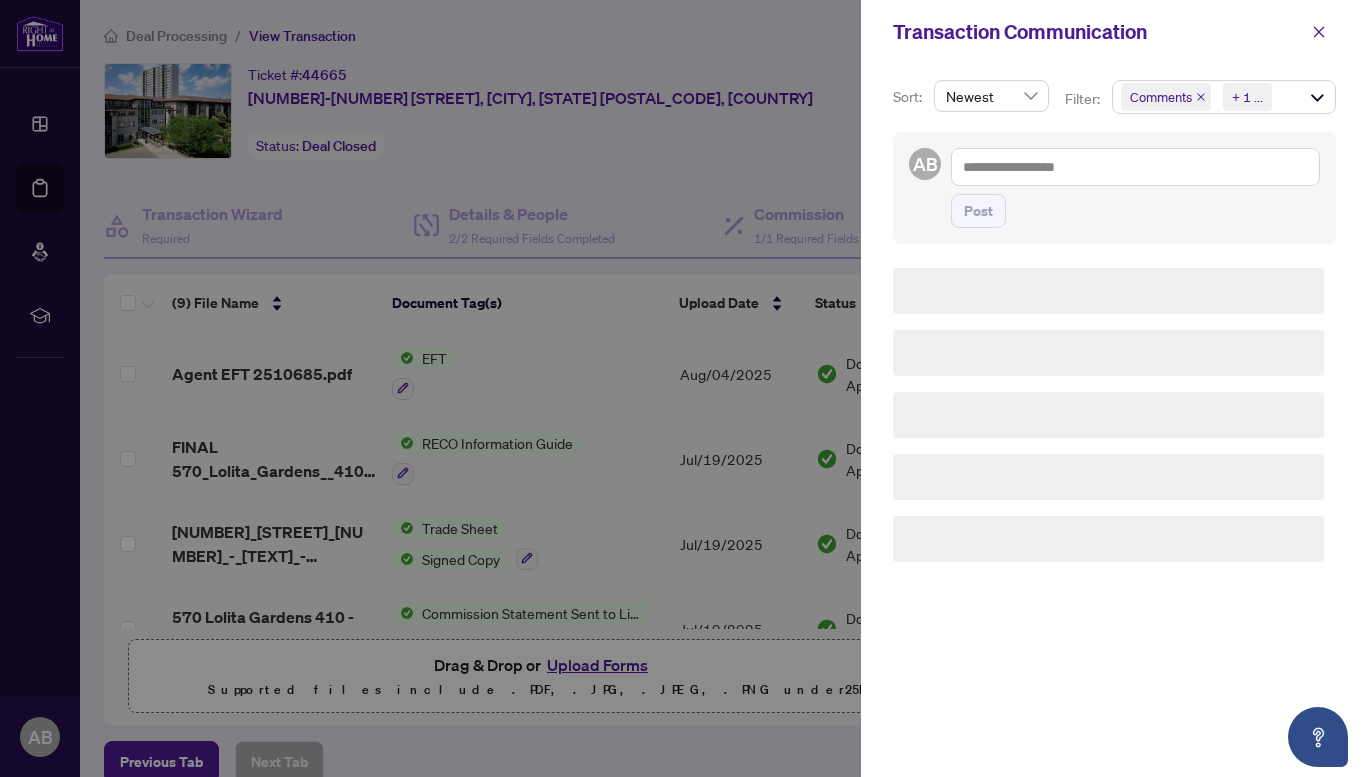 scroll, scrollTop: 0, scrollLeft: 0, axis: both 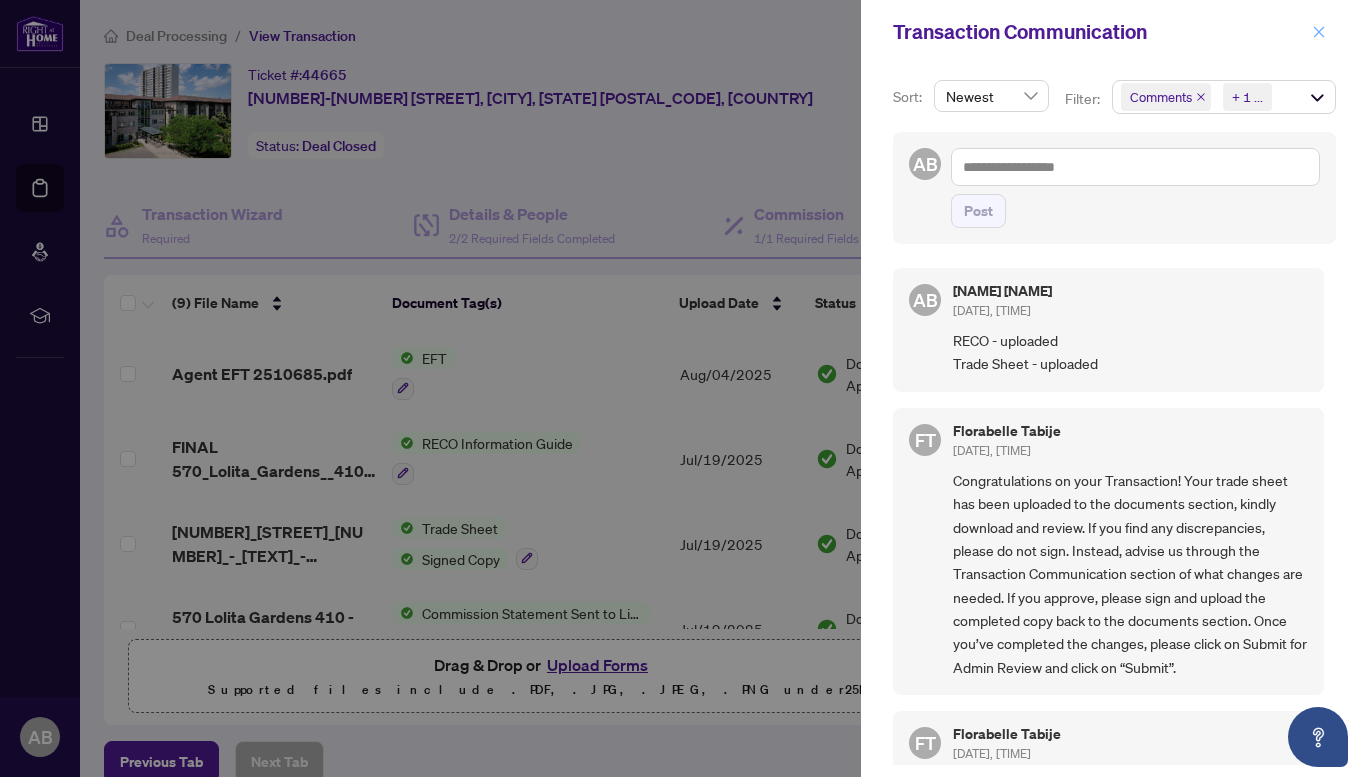 click 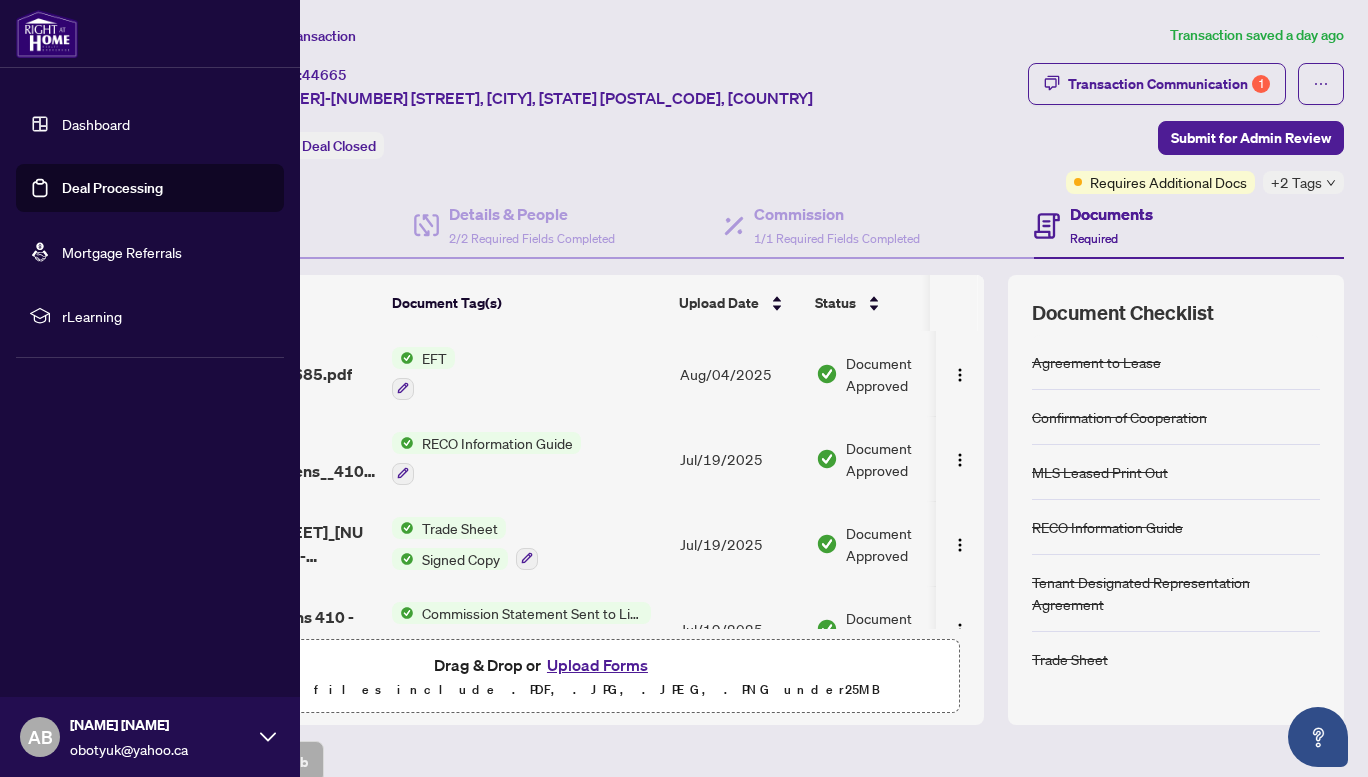 click on "Dashboard" at bounding box center (96, 124) 